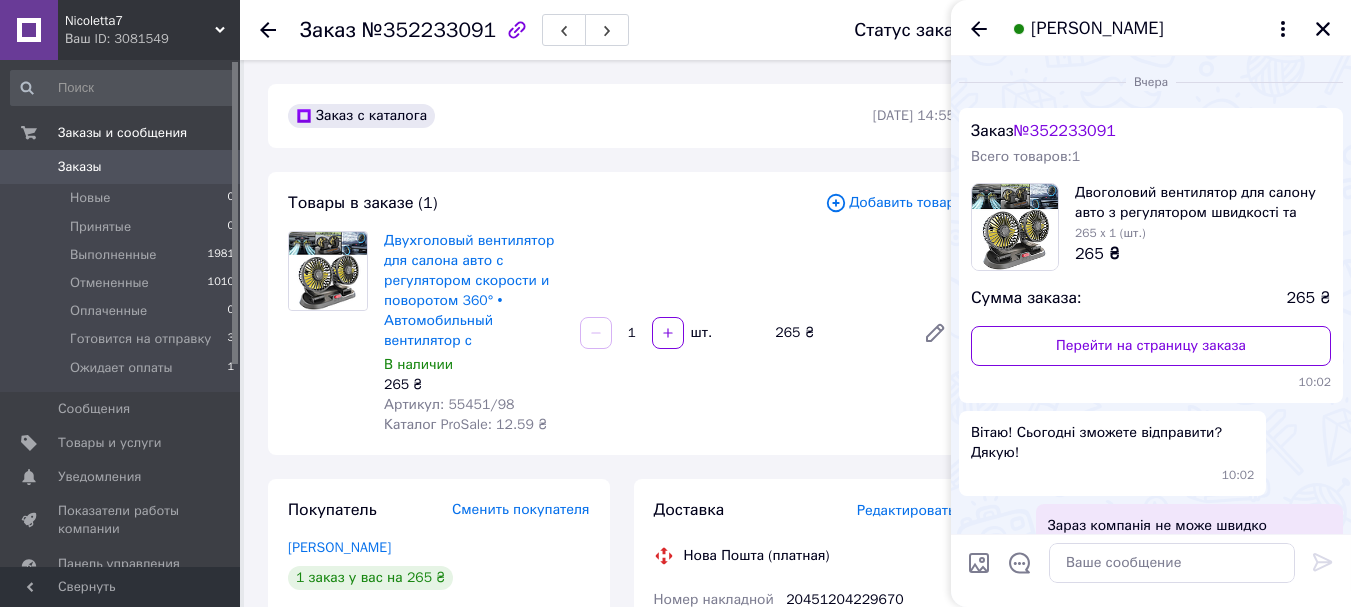 scroll, scrollTop: 400, scrollLeft: 0, axis: vertical 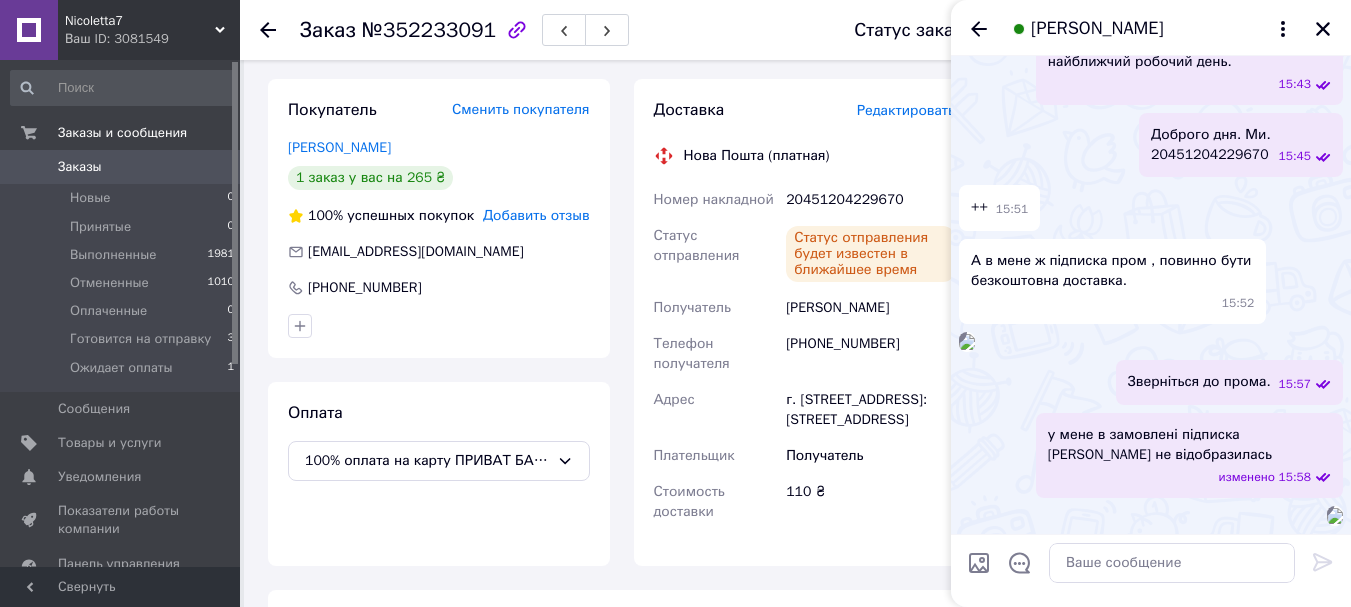 click on "Заказы" at bounding box center [80, 167] 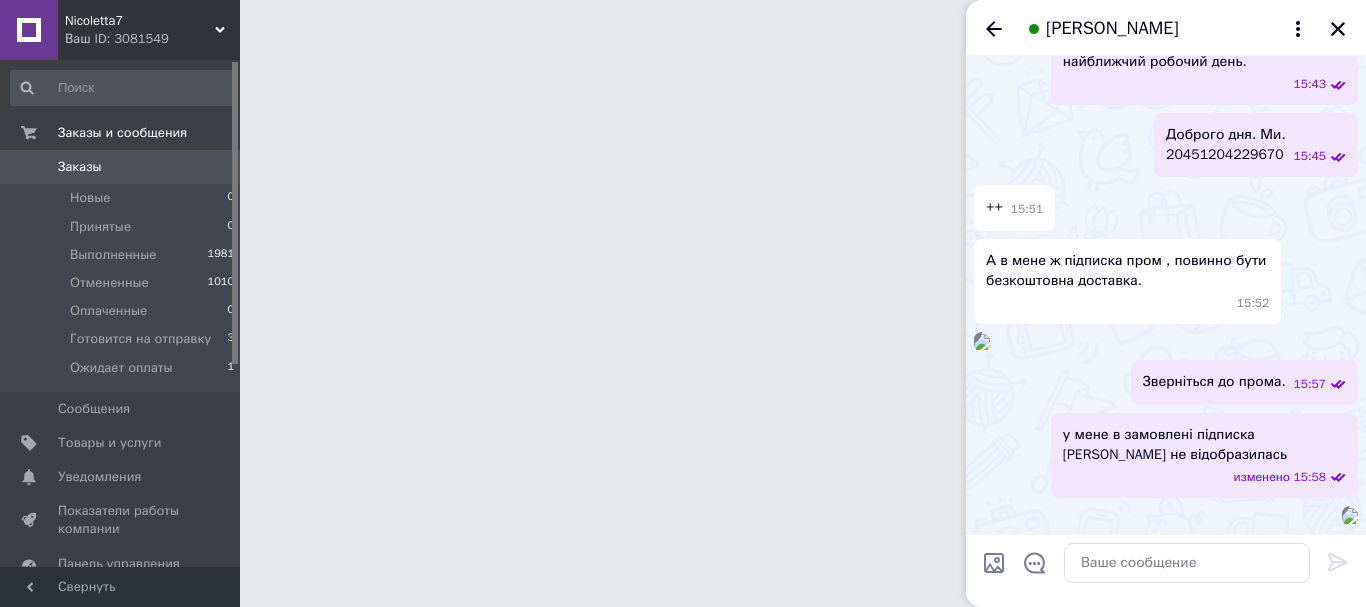 click on "[PERSON_NAME]" at bounding box center [1166, 28] 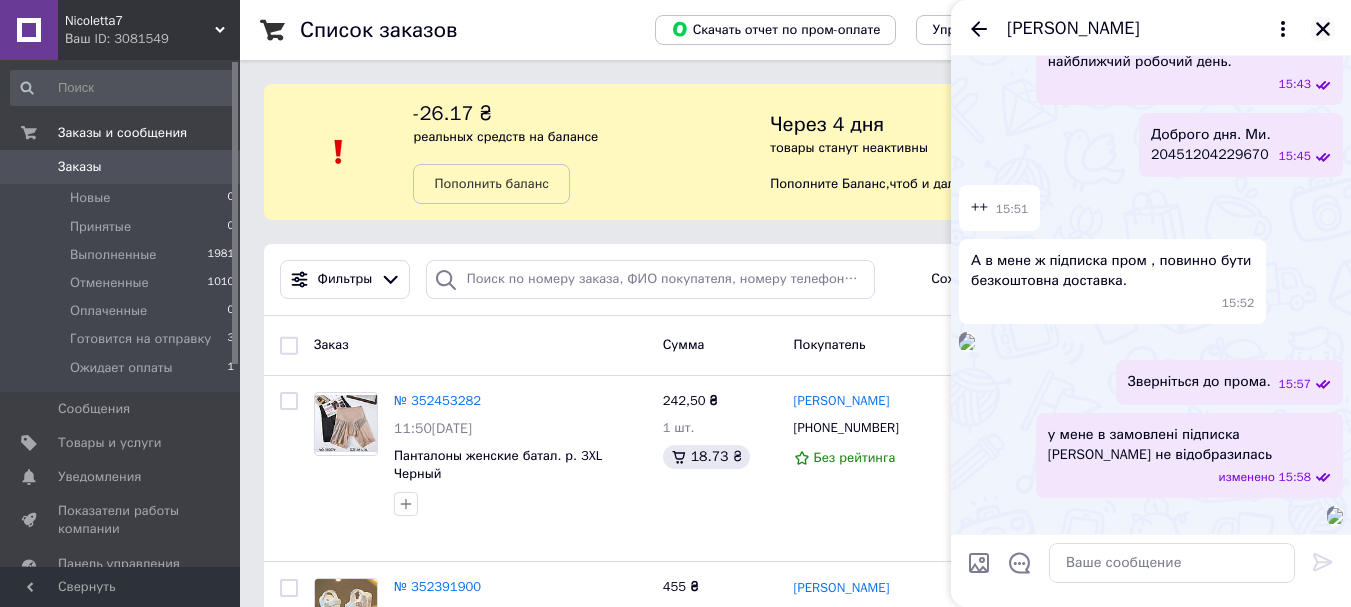 click 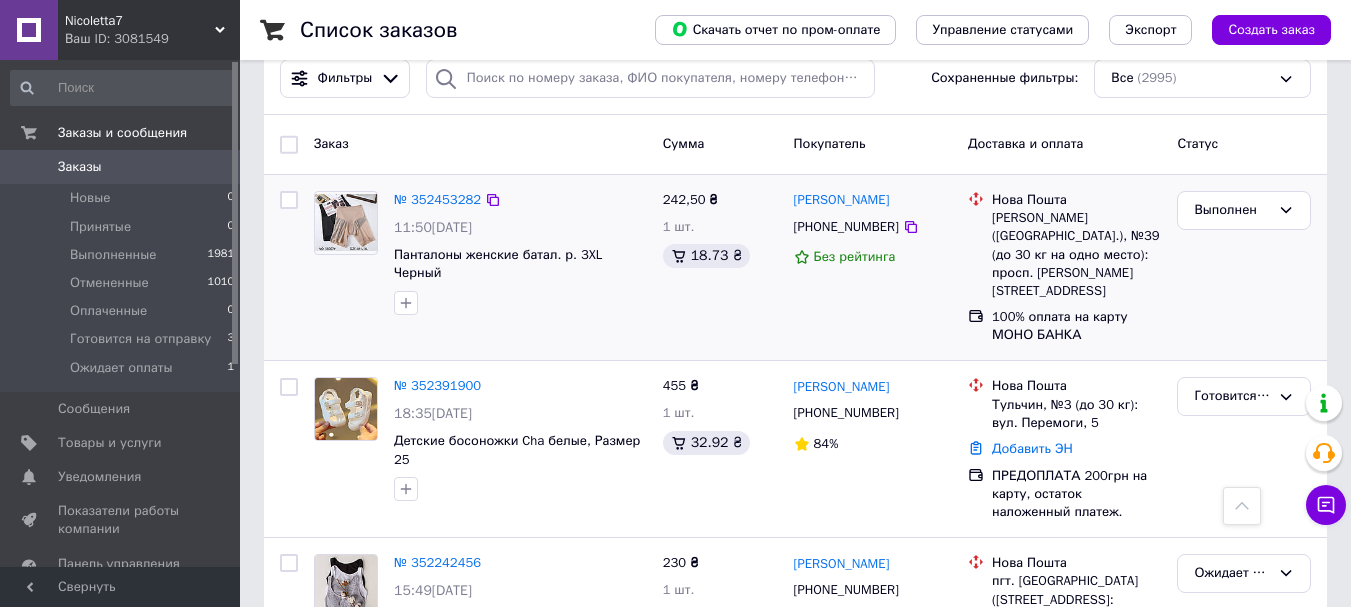 scroll, scrollTop: 0, scrollLeft: 0, axis: both 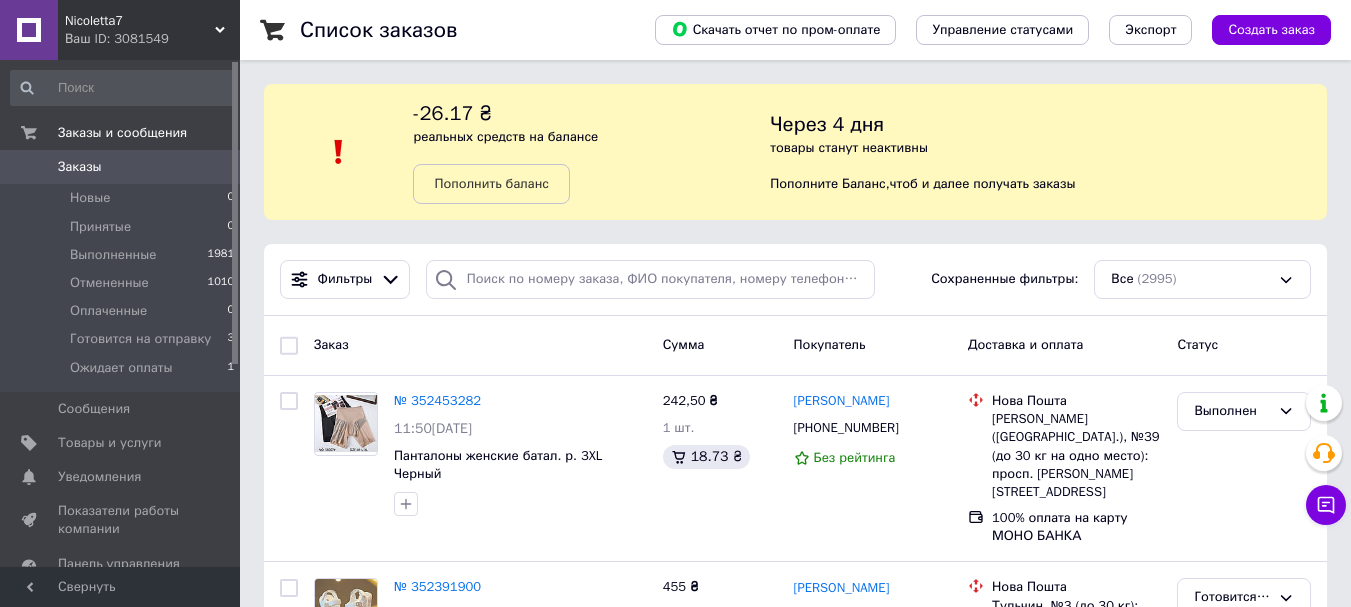 click on "Заказы" at bounding box center (80, 167) 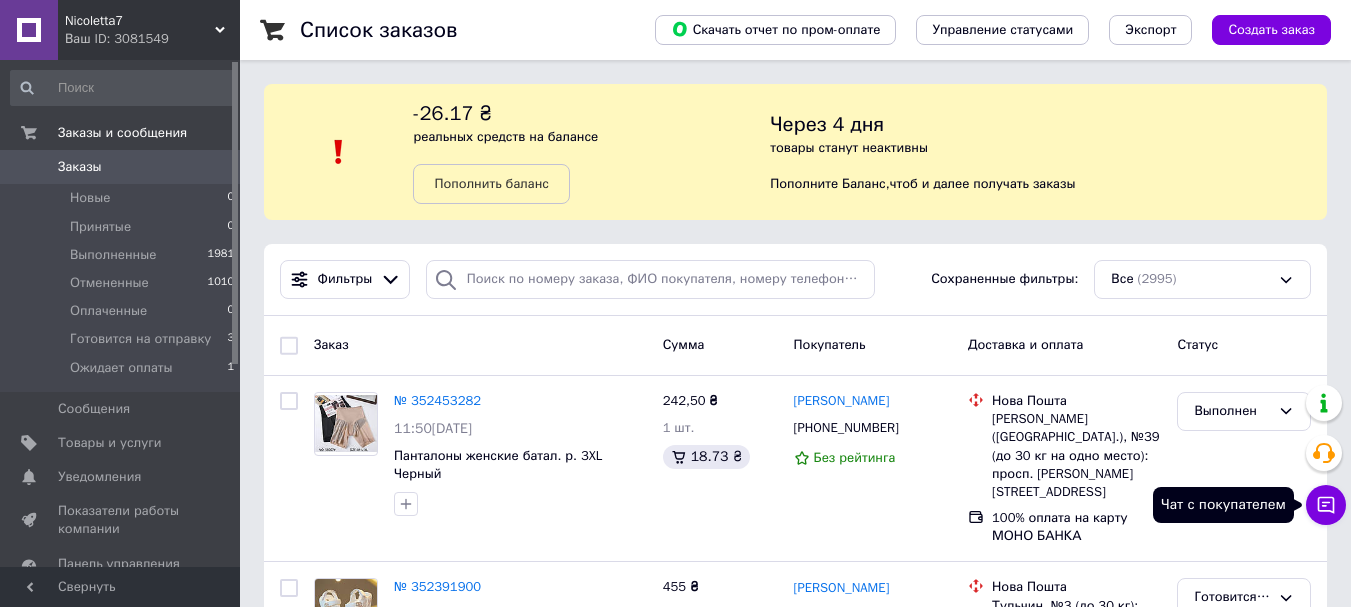 click 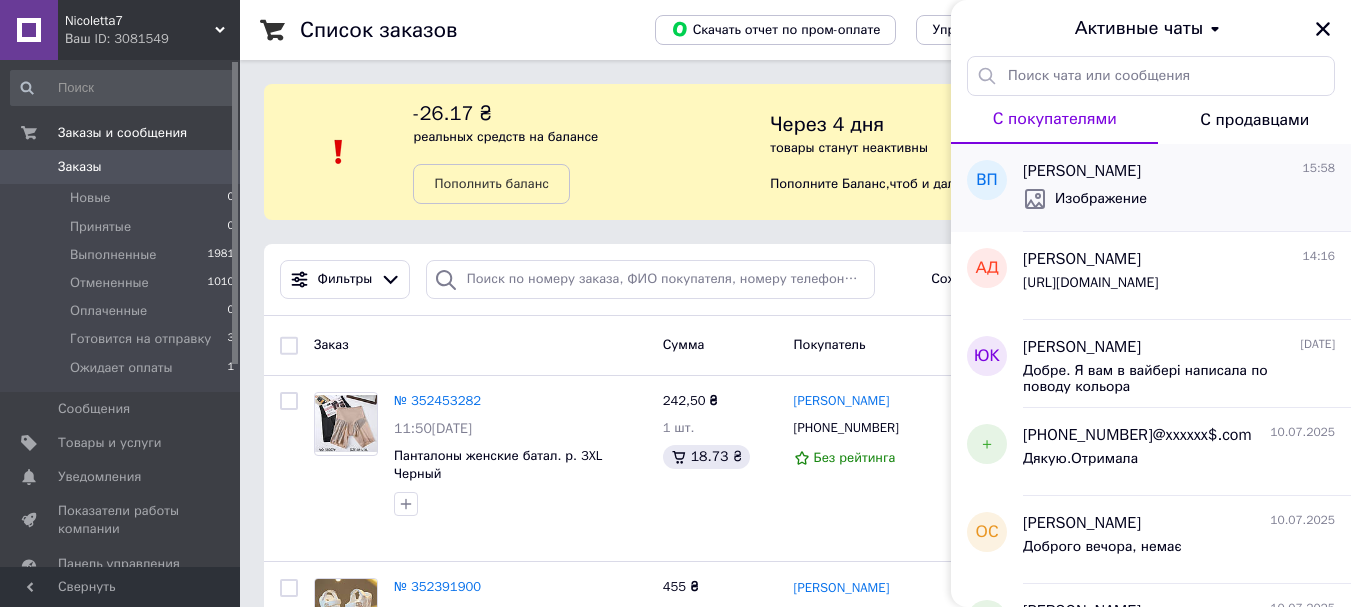 click on "[PERSON_NAME] 15:58" at bounding box center [1179, 171] 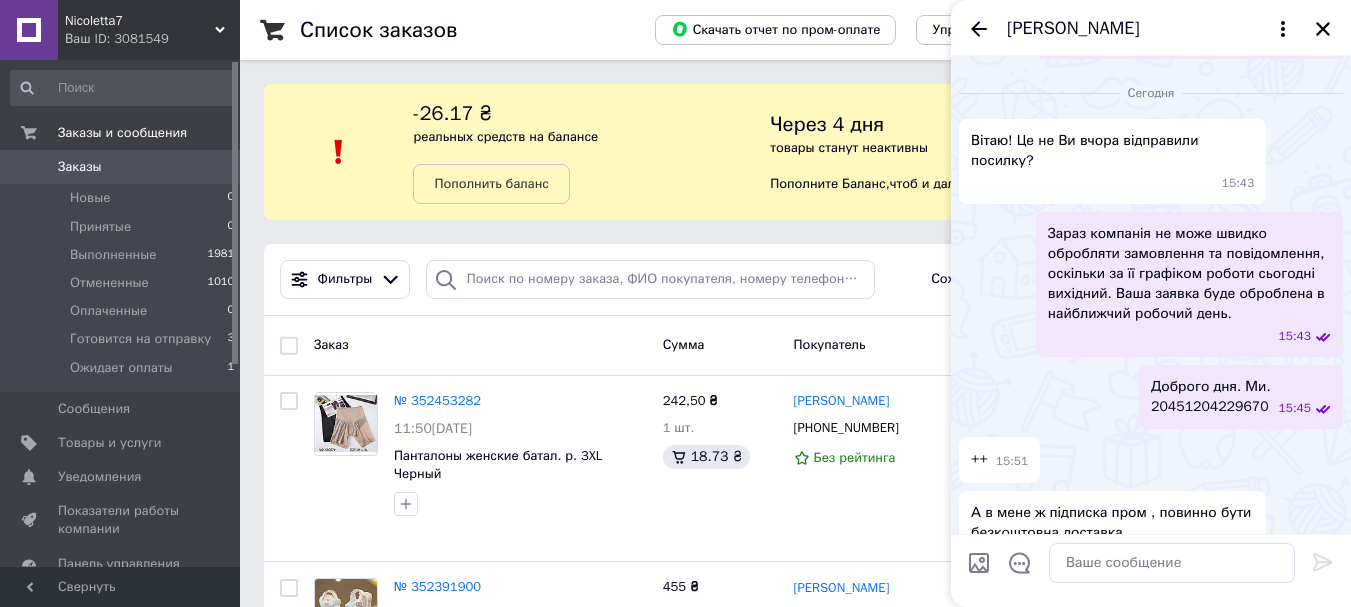 scroll, scrollTop: 482, scrollLeft: 0, axis: vertical 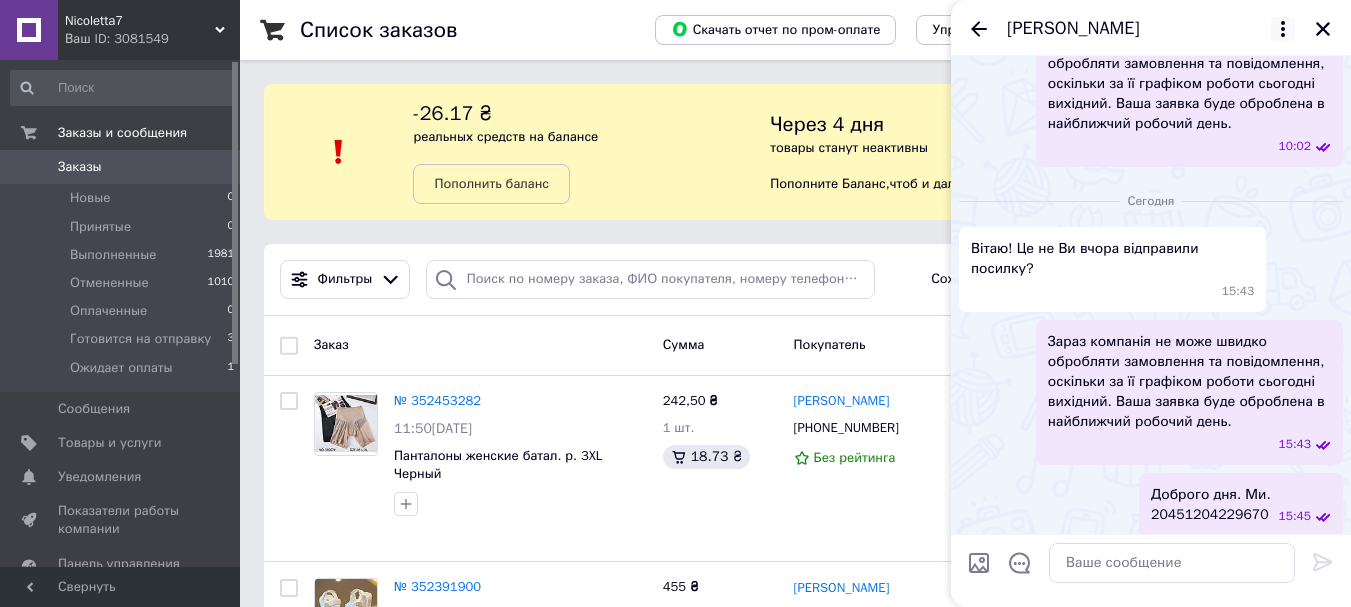 click 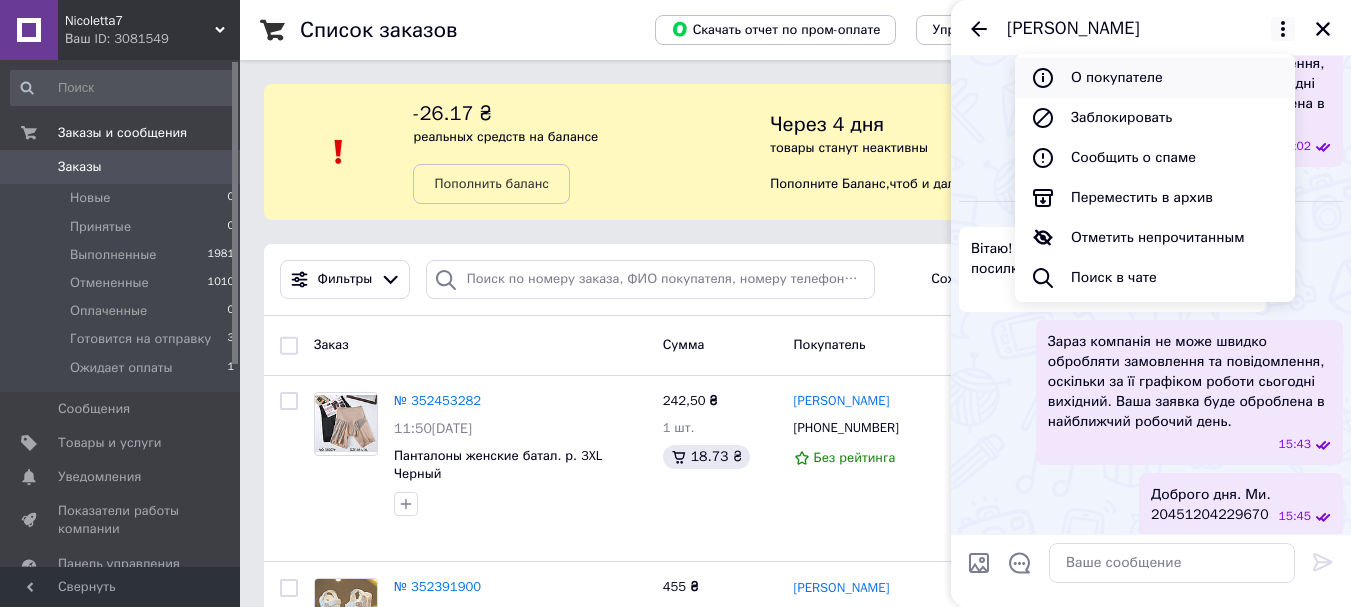 click on "О покупателе" at bounding box center [1155, 78] 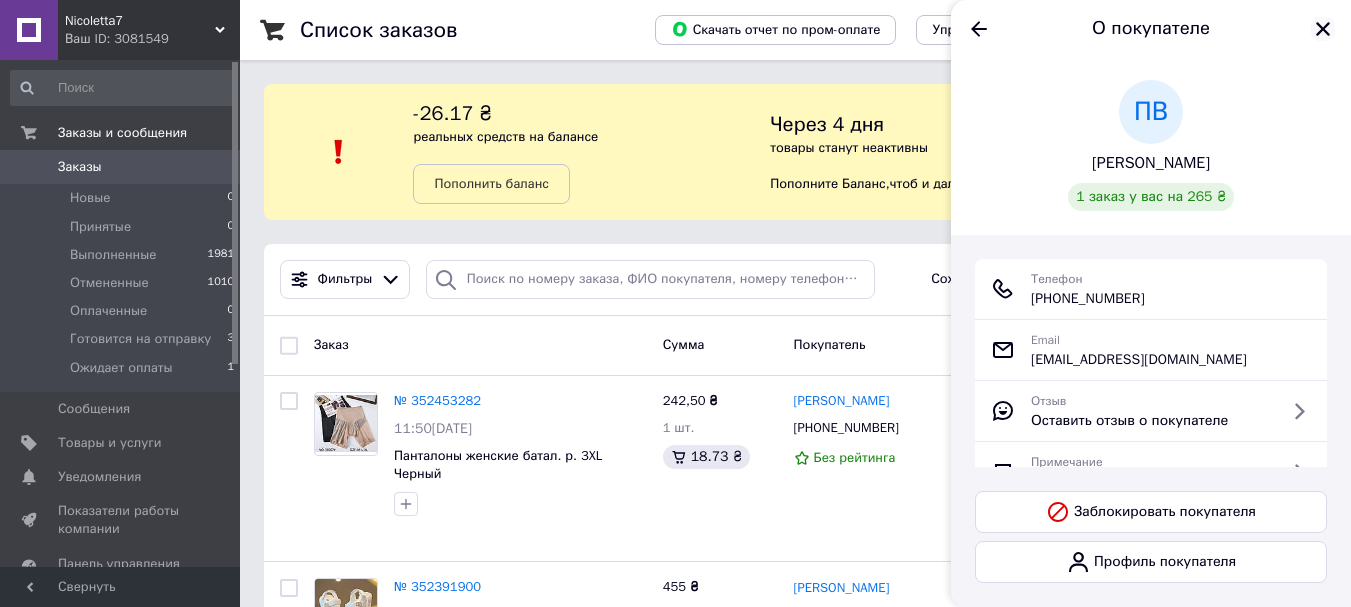 click 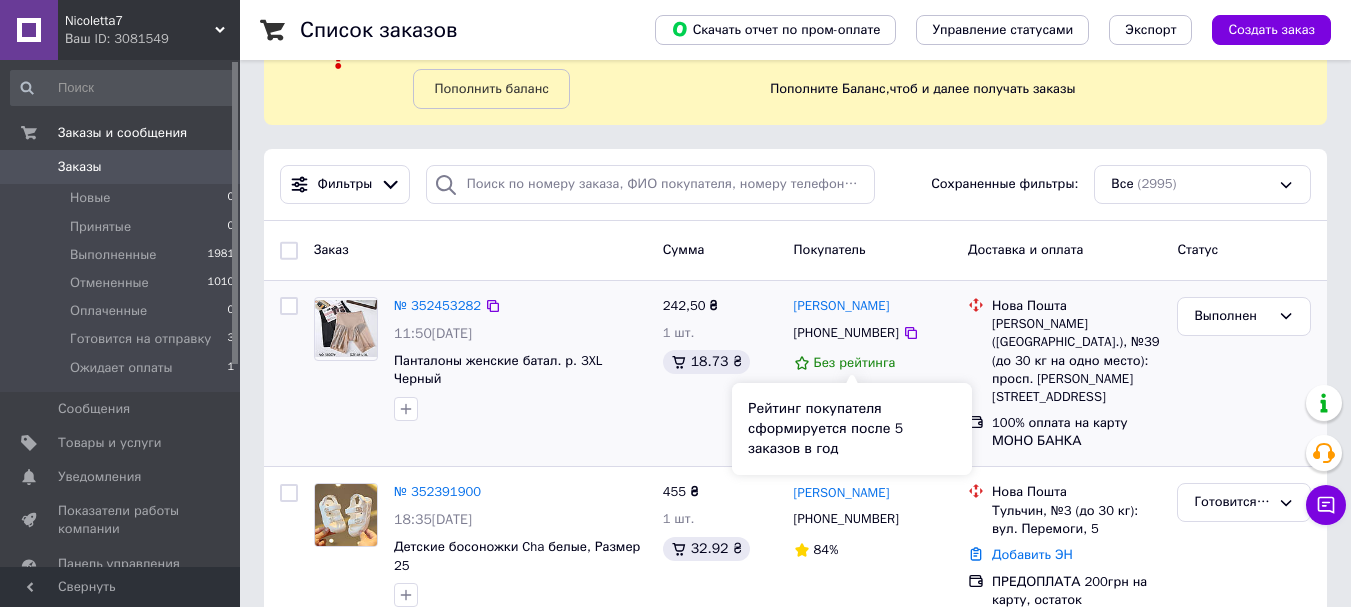 scroll, scrollTop: 200, scrollLeft: 0, axis: vertical 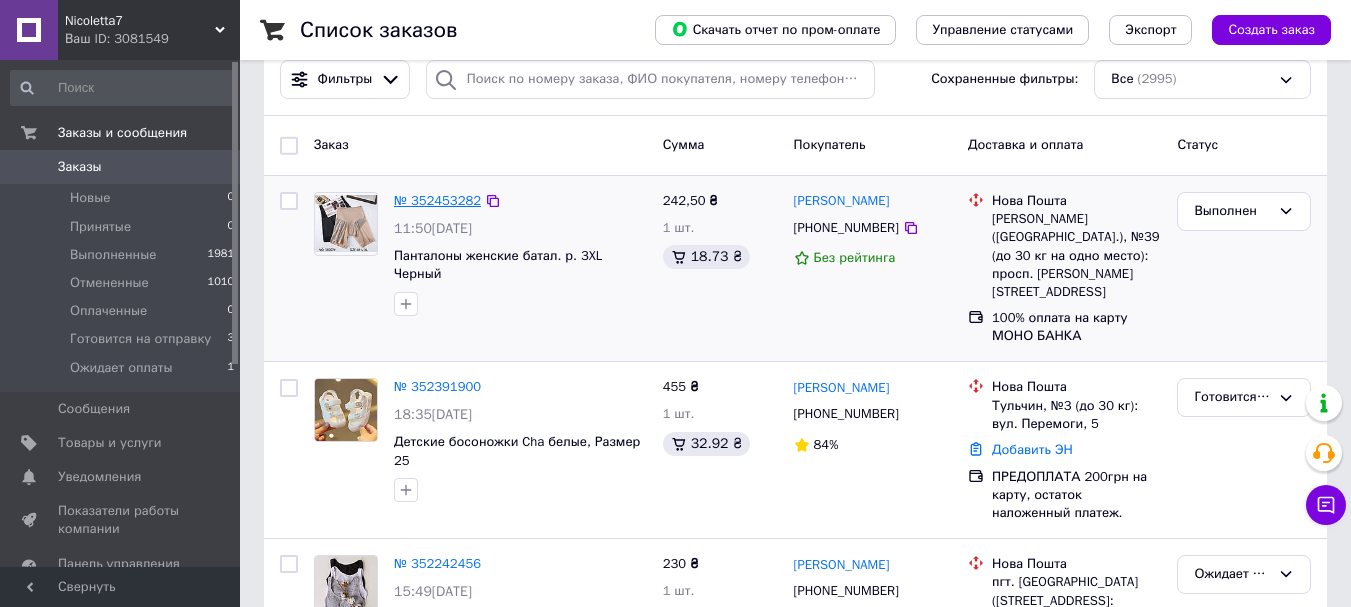 click on "№ 352453282" at bounding box center [437, 200] 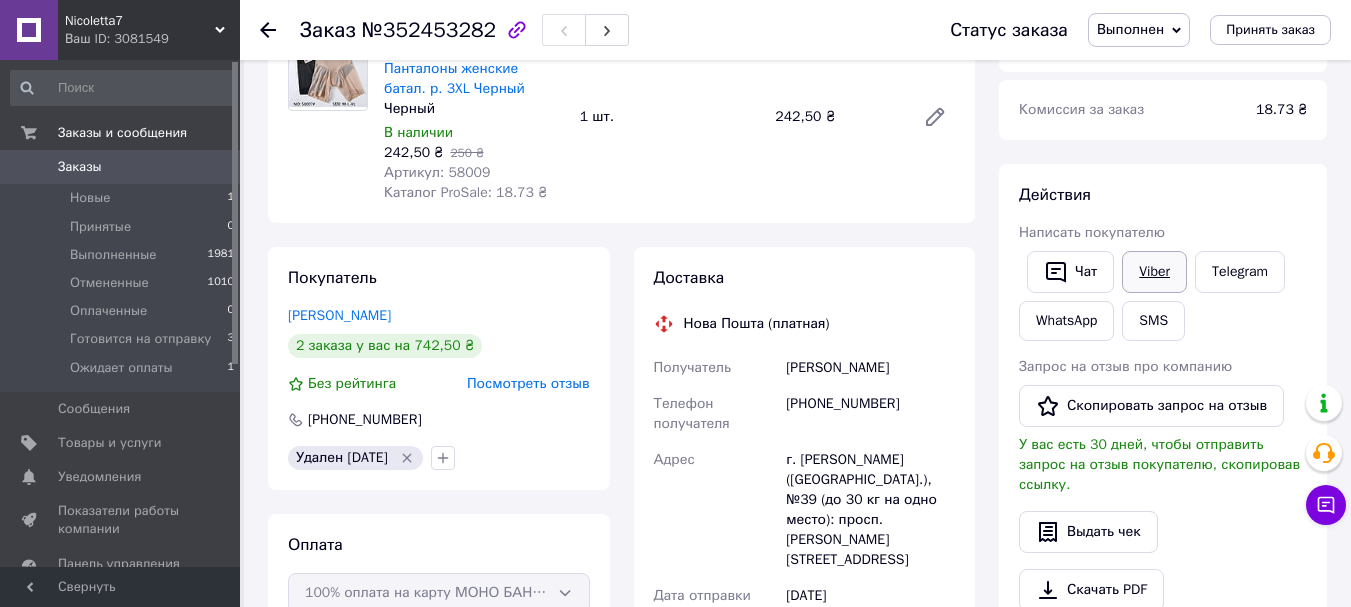 click on "Viber" at bounding box center [1154, 272] 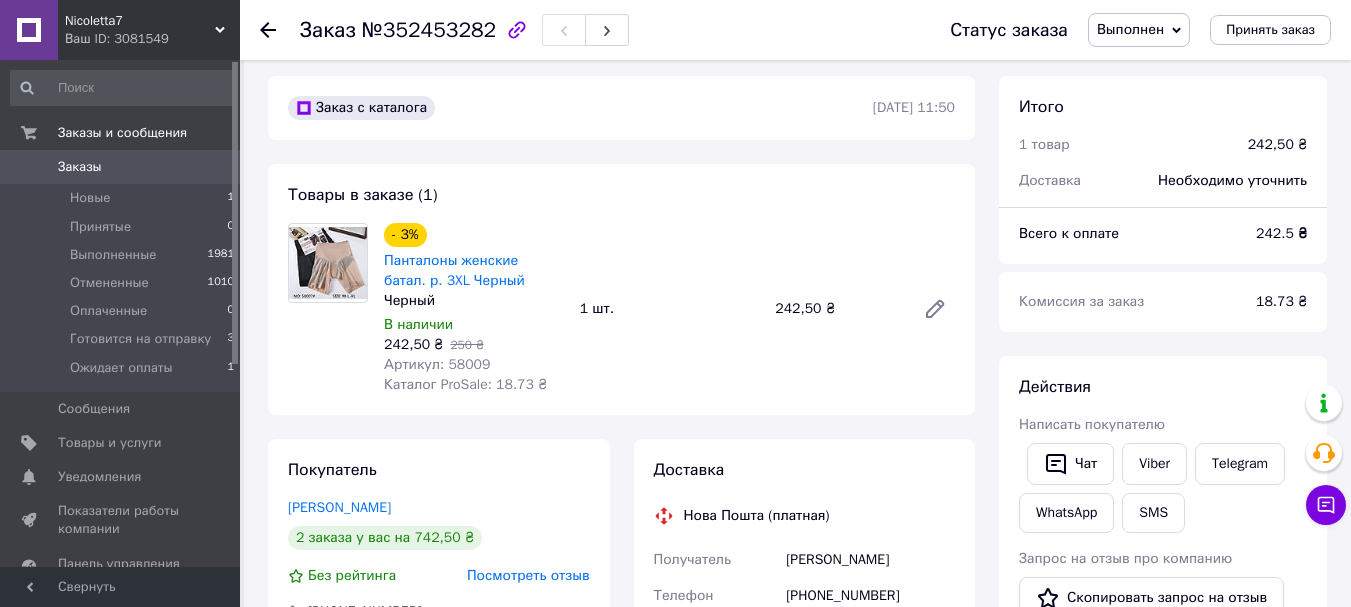 scroll, scrollTop: 0, scrollLeft: 0, axis: both 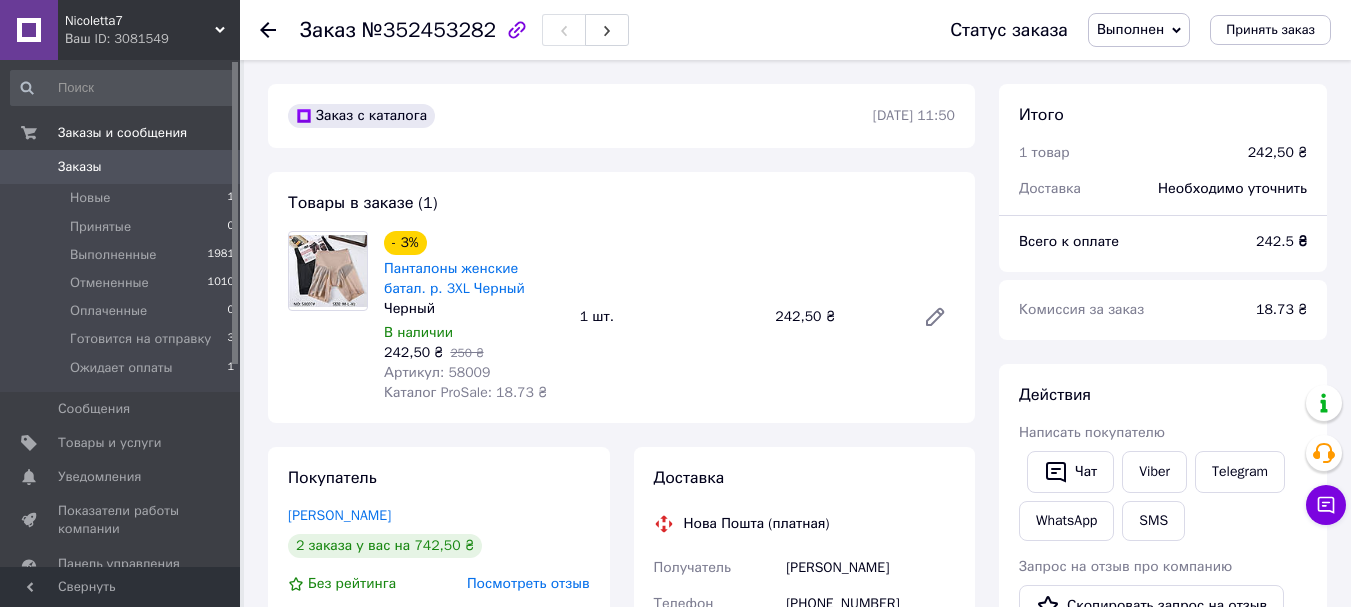 click 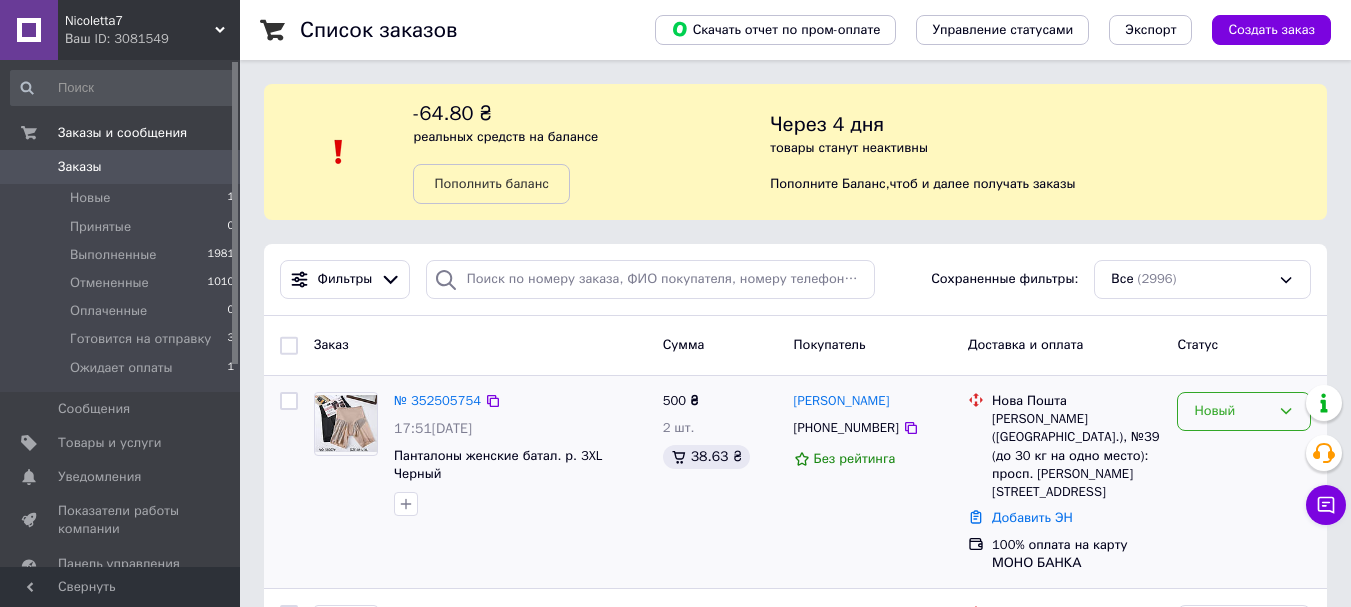click on "Новый" at bounding box center (1232, 411) 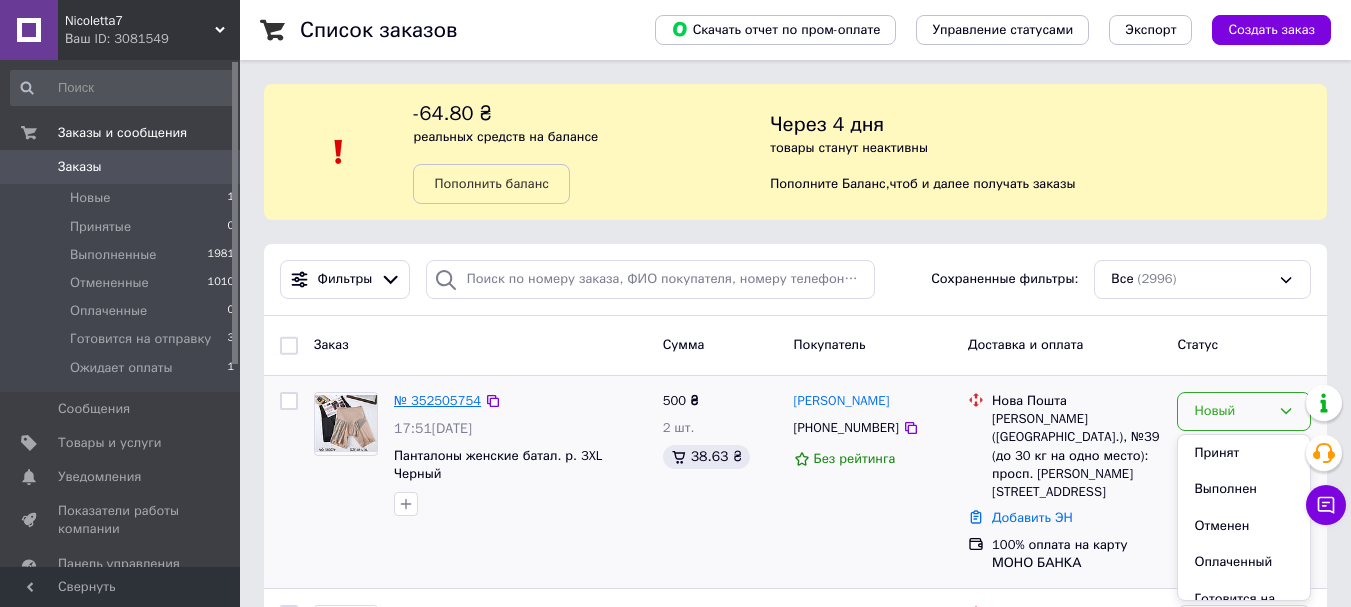 click on "№ 352505754" at bounding box center [437, 400] 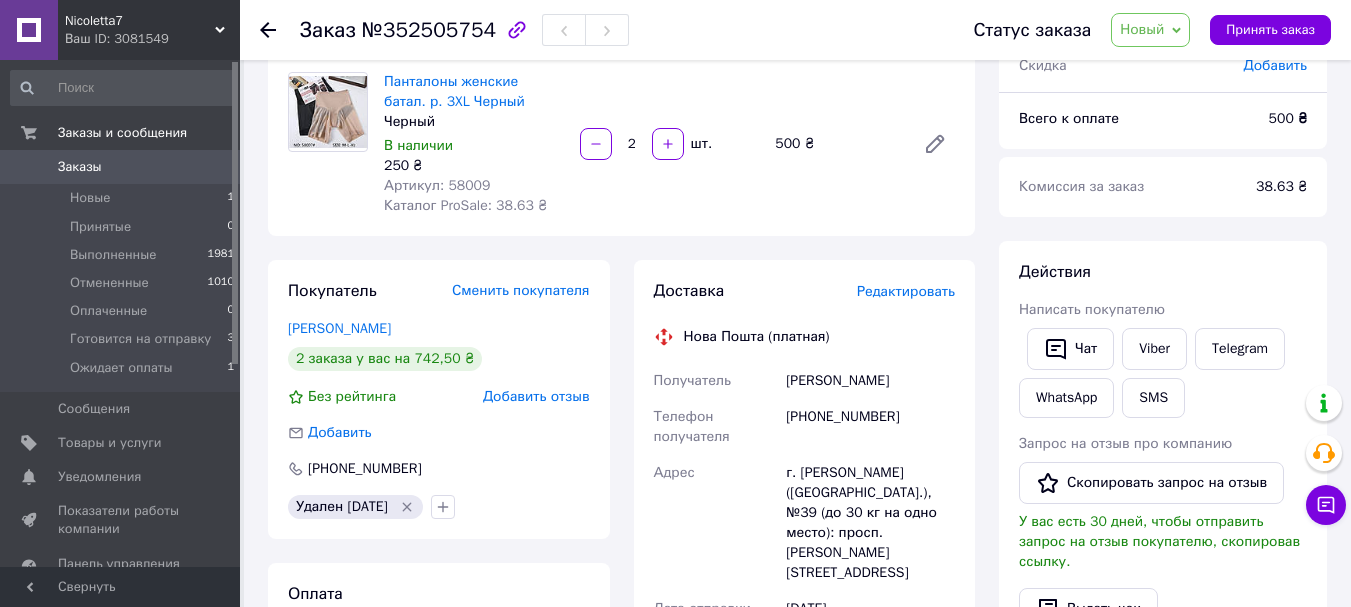scroll, scrollTop: 200, scrollLeft: 0, axis: vertical 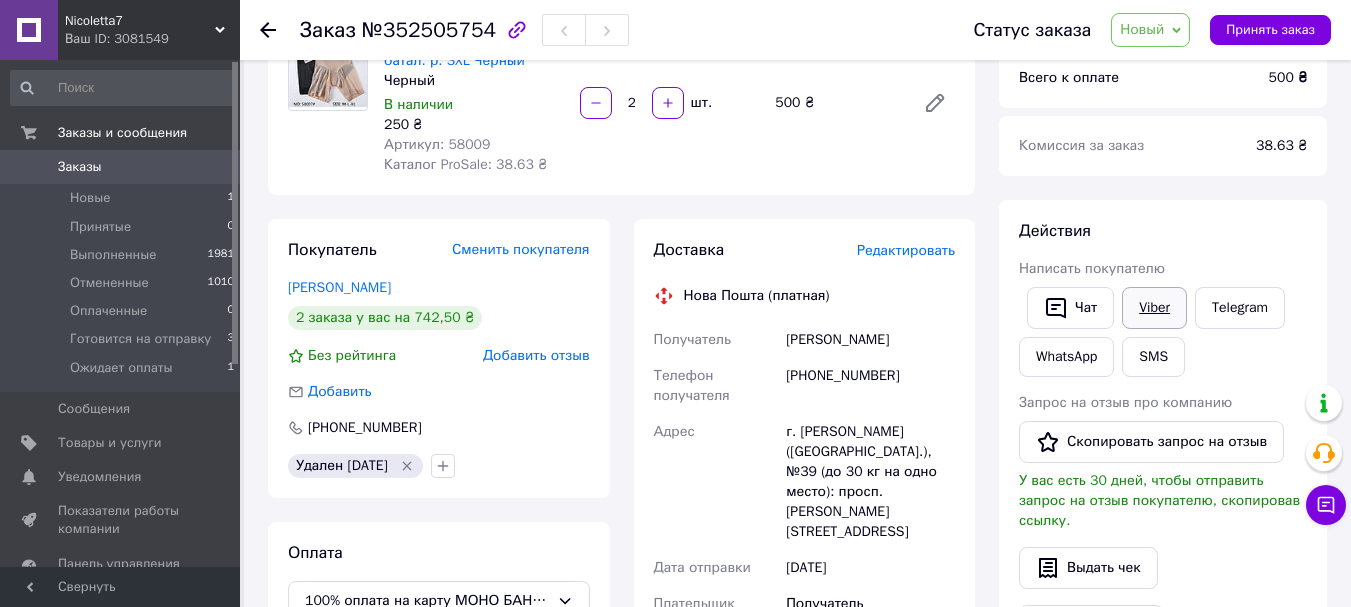 click on "Viber" at bounding box center (1154, 308) 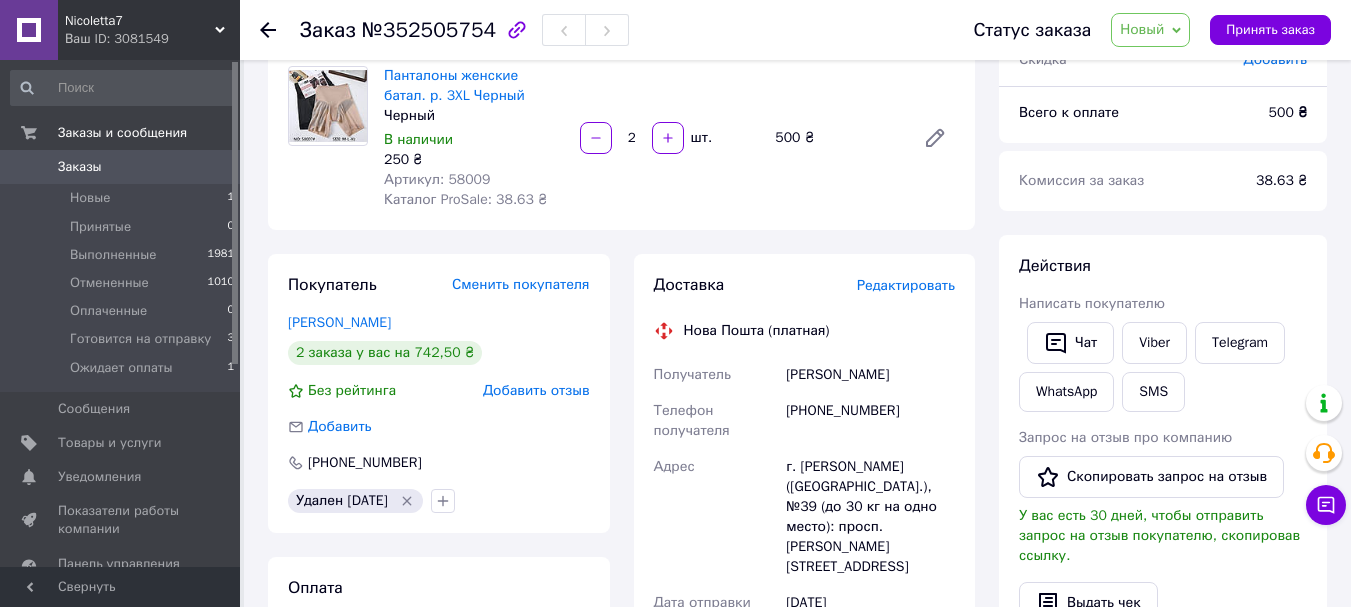 scroll, scrollTop: 200, scrollLeft: 0, axis: vertical 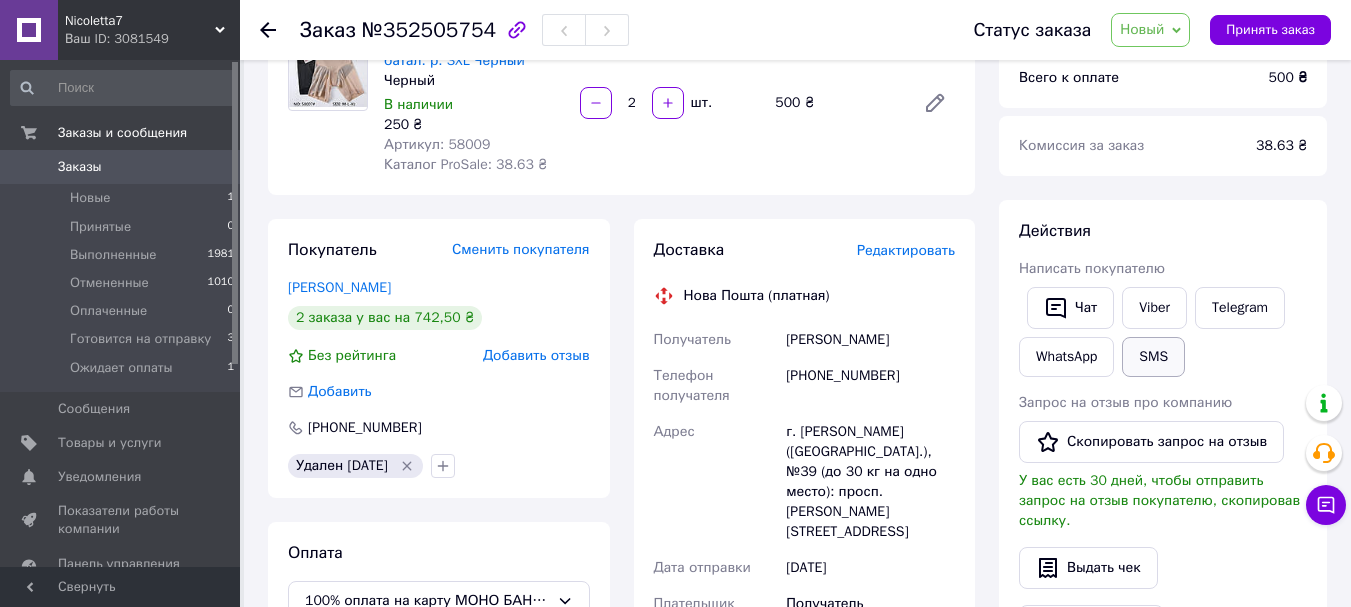 click on "SMS" at bounding box center [1153, 357] 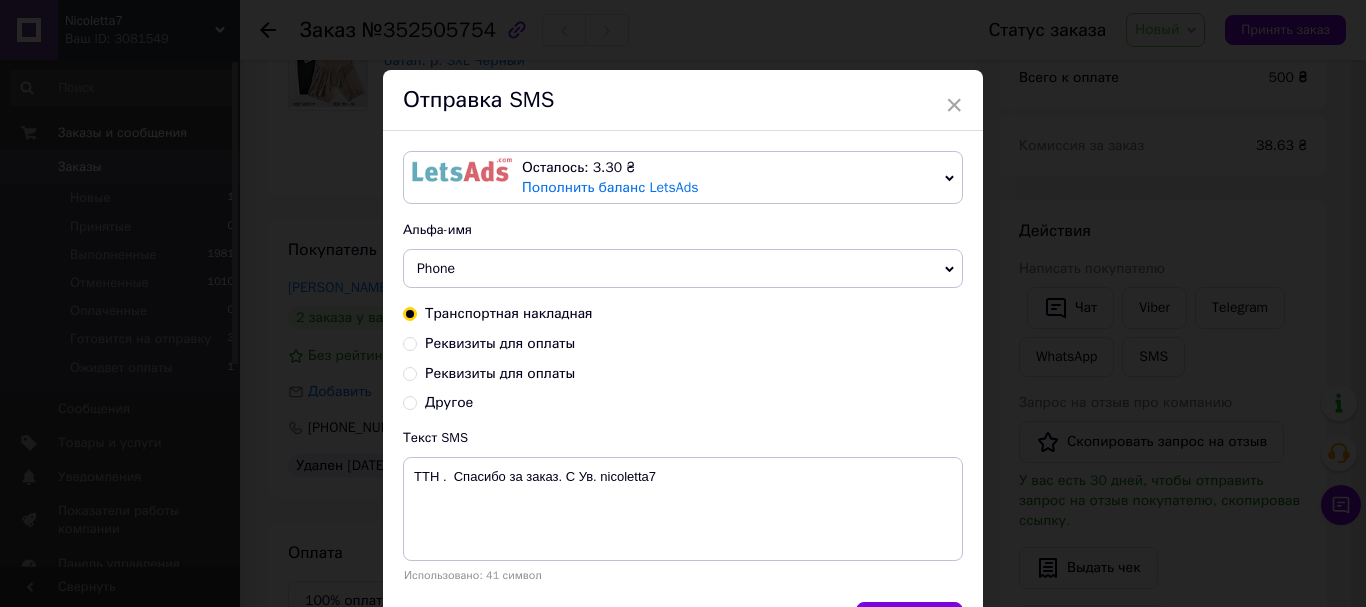 click on "Реквизиты для оплаты" at bounding box center [500, 343] 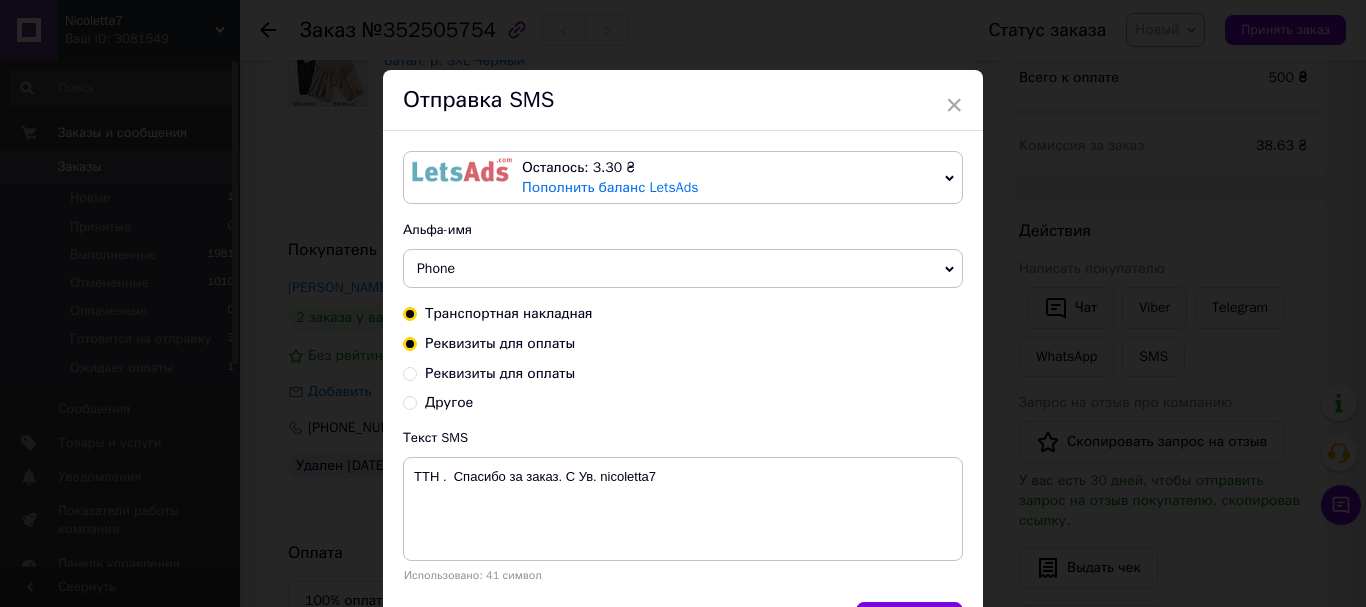 radio on "true" 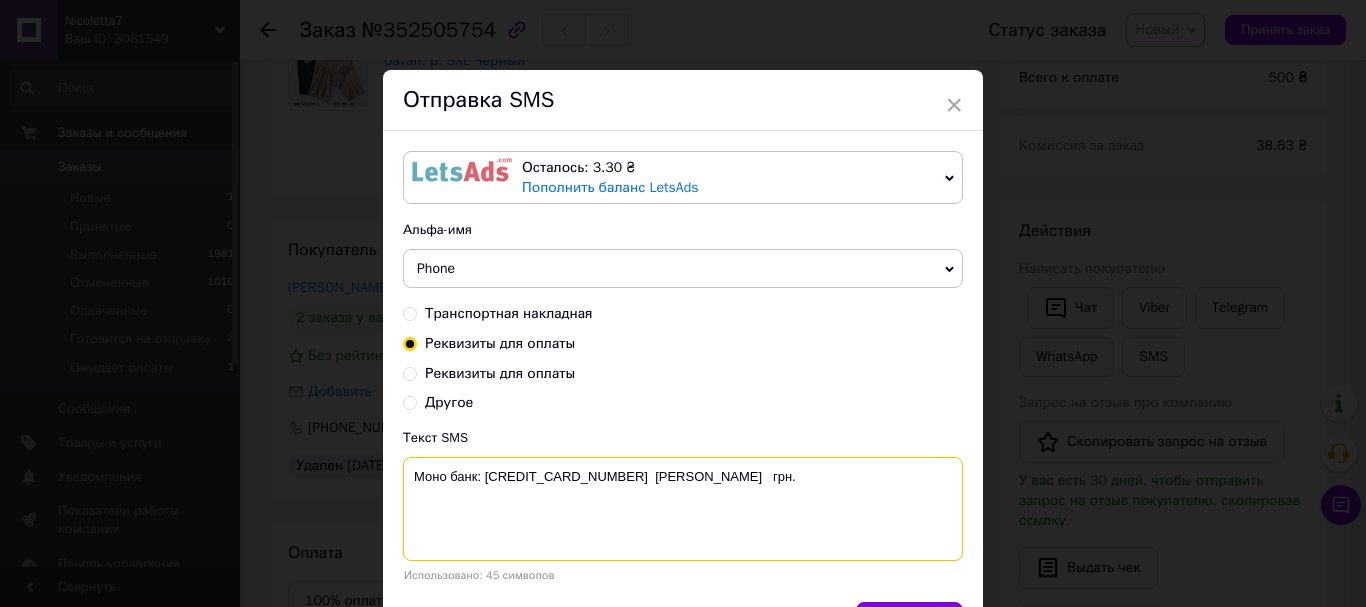 click on "Моно банк: [CREDIT_CARD_NUMBER]  [PERSON_NAME]   грн." at bounding box center [683, 509] 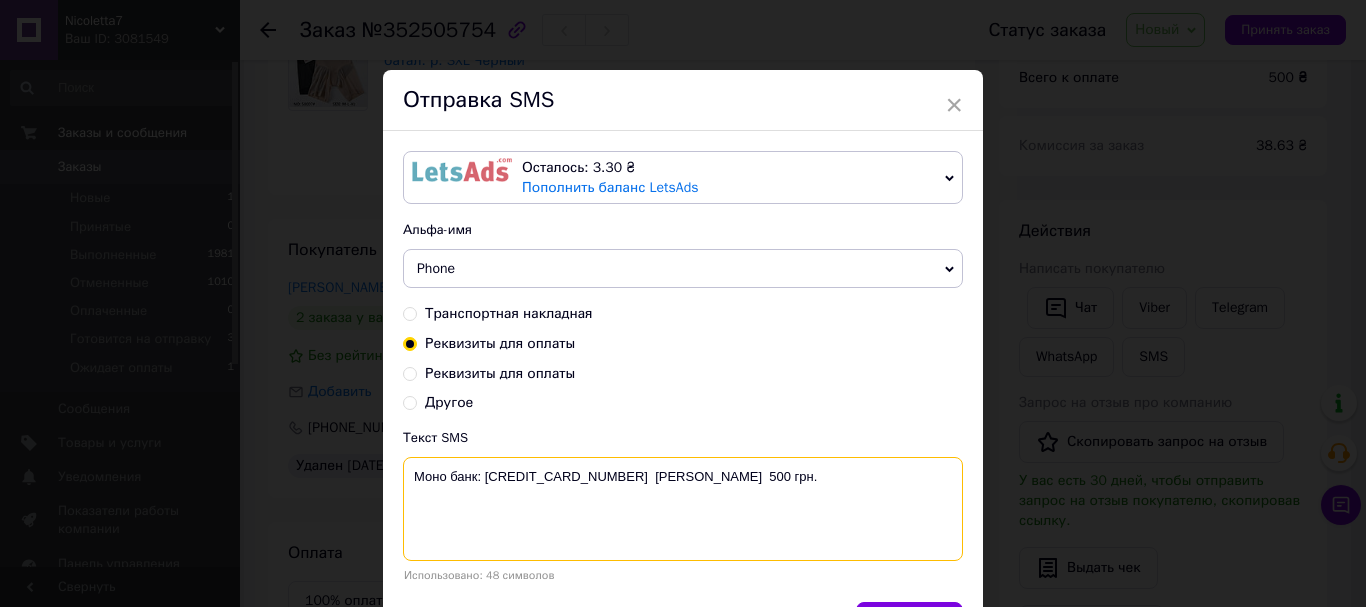 drag, startPoint x: 764, startPoint y: 487, endPoint x: 401, endPoint y: 483, distance: 363.02203 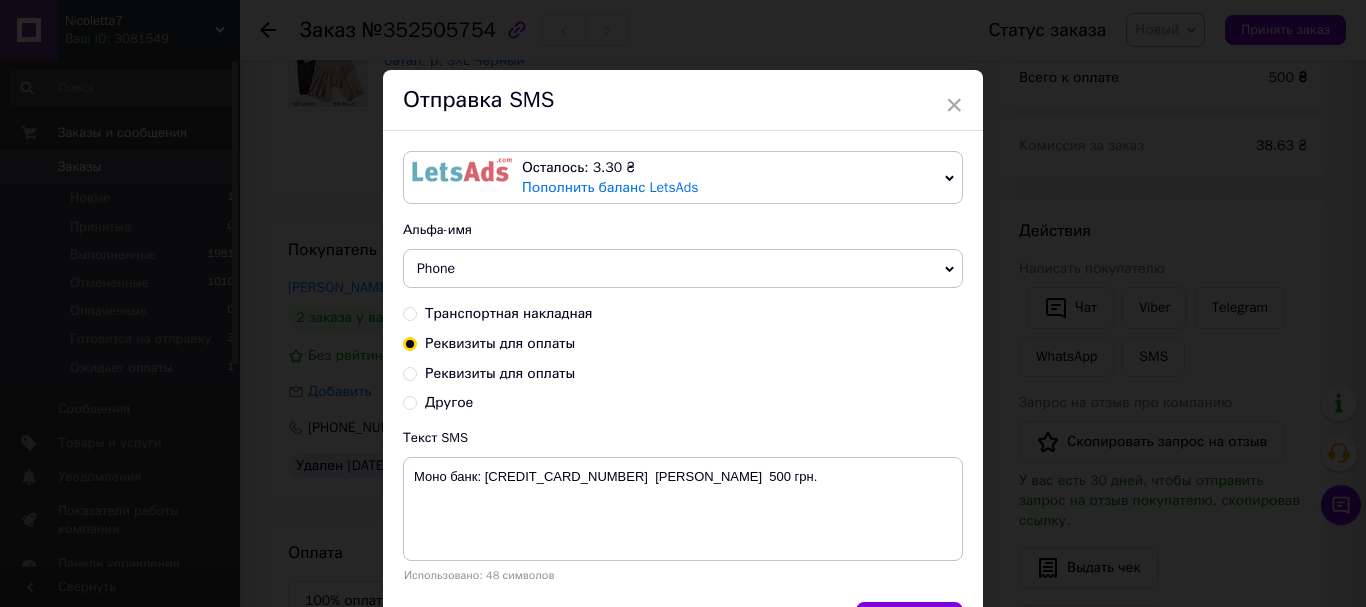 click on "× Отправка SMS Осталось: 3.30 ₴ Пополнить баланс LetsAds Осталось: 0.50 ₴ Пополнить баланс SMSClub Альфа-имя  Phone Обновить список альфа-имен Транспортная накладная Реквизиты для оплаты Реквизиты для оплаты Другое Текст SMS Моно банк: [CREDIT_CARD_NUMBER]  [PERSON_NAME]  500 грн.  Использовано: 48 символов Отменить   Отправить" at bounding box center (683, 303) 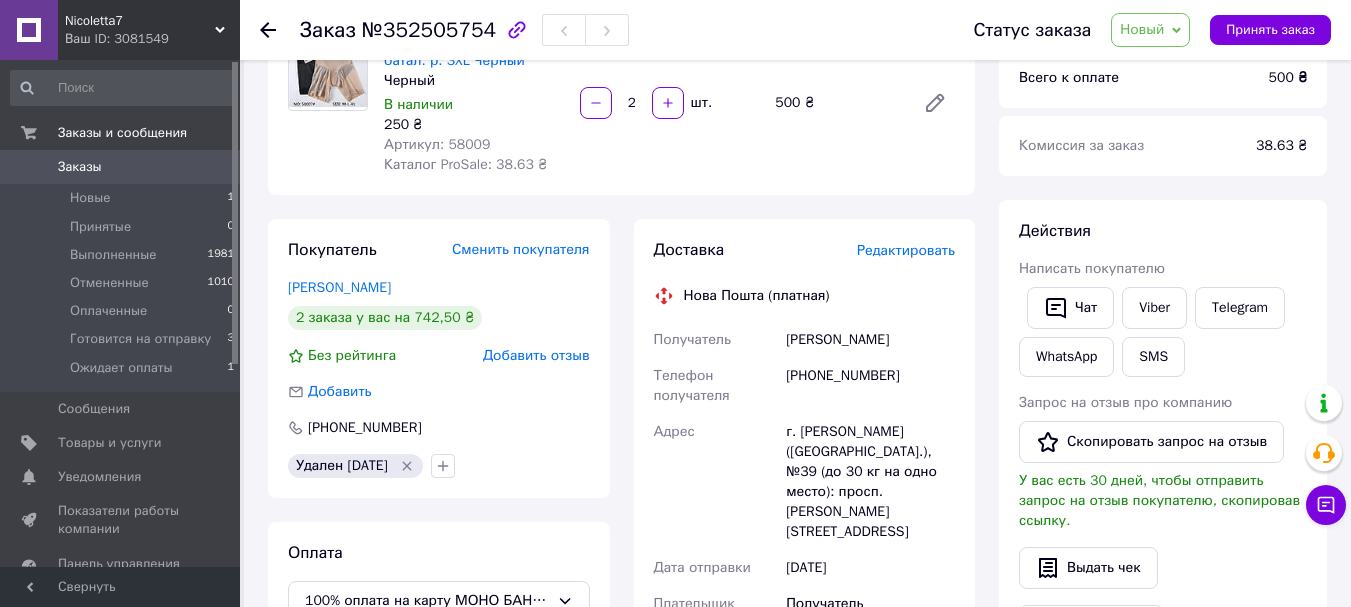 click 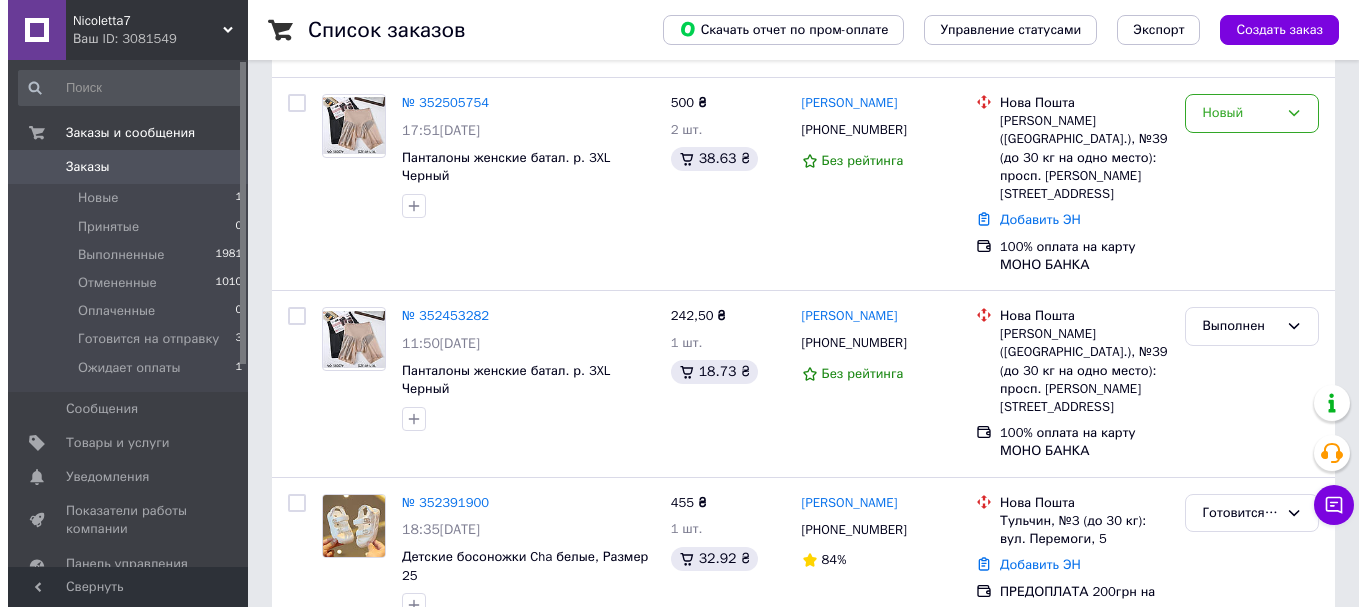 scroll, scrollTop: 300, scrollLeft: 0, axis: vertical 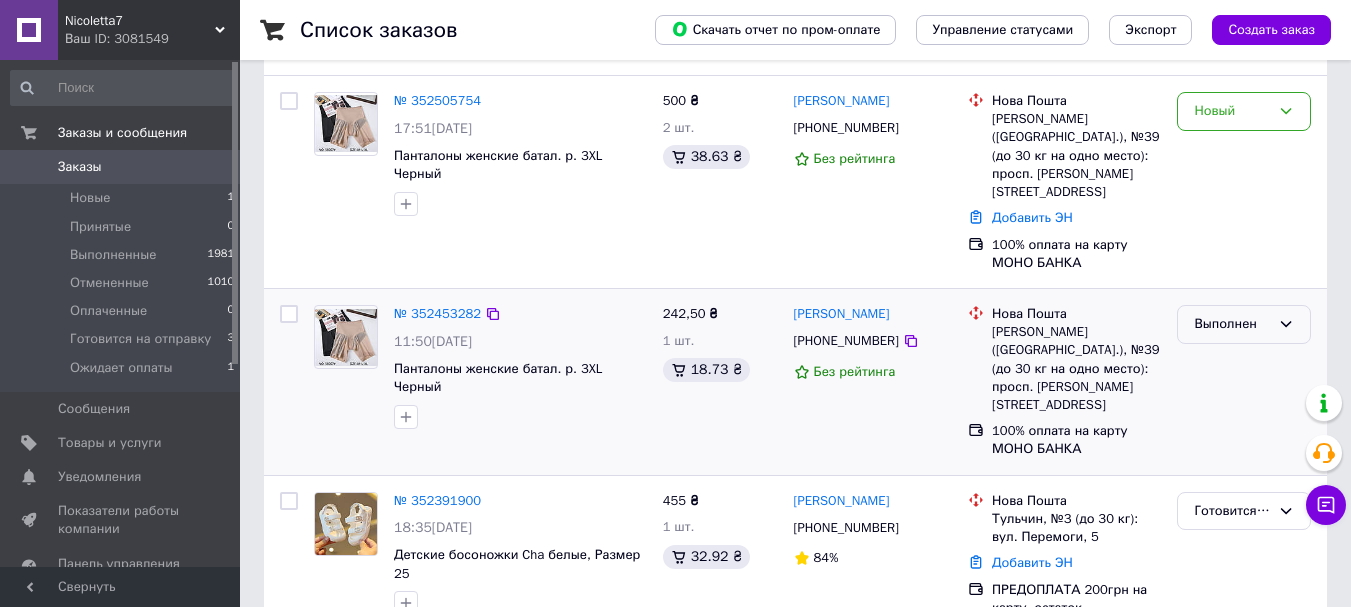click on "Выполнен" at bounding box center [1244, 324] 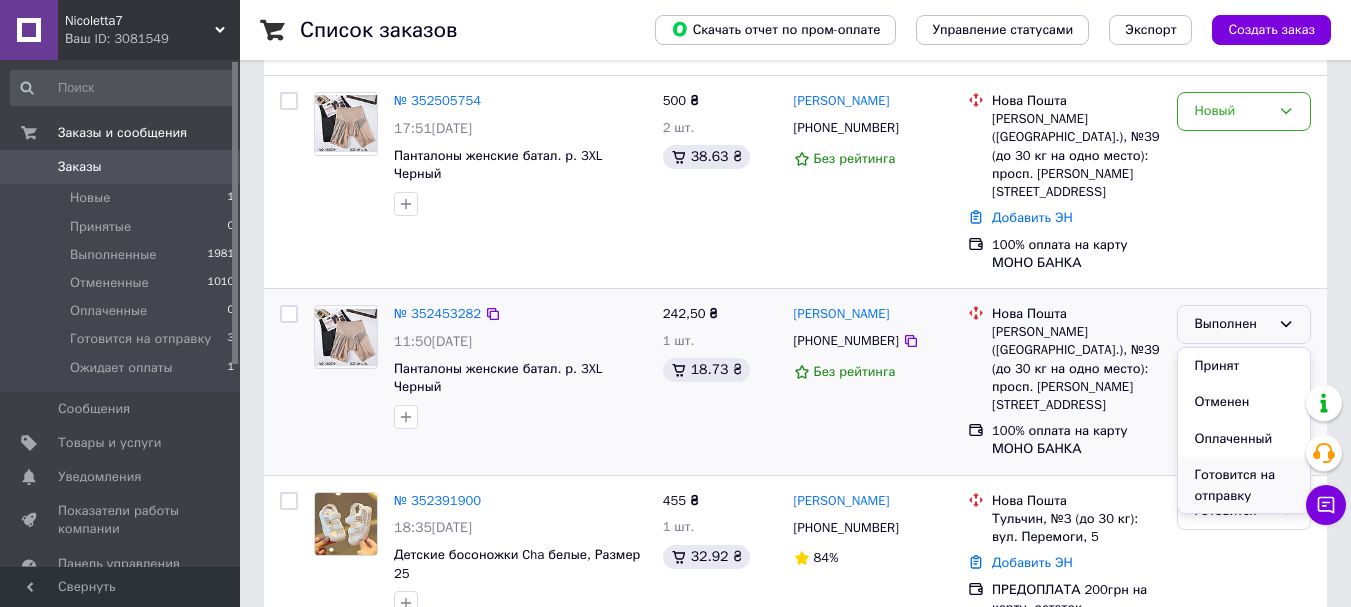 click on "Готовится на отправку" at bounding box center (1244, 485) 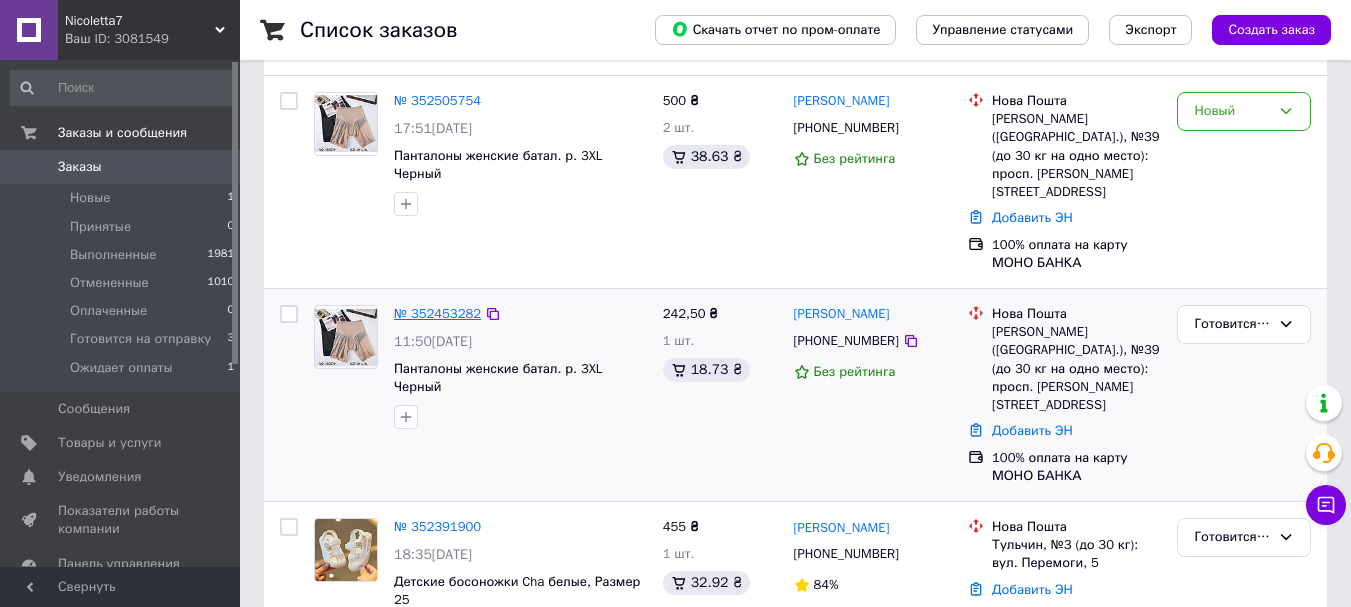 click on "№ 352453282" at bounding box center (437, 313) 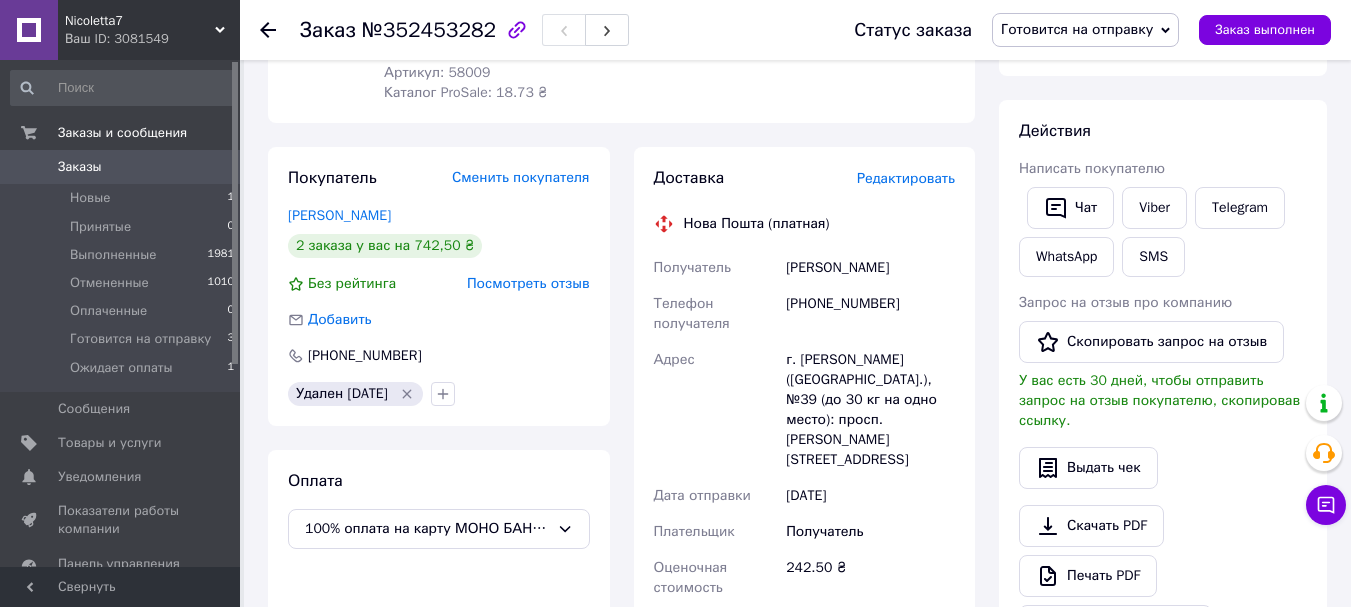 click on "Редактировать" at bounding box center (906, 178) 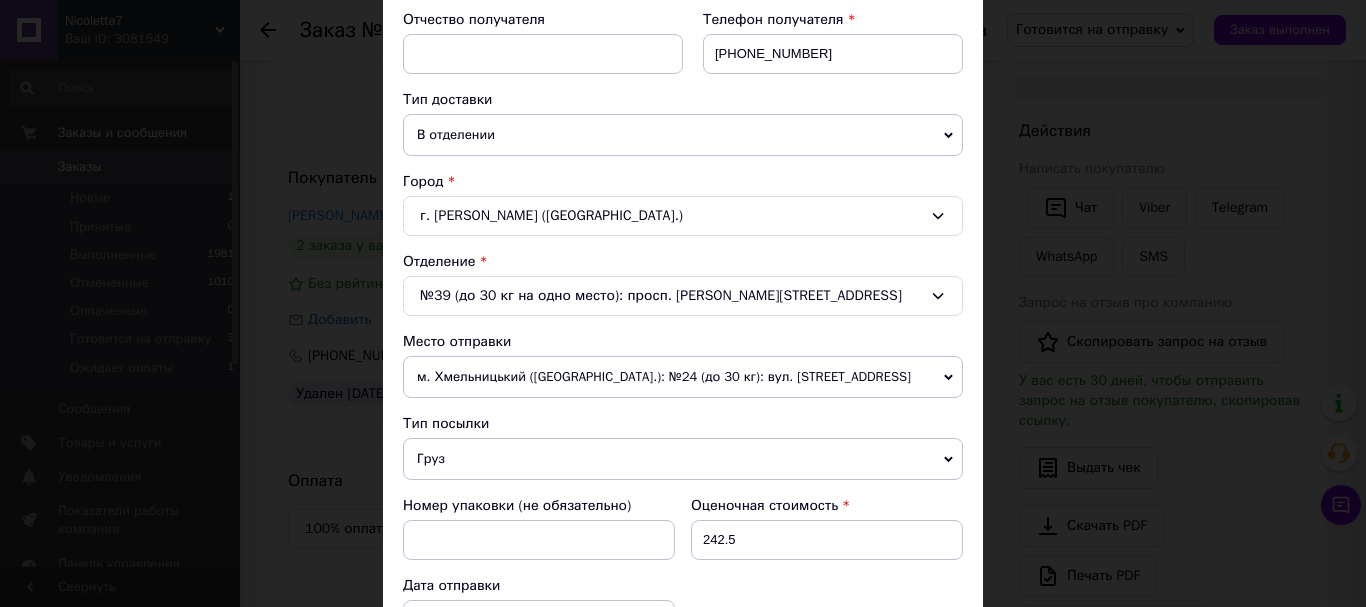 scroll, scrollTop: 400, scrollLeft: 0, axis: vertical 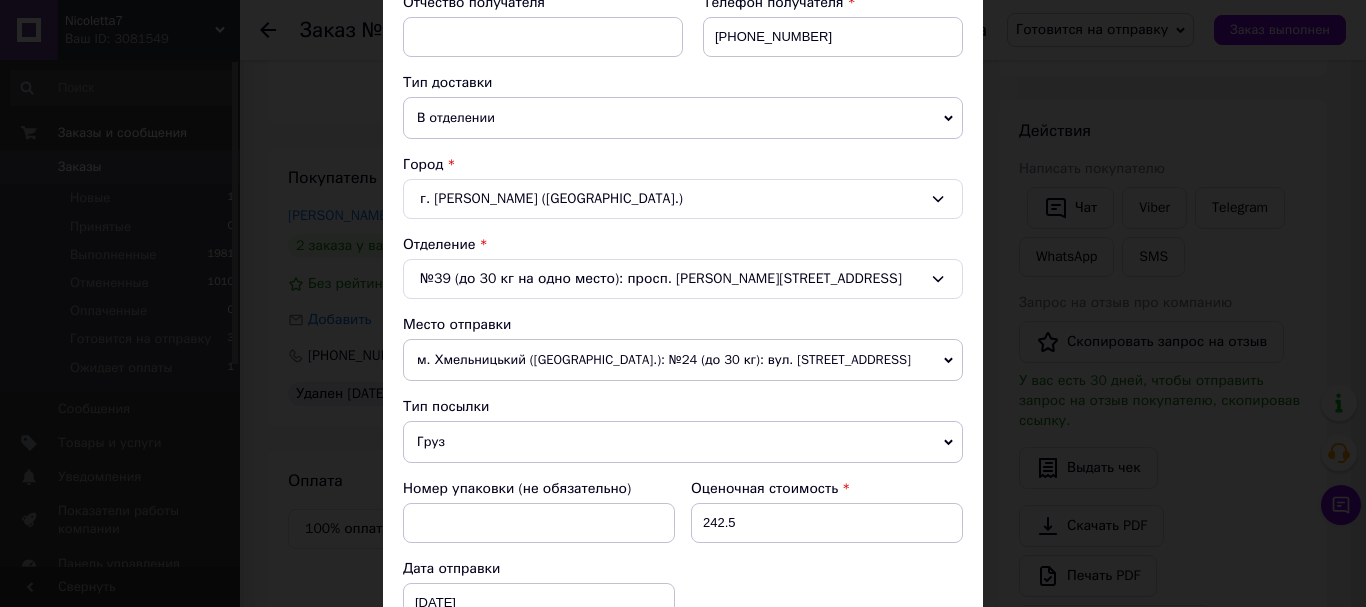 click on "м. Хмельницький ([GEOGRAPHIC_DATA].): №24 (до 30 кг): вул. [STREET_ADDRESS]" at bounding box center [683, 360] 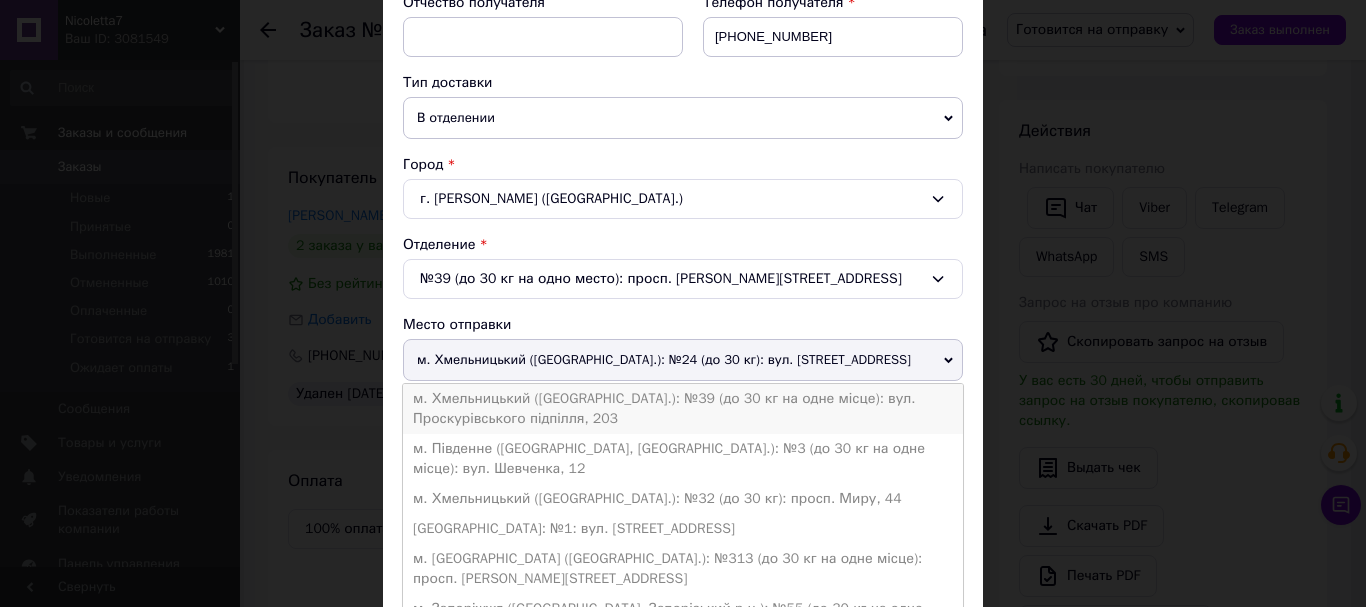 click on "м. Хмельницький ([GEOGRAPHIC_DATA].): №39 (до 30 кг на одне місце): вул. Проскурівського підпілля, 203" at bounding box center [683, 409] 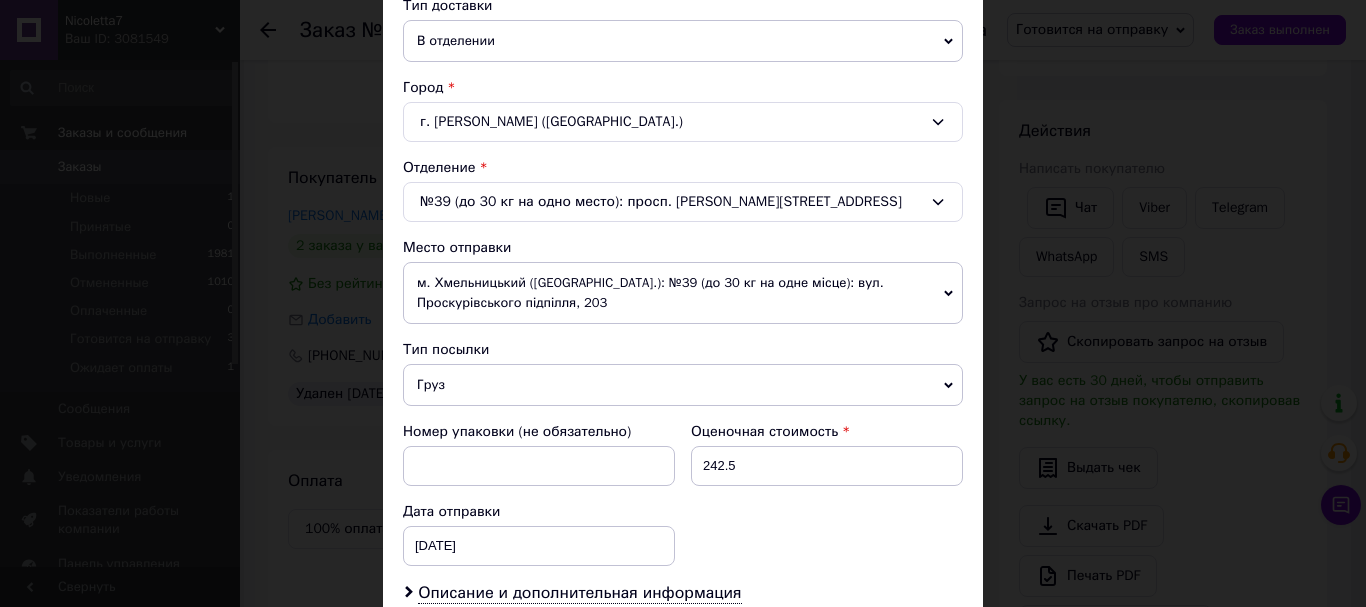 scroll, scrollTop: 500, scrollLeft: 0, axis: vertical 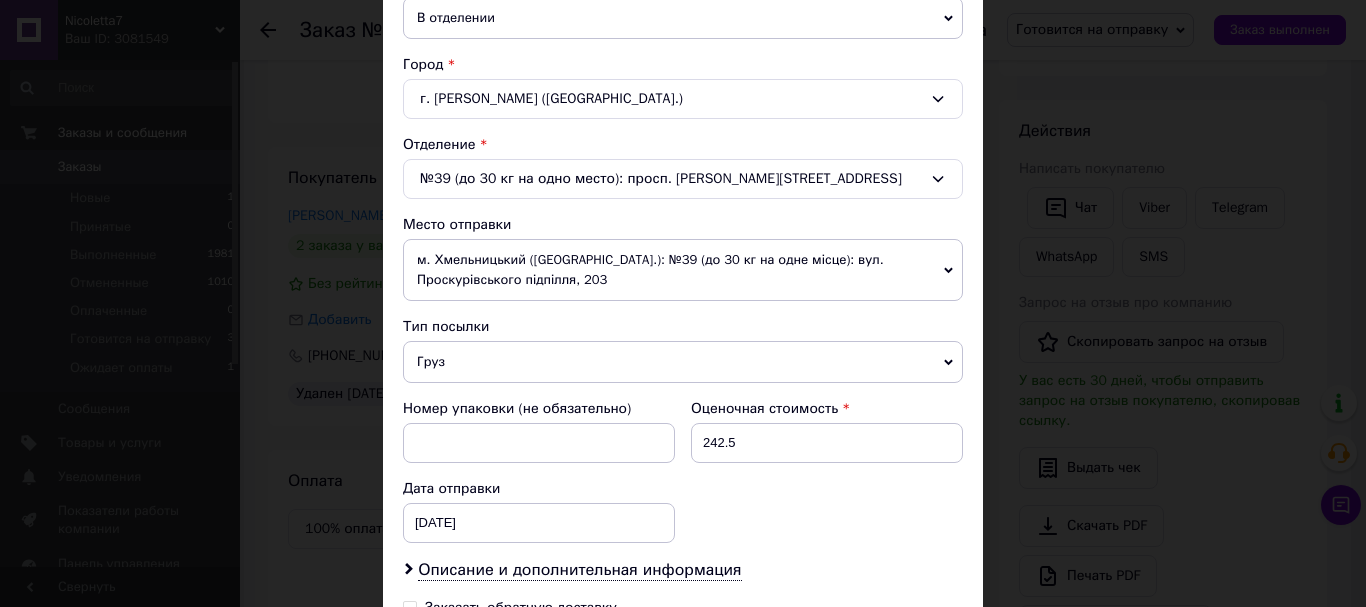 click on "Груз" at bounding box center [683, 362] 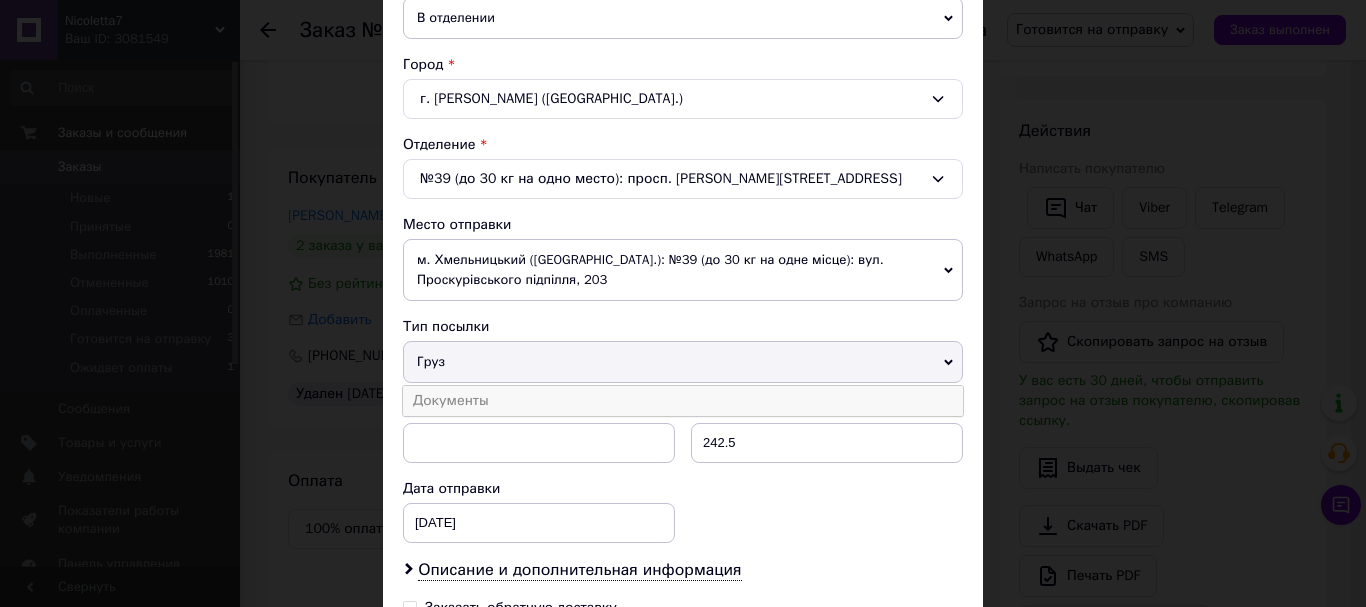 click on "Документы" at bounding box center [683, 401] 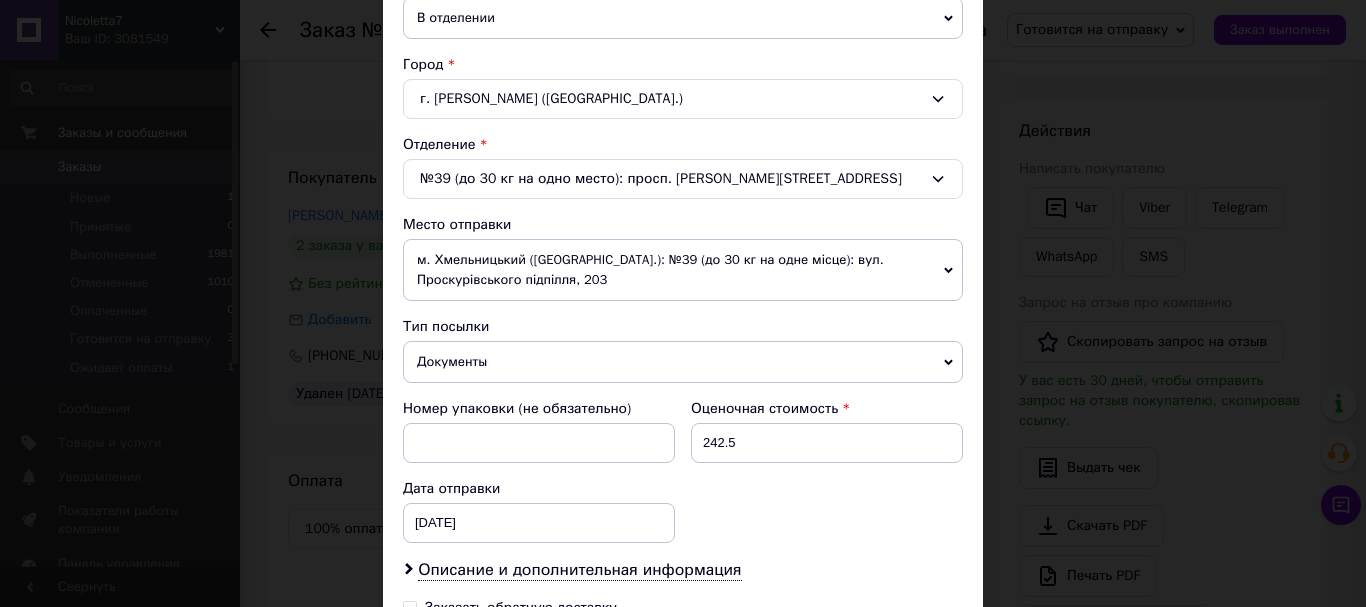 scroll, scrollTop: 600, scrollLeft: 0, axis: vertical 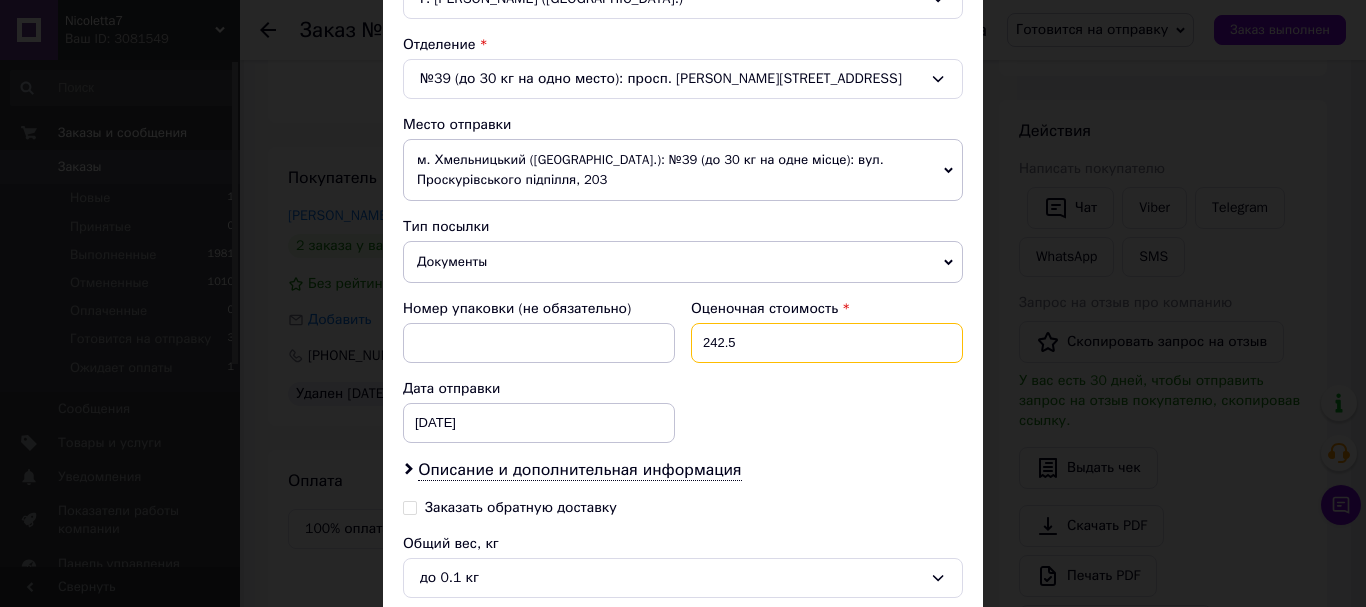 click on "242.5" at bounding box center [827, 343] 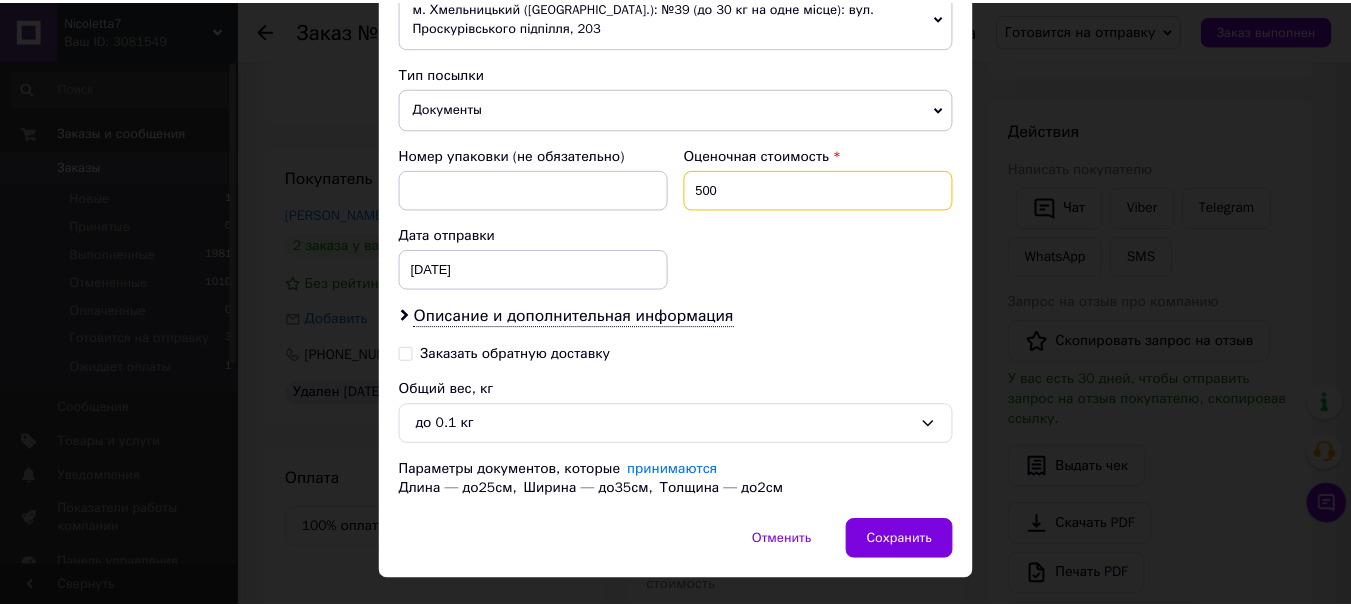 scroll, scrollTop: 797, scrollLeft: 0, axis: vertical 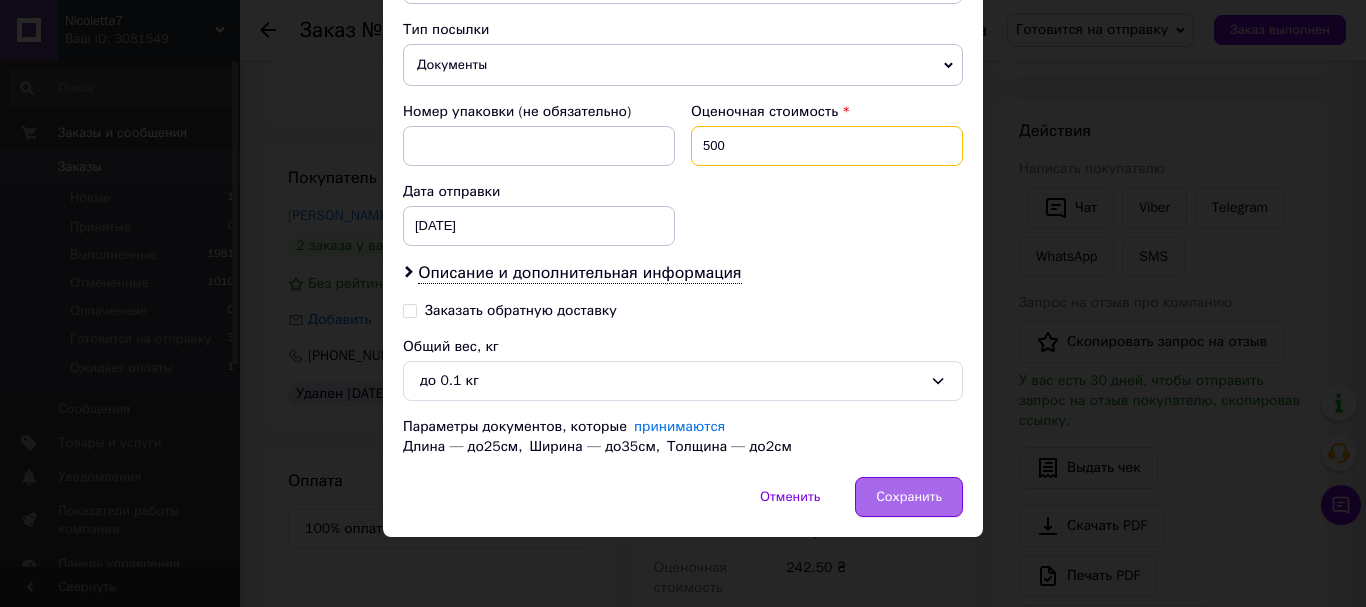 type on "500" 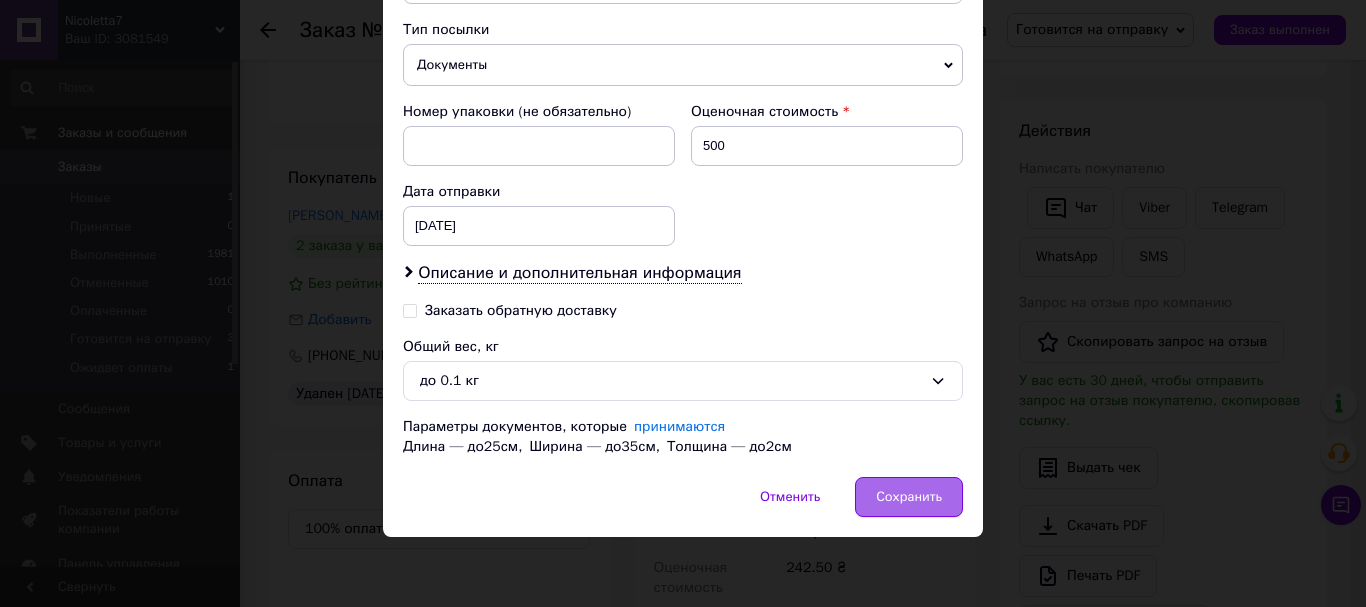 click on "Сохранить" at bounding box center [909, 497] 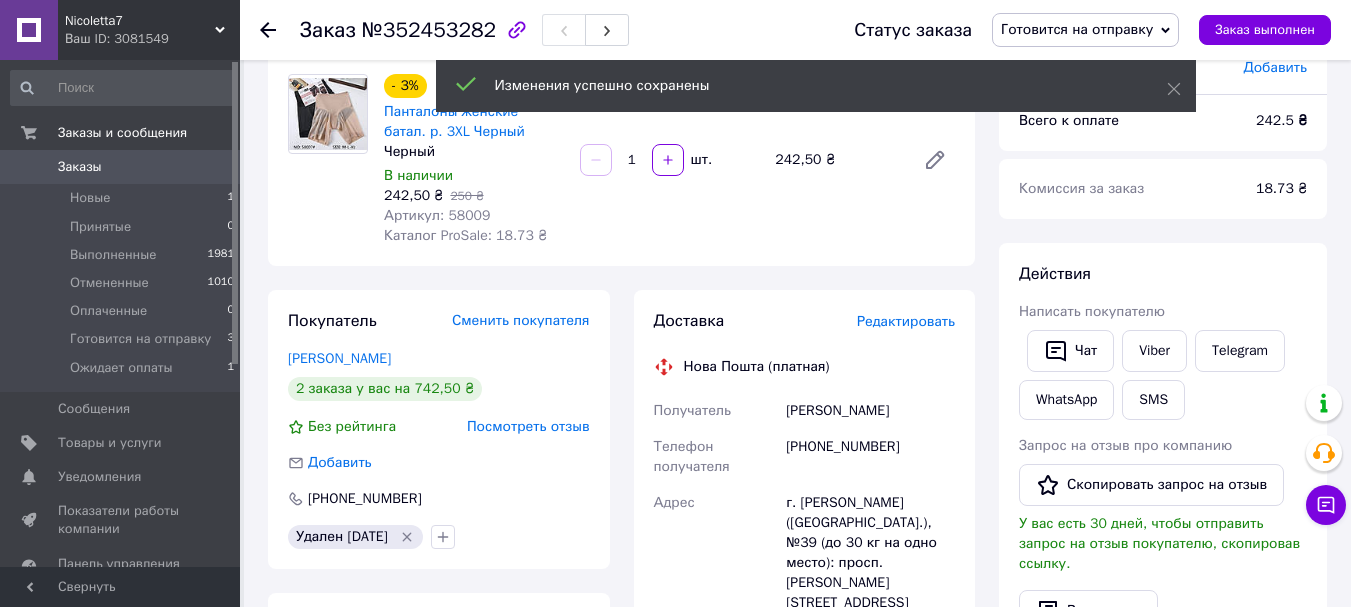 scroll, scrollTop: 100, scrollLeft: 0, axis: vertical 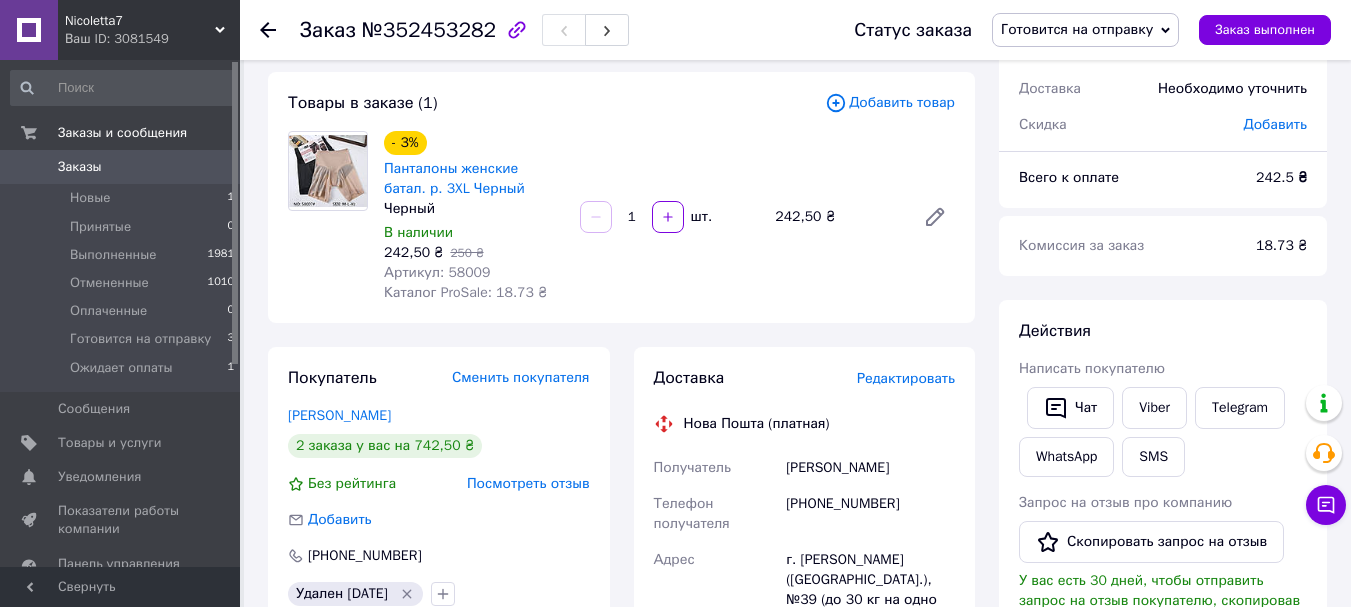 click 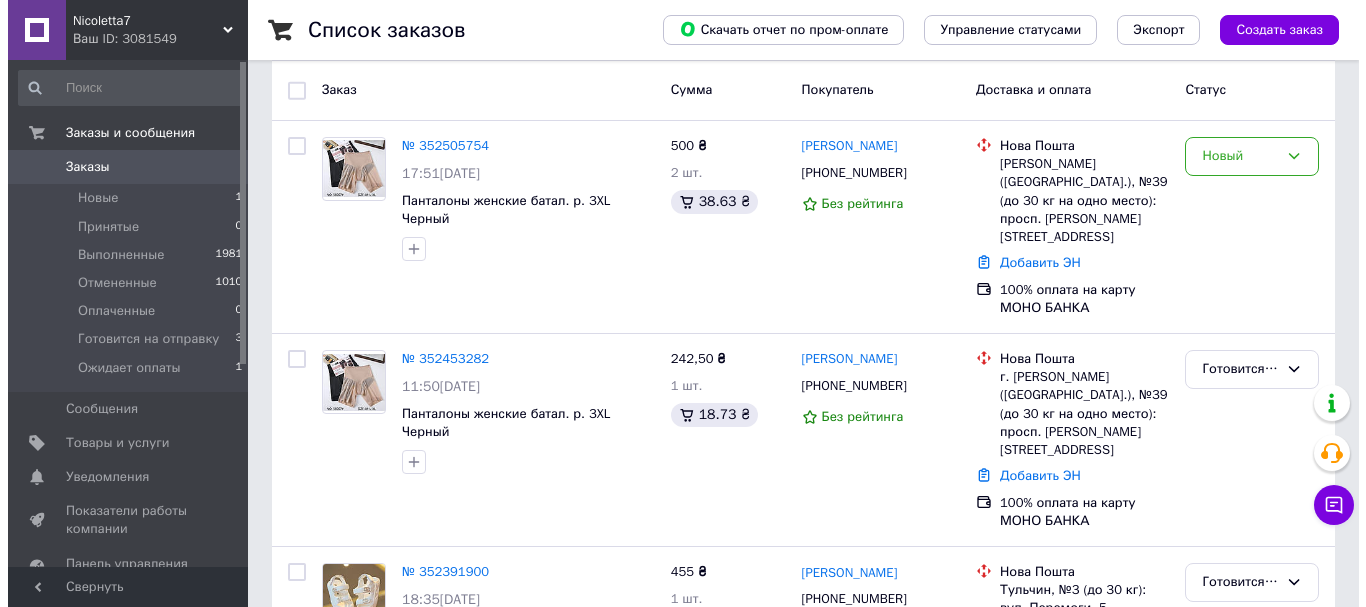 scroll, scrollTop: 300, scrollLeft: 0, axis: vertical 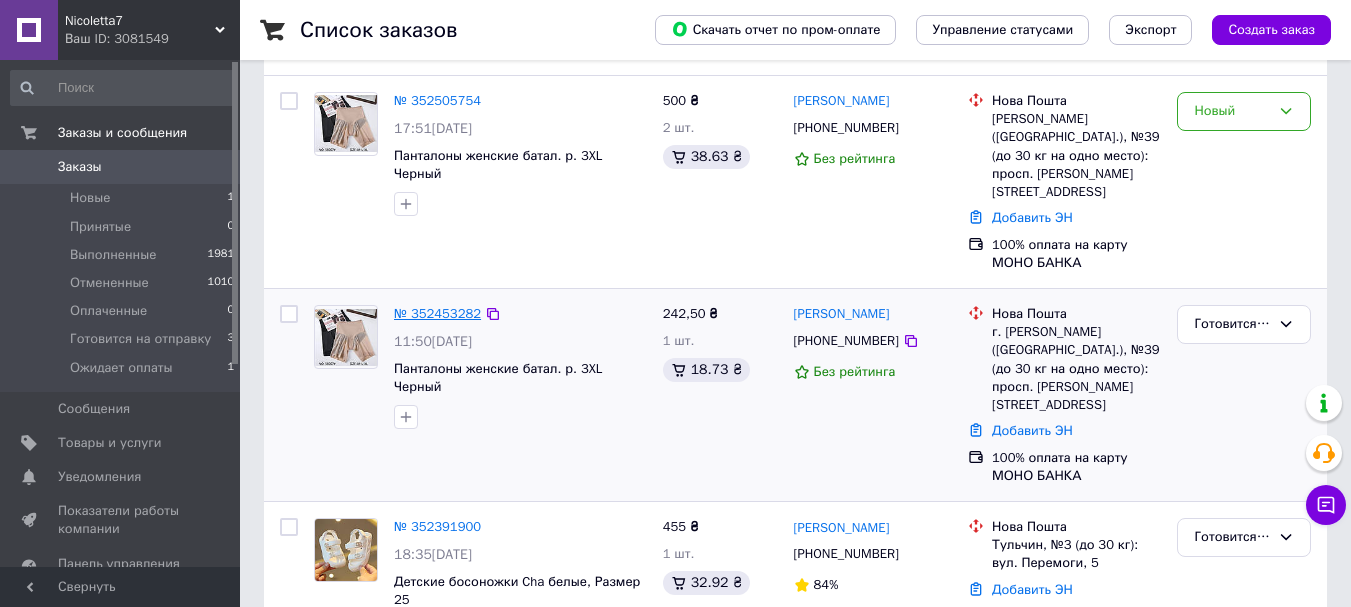 click on "№ 352453282" at bounding box center [437, 313] 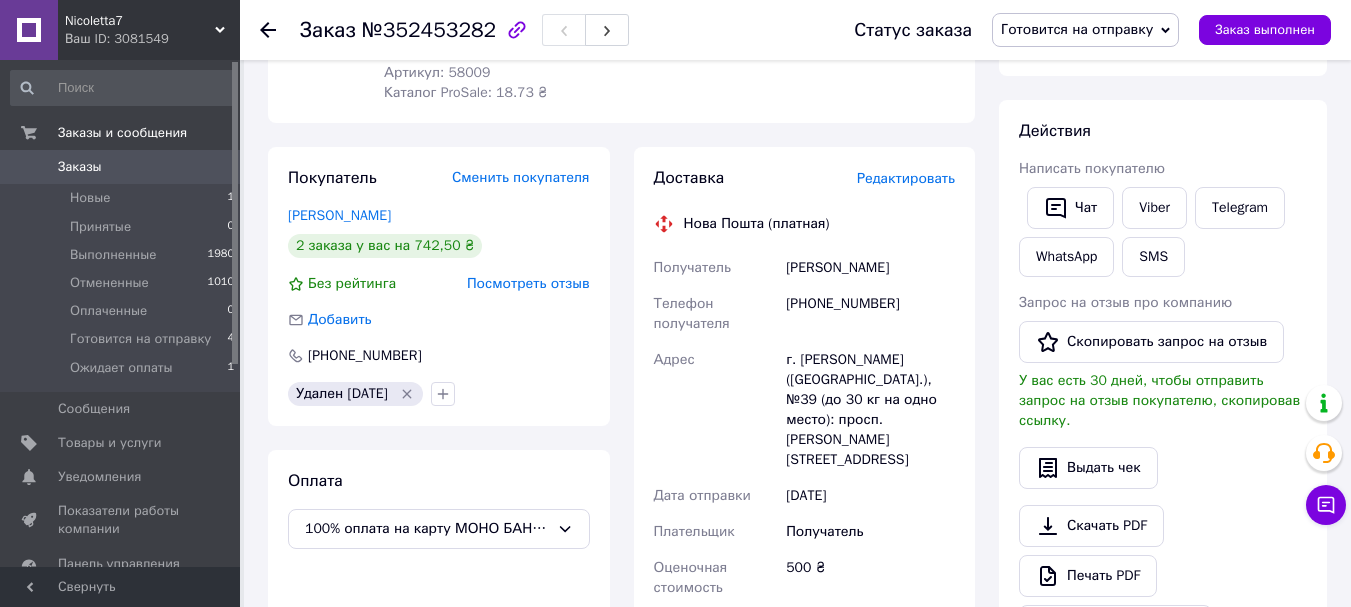 click on "Редактировать" at bounding box center [906, 178] 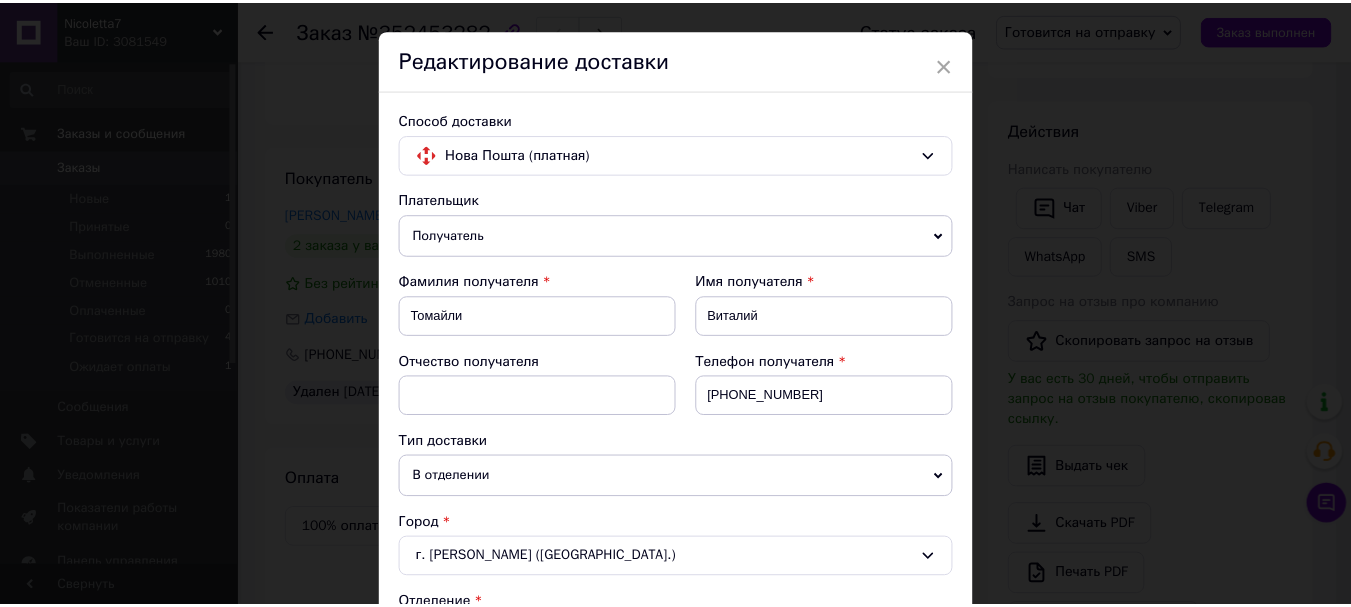 scroll, scrollTop: 0, scrollLeft: 0, axis: both 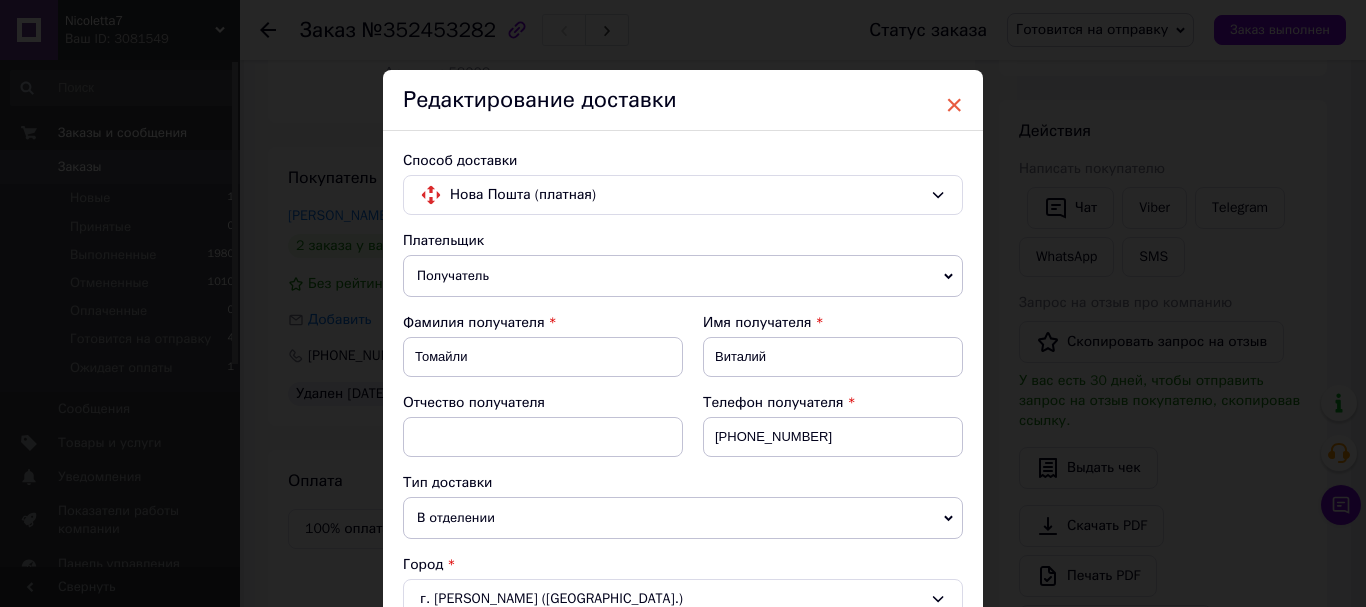 click on "×" at bounding box center (954, 105) 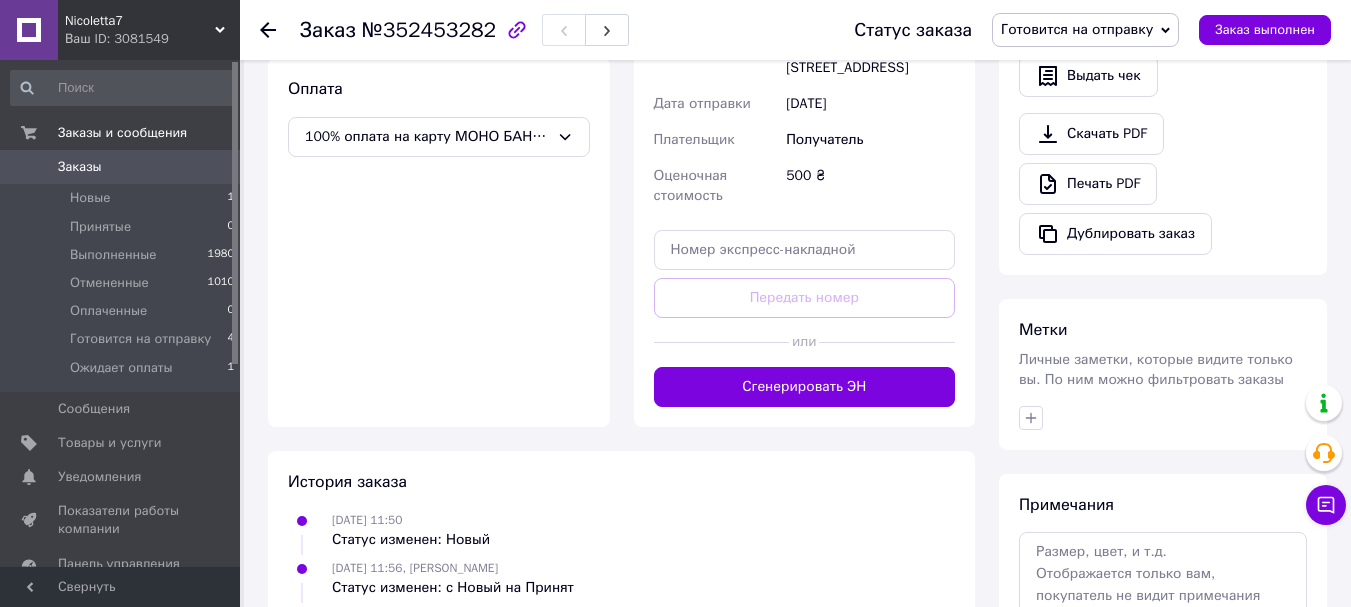scroll, scrollTop: 700, scrollLeft: 0, axis: vertical 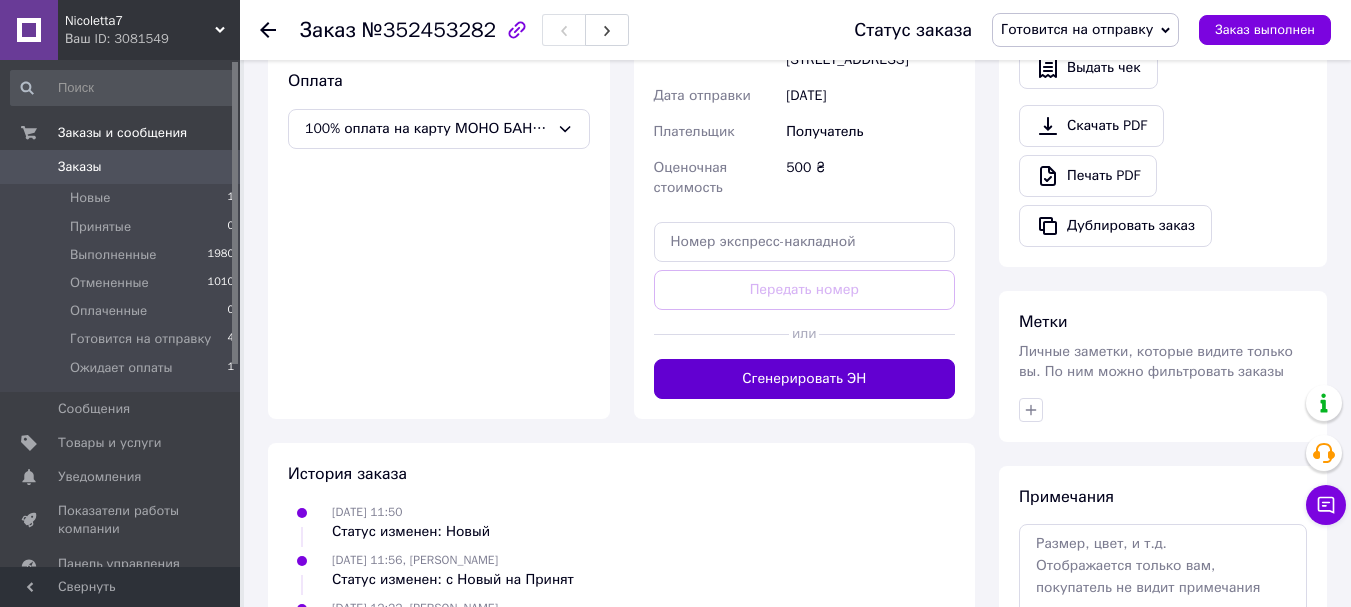 click on "Сгенерировать ЭН" at bounding box center (805, 379) 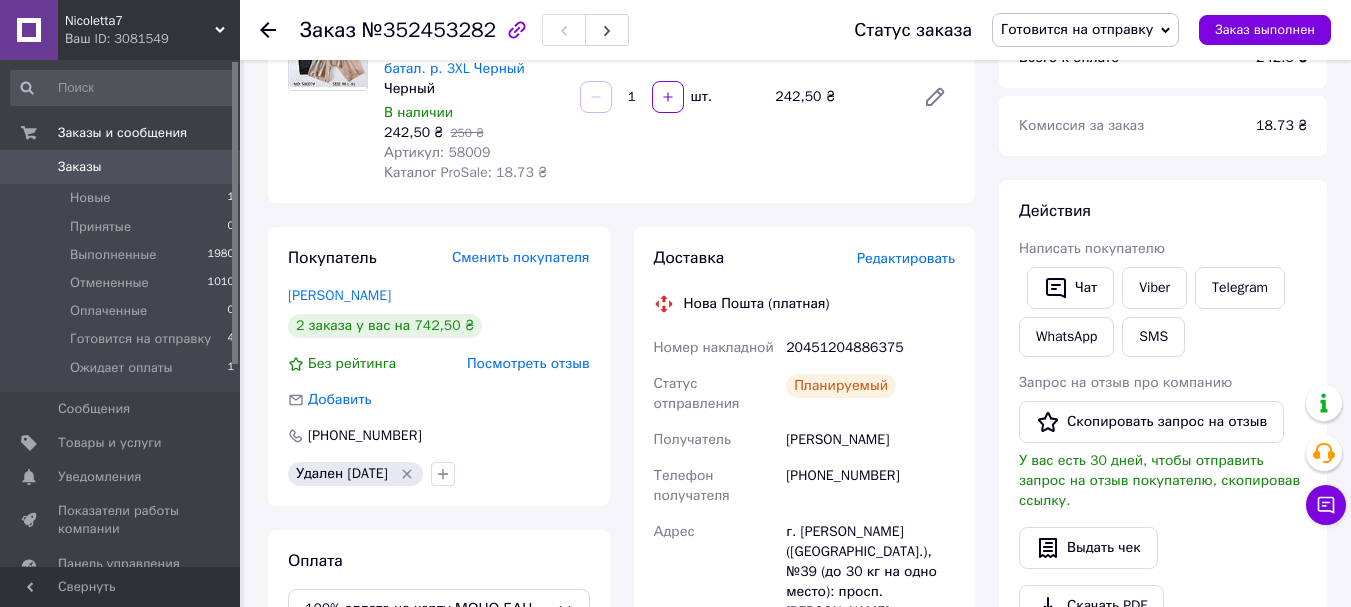 scroll, scrollTop: 200, scrollLeft: 0, axis: vertical 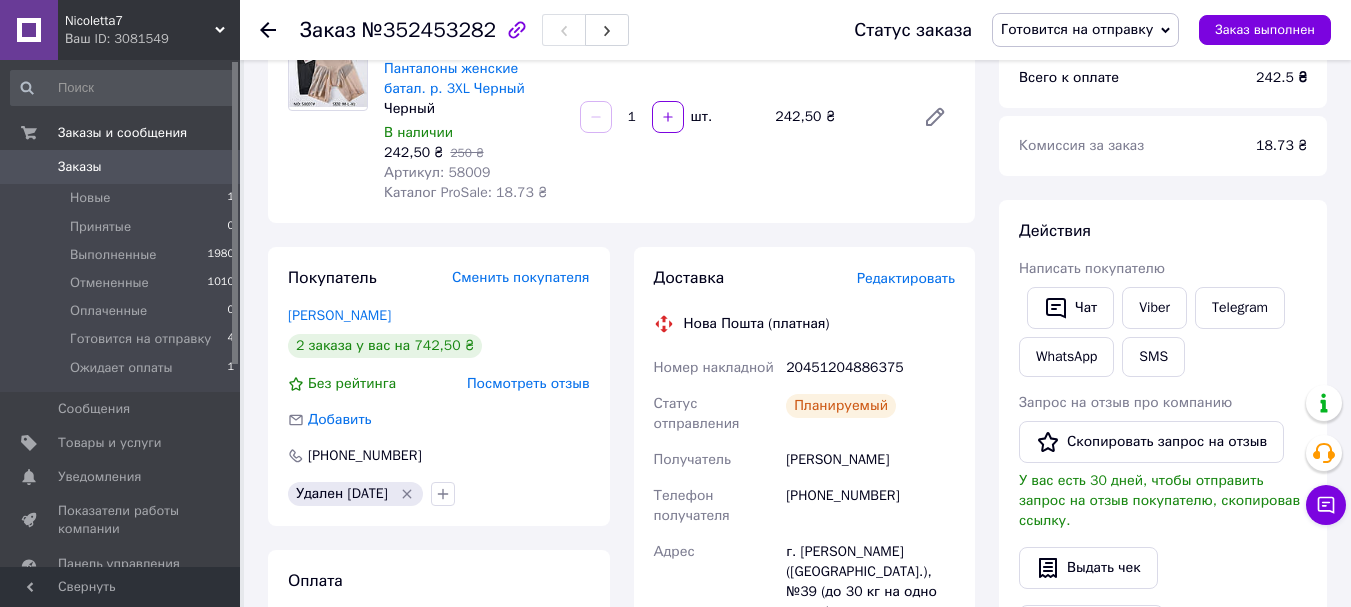 click 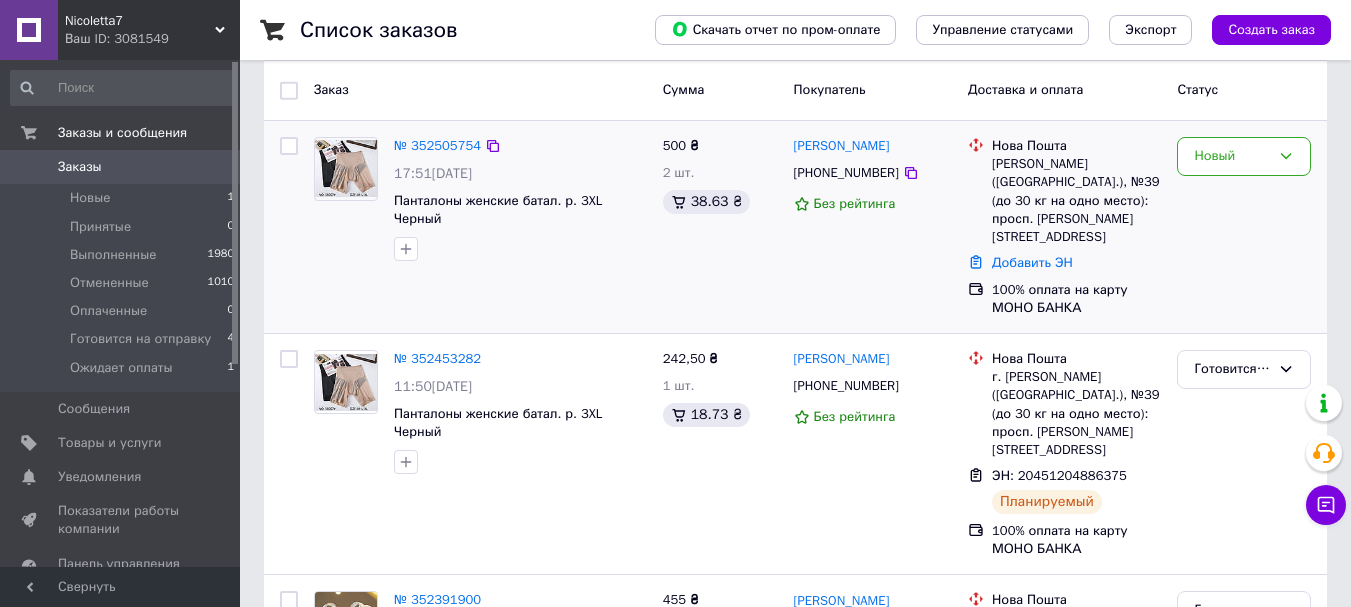 scroll, scrollTop: 300, scrollLeft: 0, axis: vertical 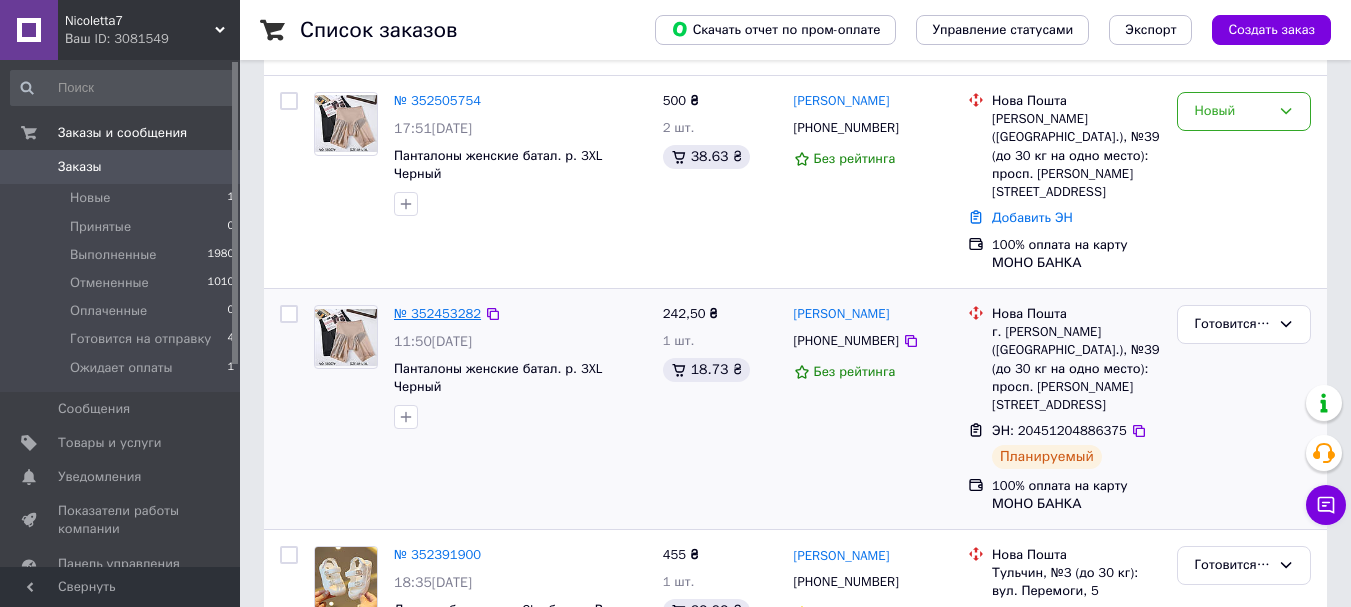click on "№ 352453282" at bounding box center (437, 313) 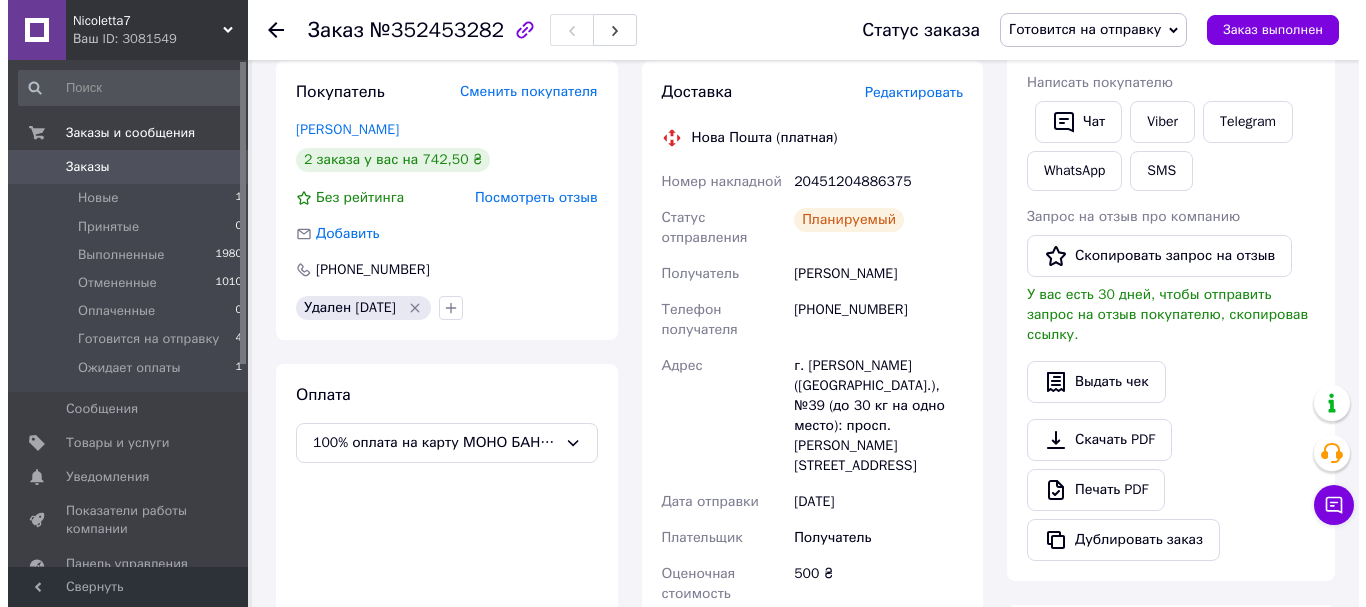 scroll, scrollTop: 300, scrollLeft: 0, axis: vertical 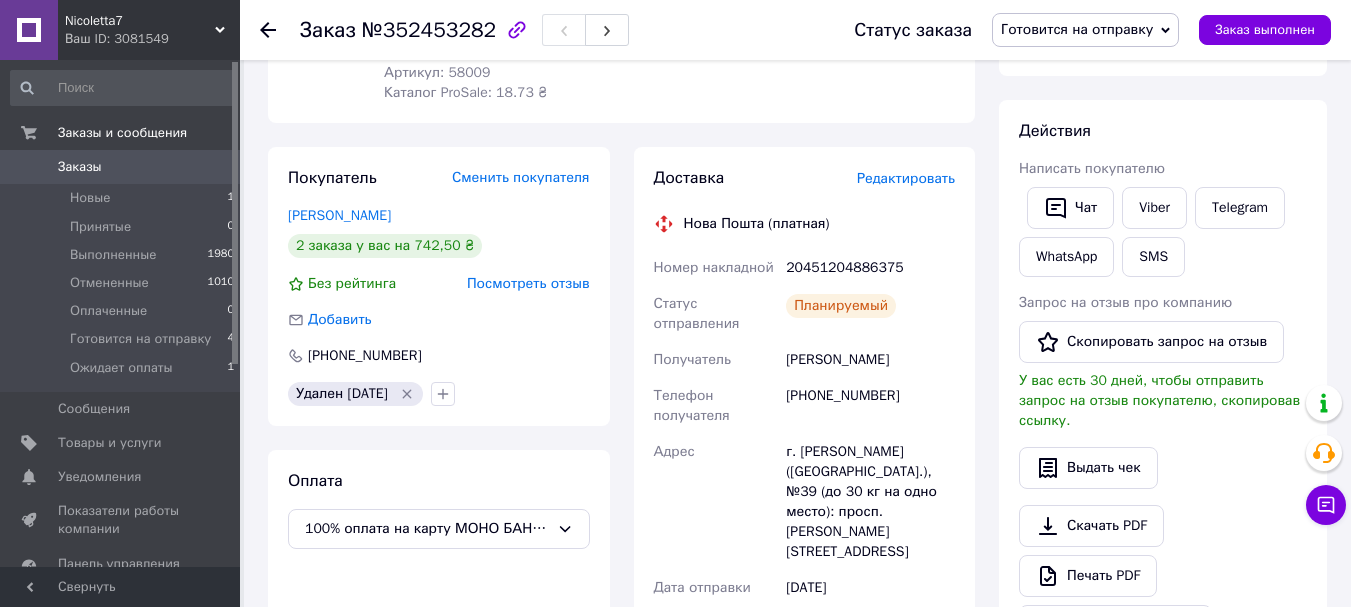 click on "Редактировать" at bounding box center [906, 178] 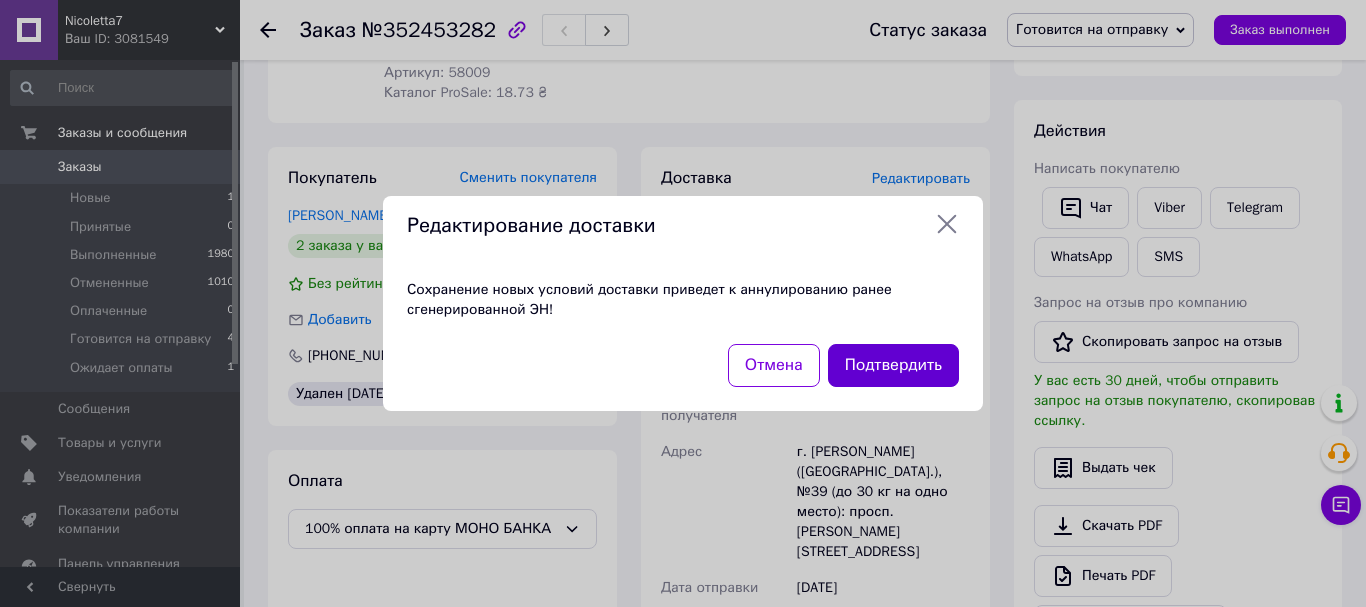 click on "Подтвердить" at bounding box center [893, 365] 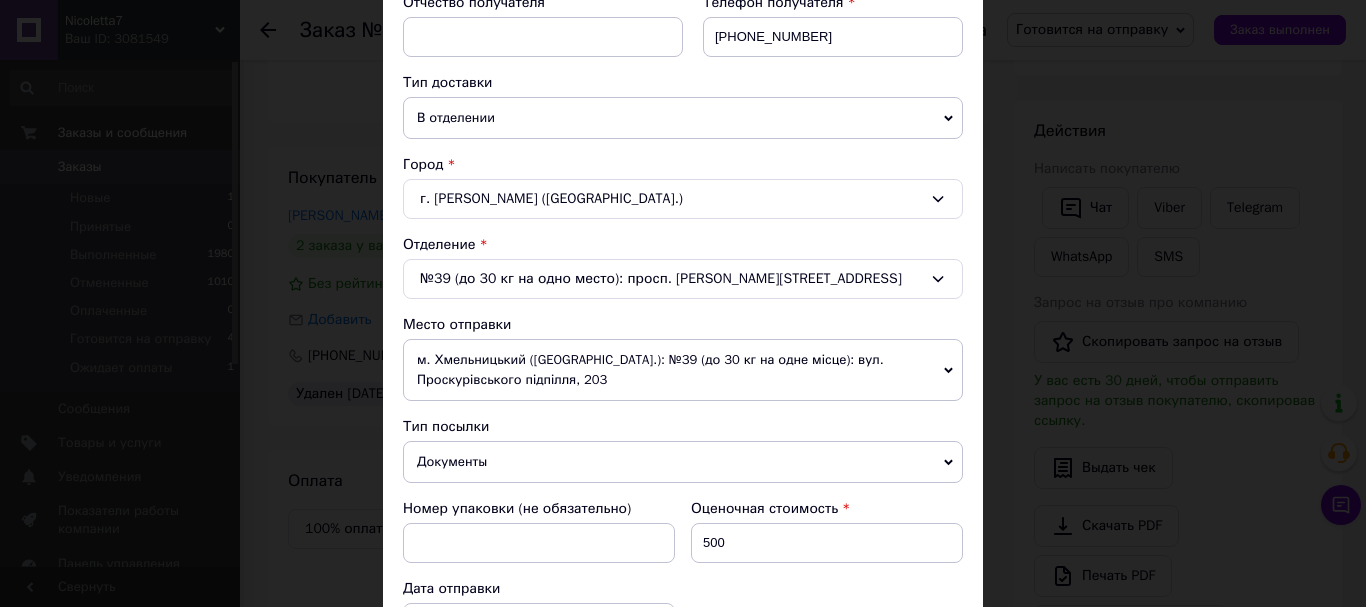 scroll, scrollTop: 500, scrollLeft: 0, axis: vertical 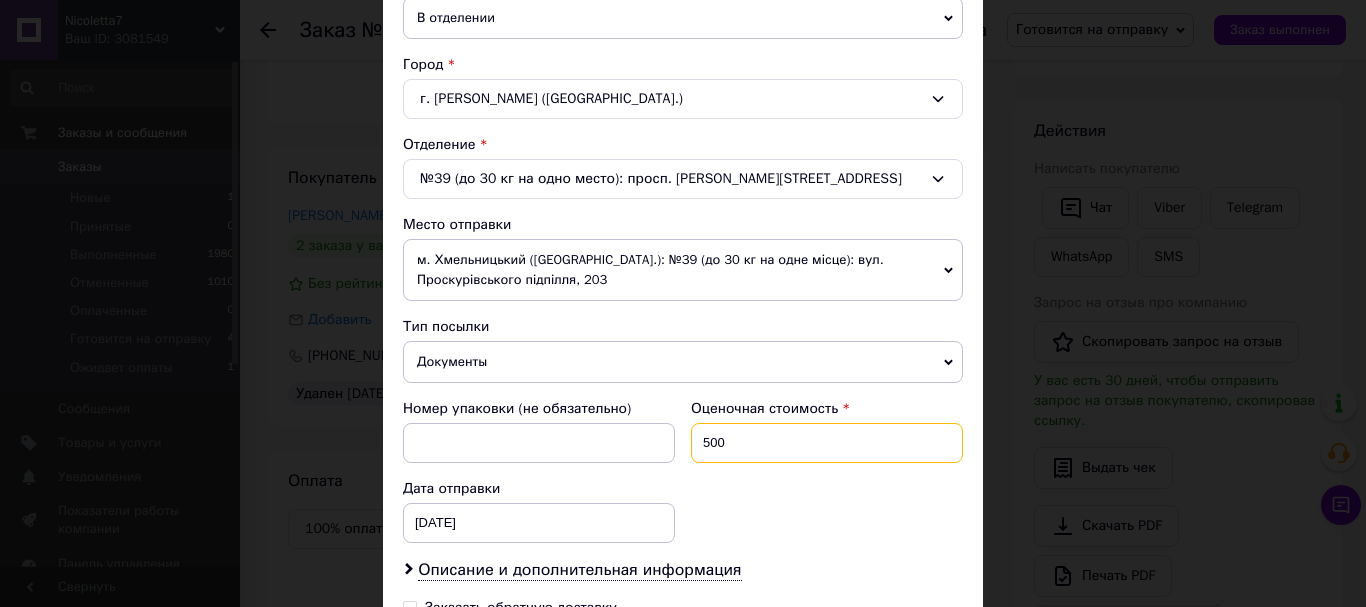 drag, startPoint x: 754, startPoint y: 445, endPoint x: 692, endPoint y: 445, distance: 62 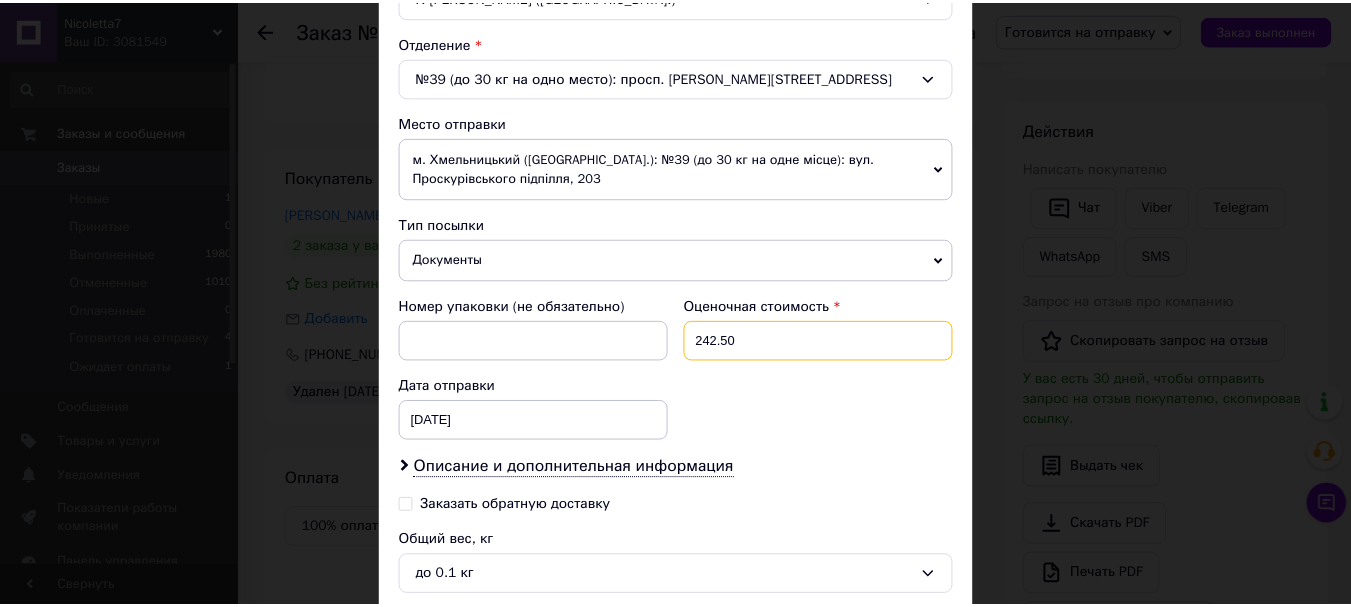 scroll, scrollTop: 797, scrollLeft: 0, axis: vertical 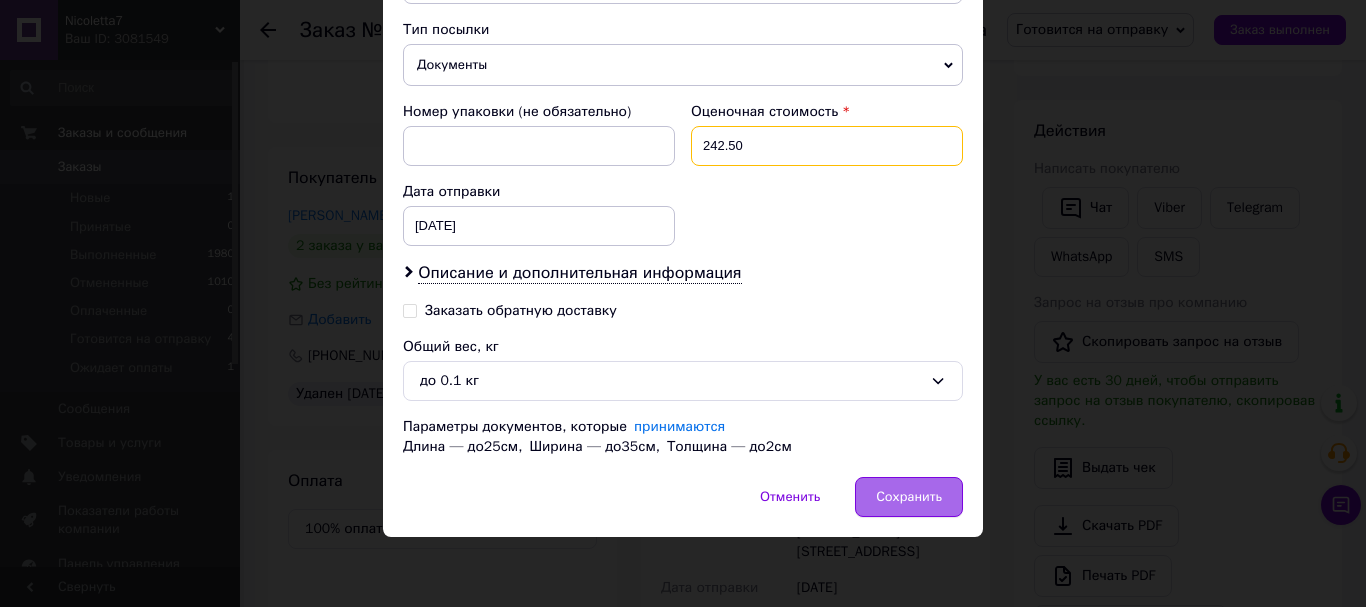 type on "242.50" 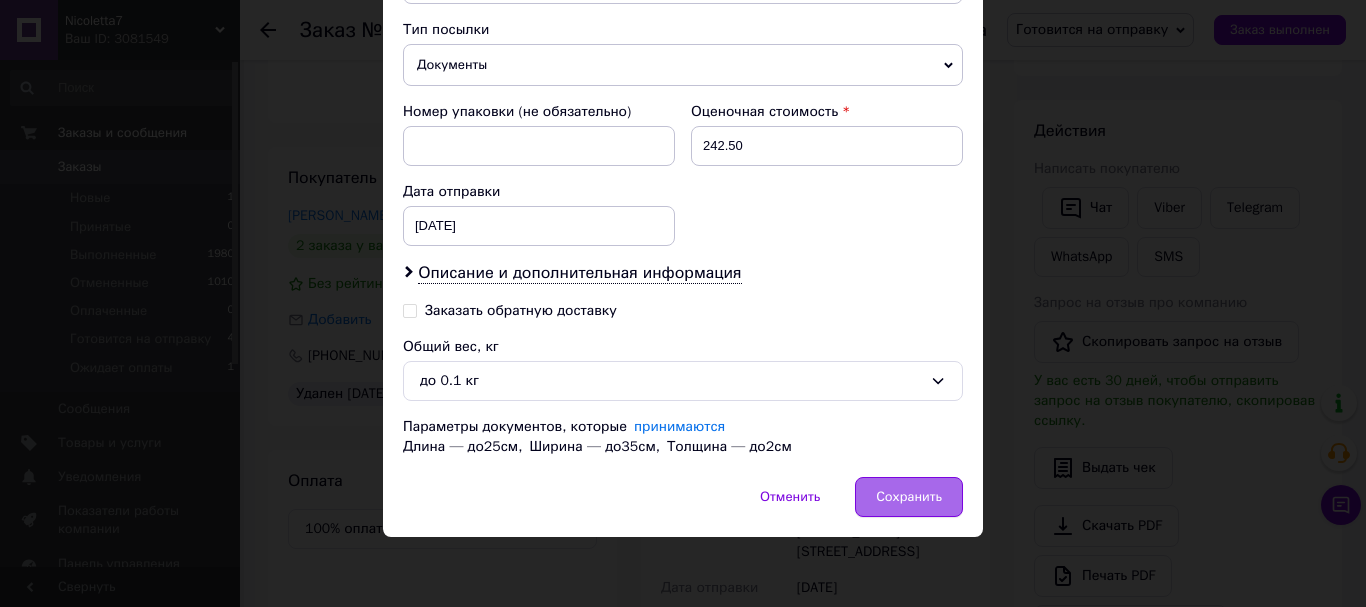 click on "Сохранить" at bounding box center [909, 497] 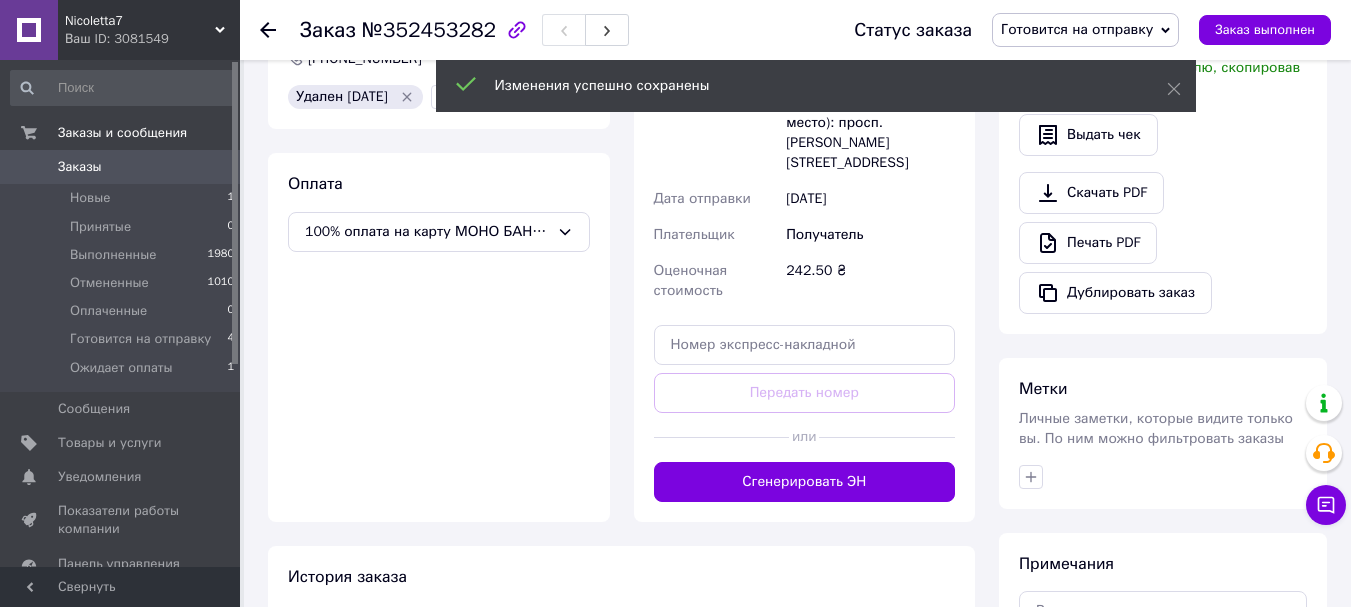 scroll, scrollTop: 600, scrollLeft: 0, axis: vertical 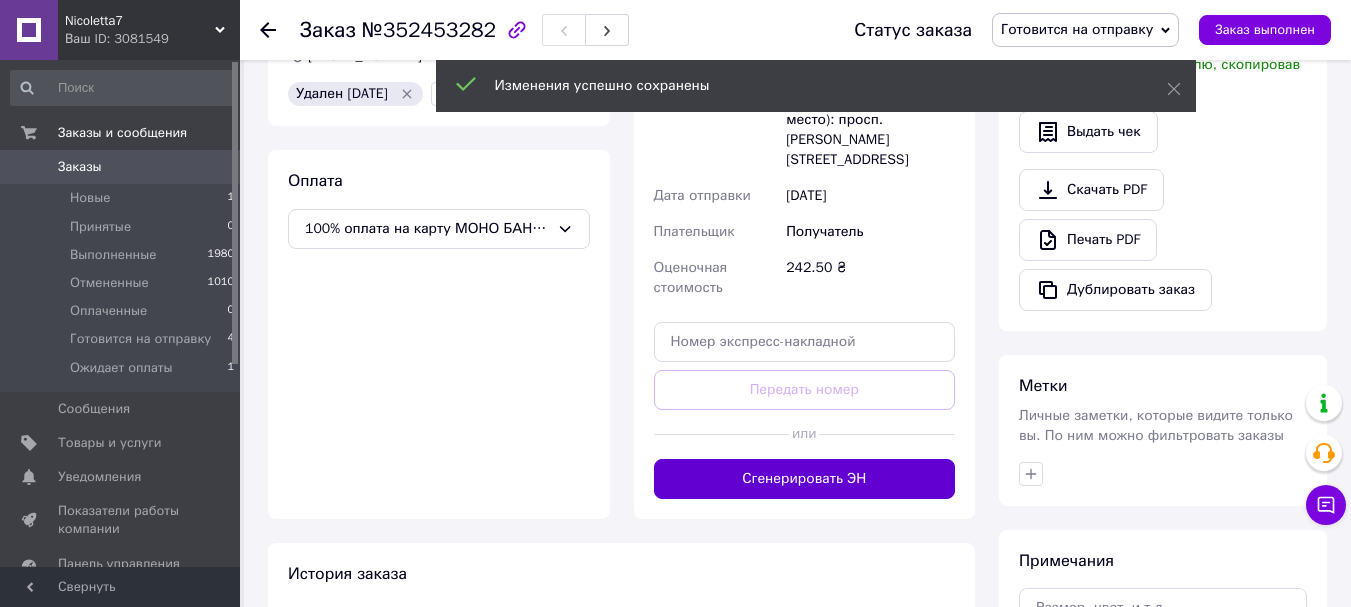 click on "Сгенерировать ЭН" at bounding box center (805, 479) 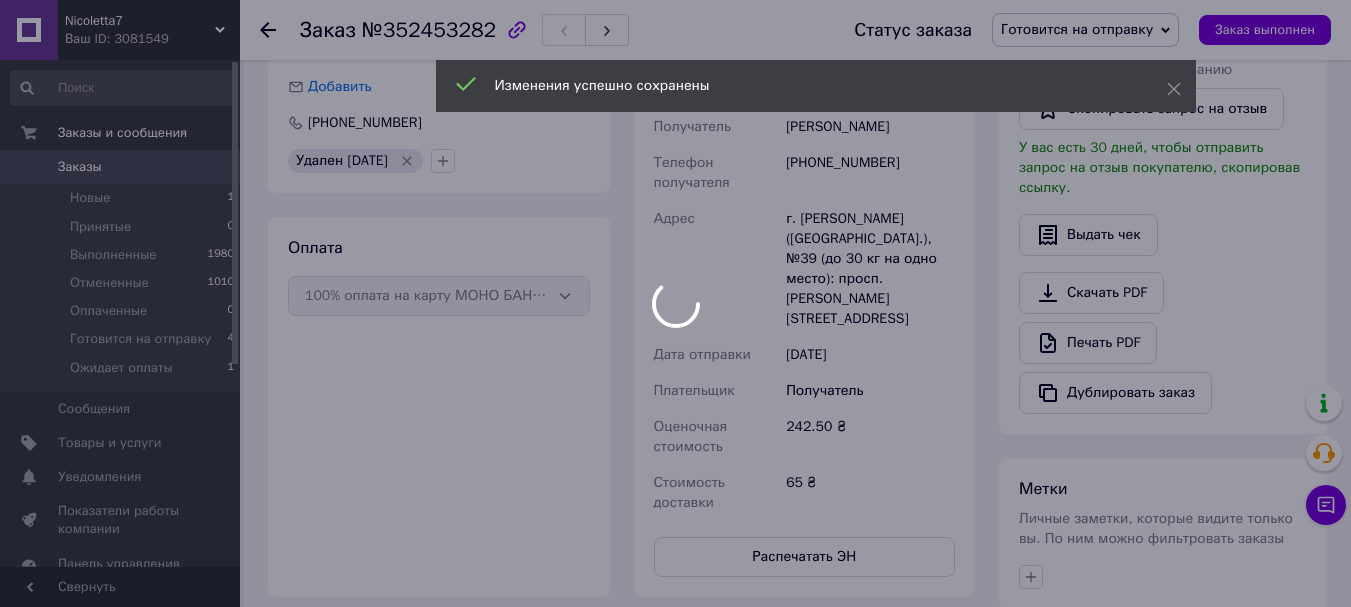 scroll, scrollTop: 300, scrollLeft: 0, axis: vertical 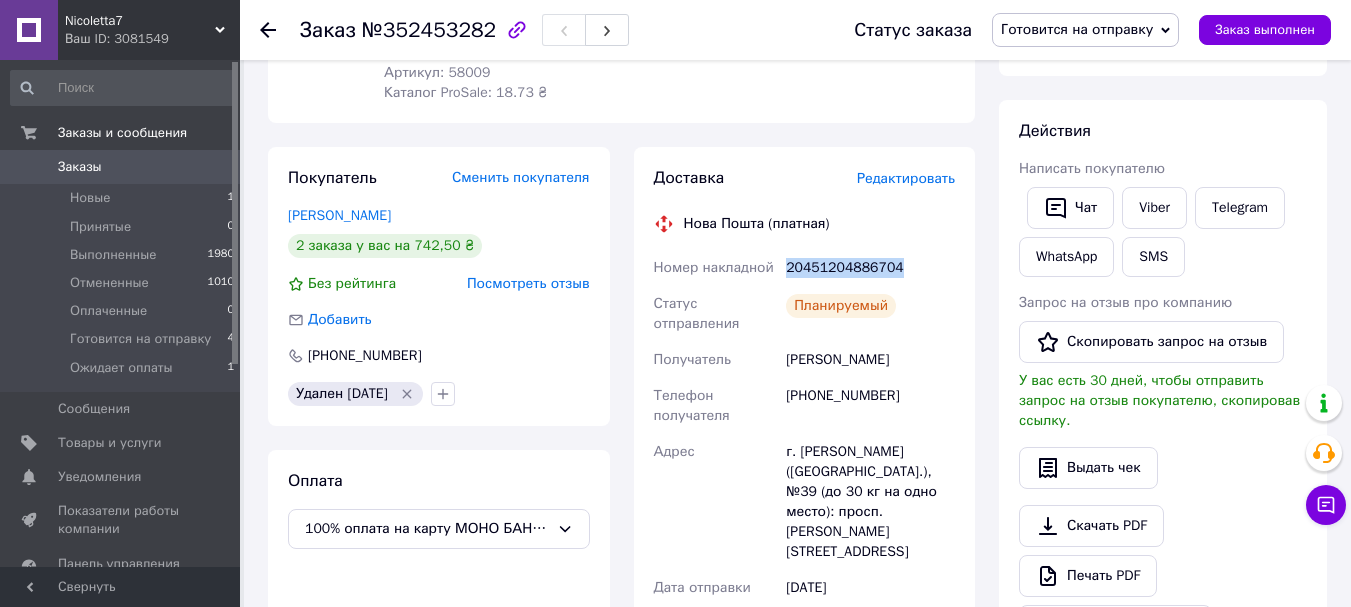 drag, startPoint x: 894, startPoint y: 267, endPoint x: 788, endPoint y: 268, distance: 106.004715 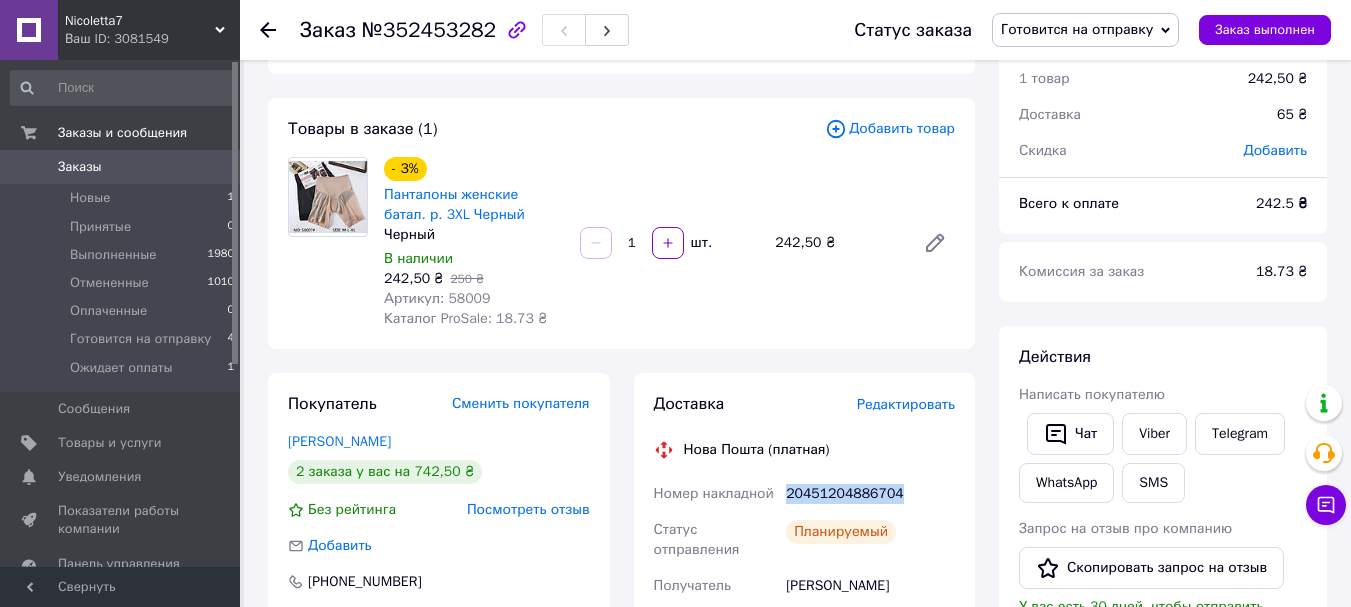 scroll, scrollTop: 0, scrollLeft: 0, axis: both 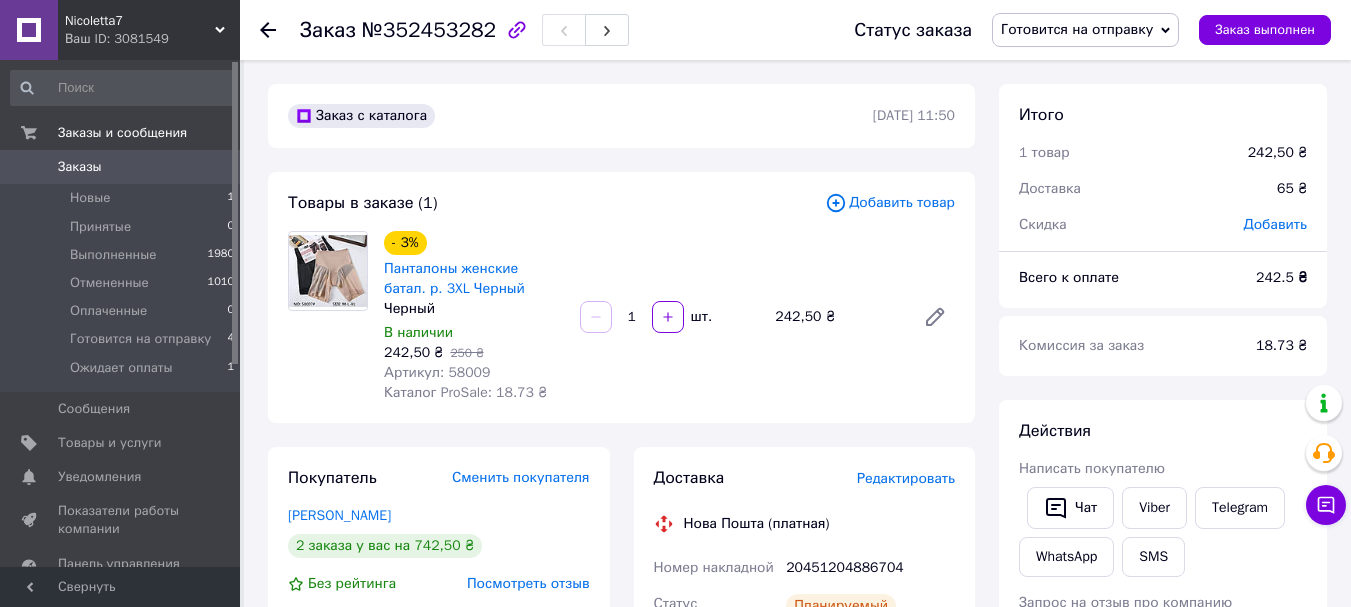 click 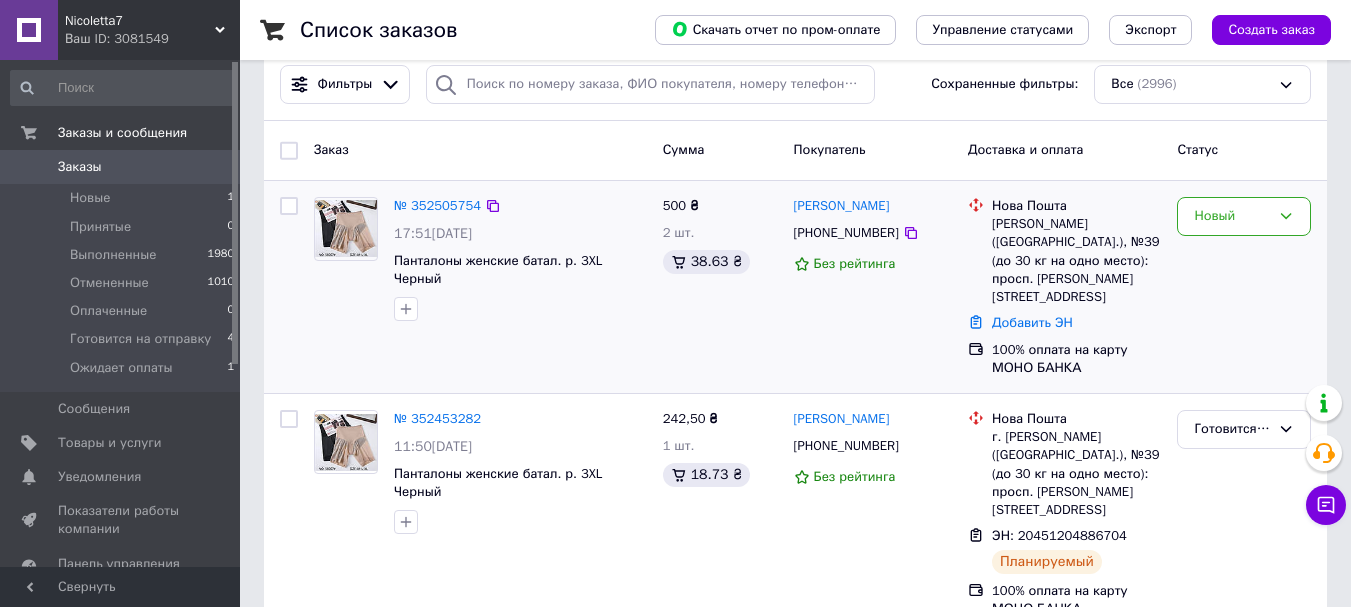 scroll, scrollTop: 200, scrollLeft: 0, axis: vertical 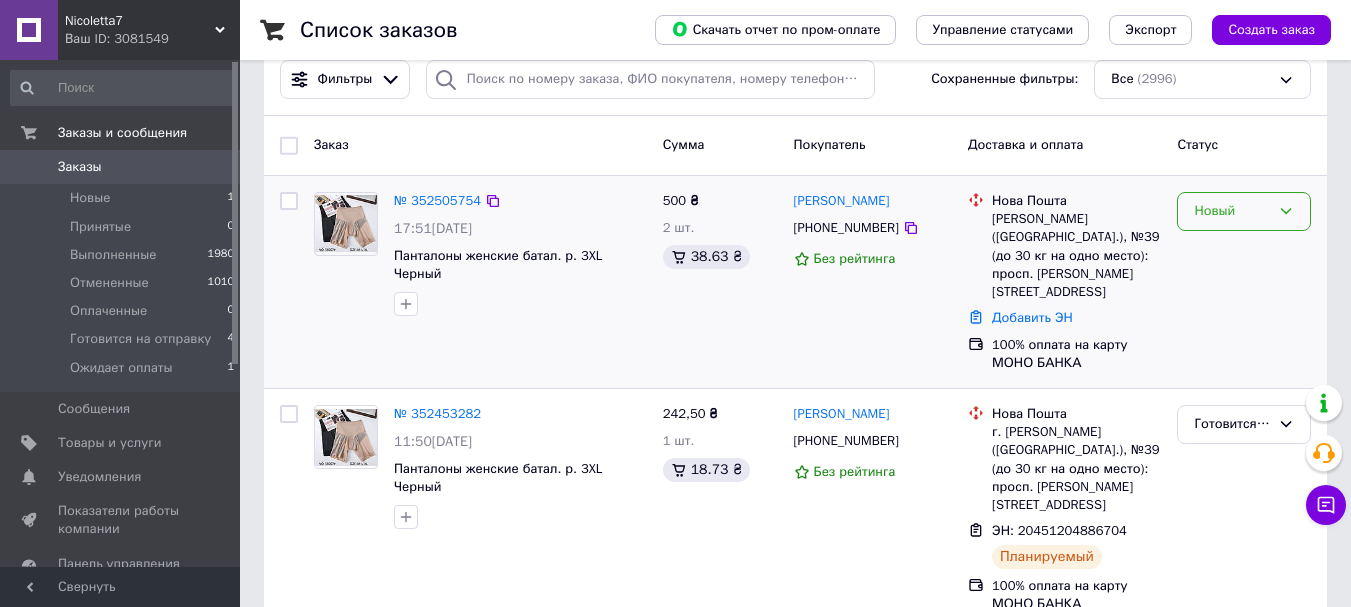 click on "Новый" at bounding box center [1232, 211] 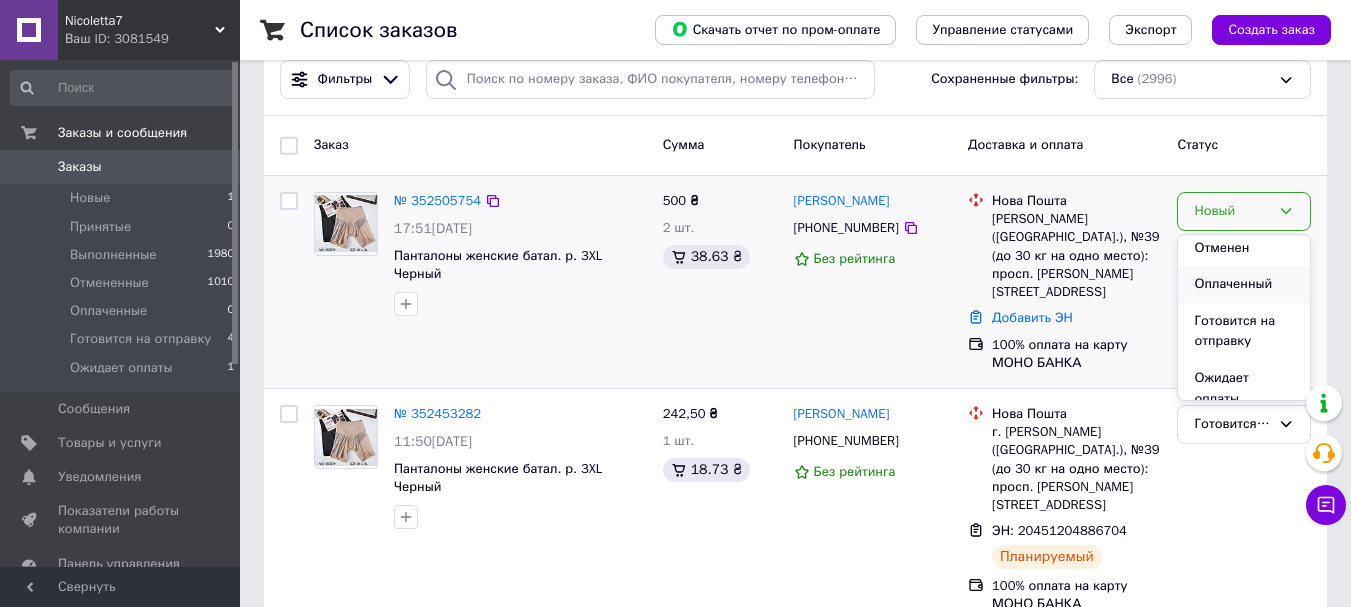 scroll, scrollTop: 95, scrollLeft: 0, axis: vertical 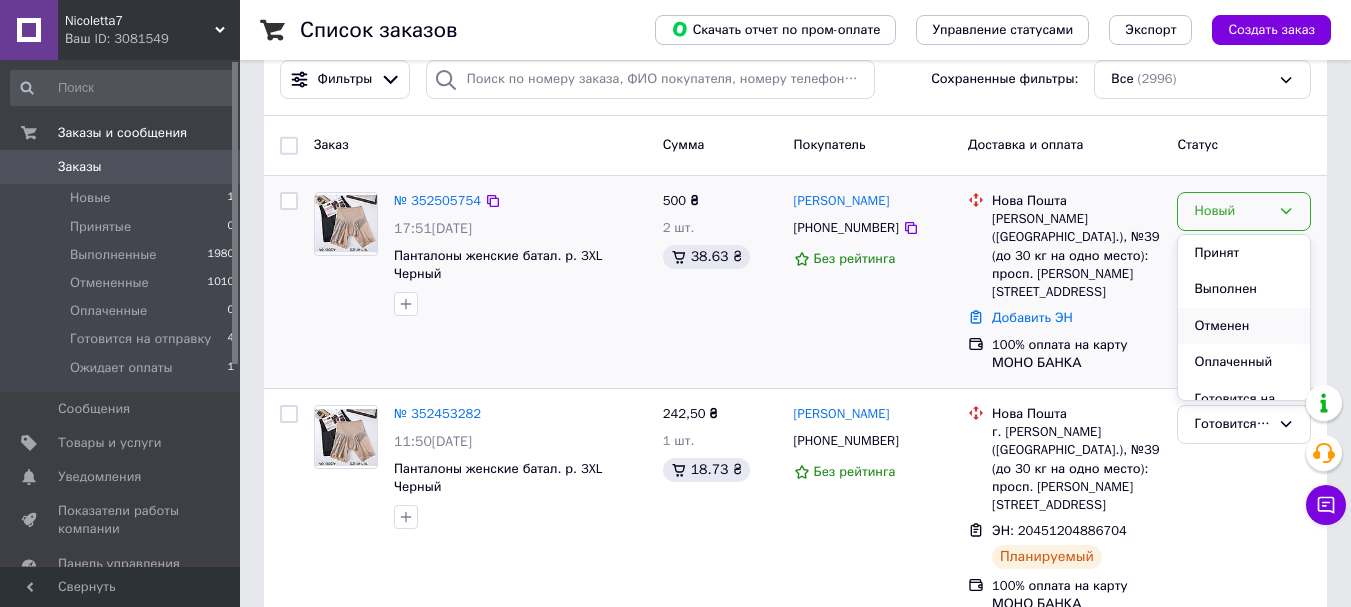 click on "Отменен" at bounding box center (1244, 326) 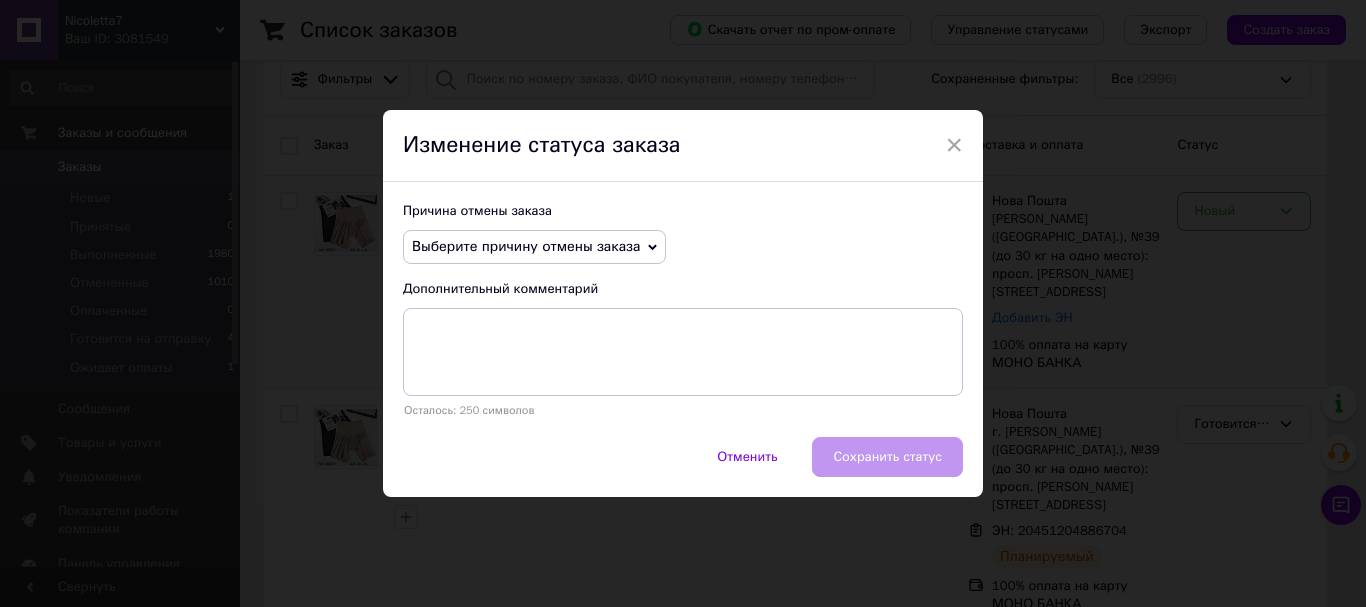 click on "Выберите причину отмены заказа" at bounding box center [534, 247] 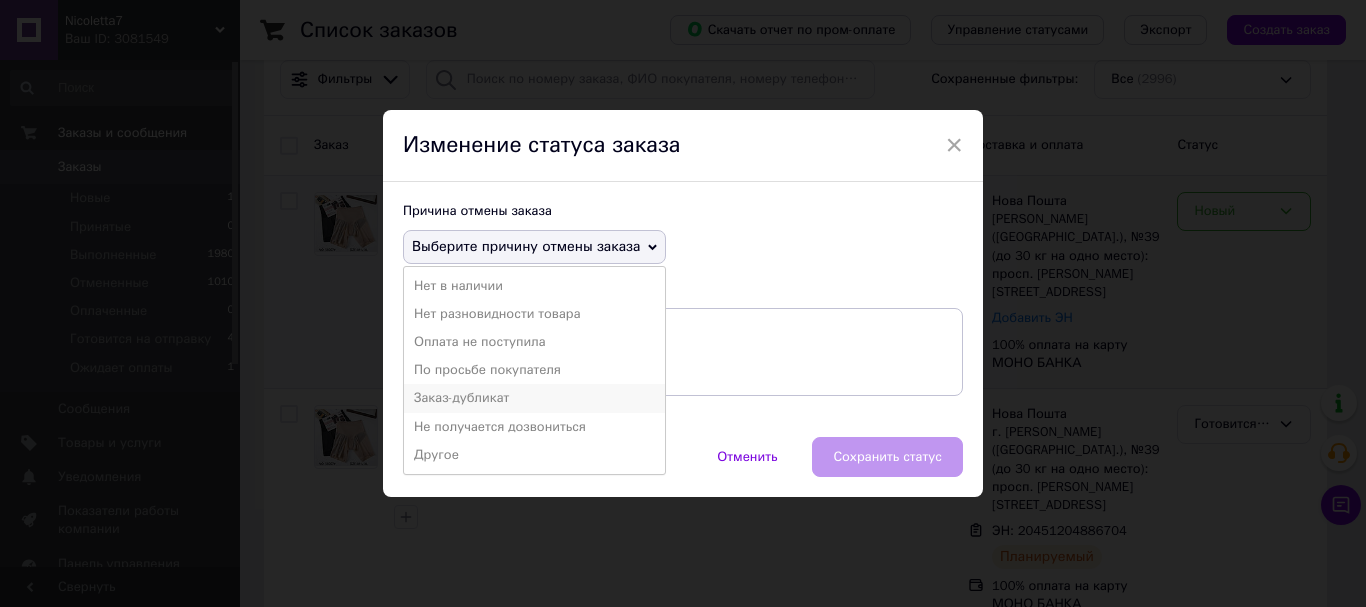 click on "Заказ-дубликат" at bounding box center (534, 398) 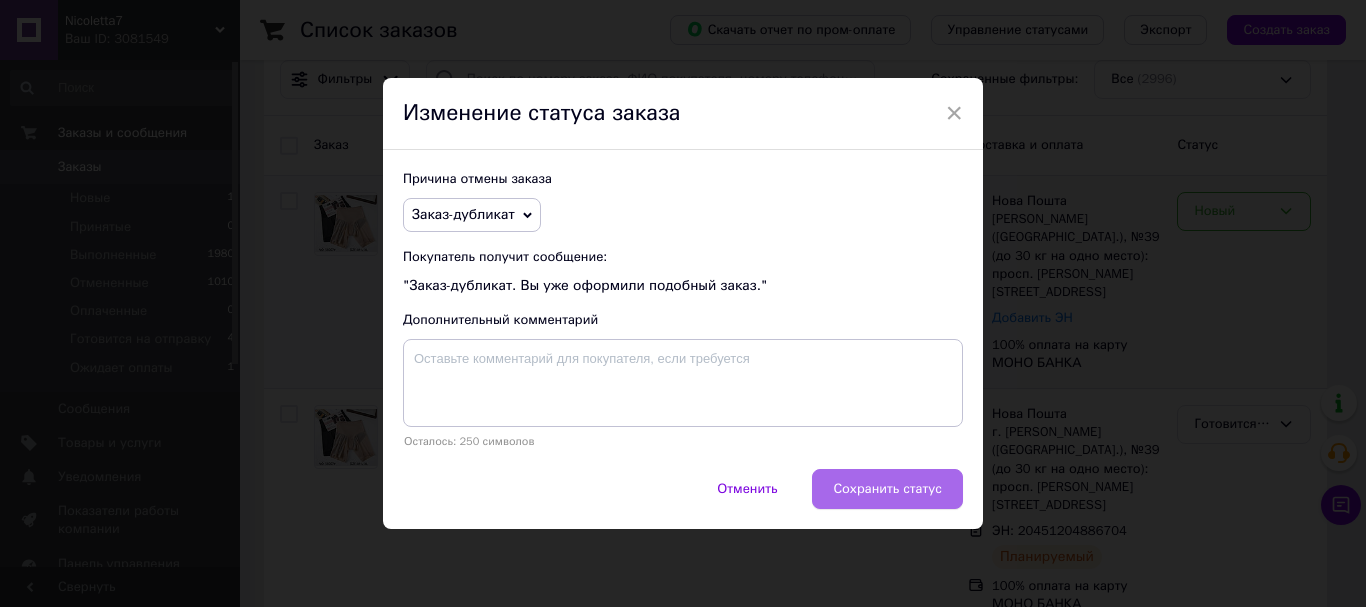 click on "Сохранить статус" at bounding box center [887, 489] 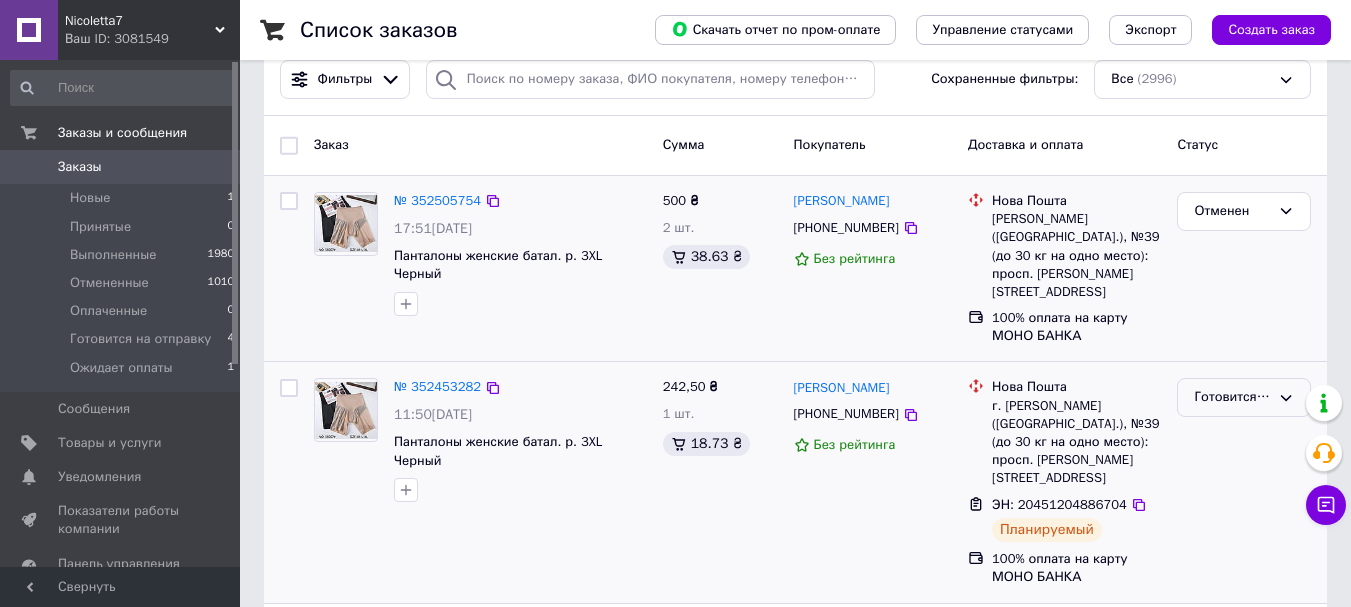 click on "Готовится на отправку" at bounding box center [1232, 397] 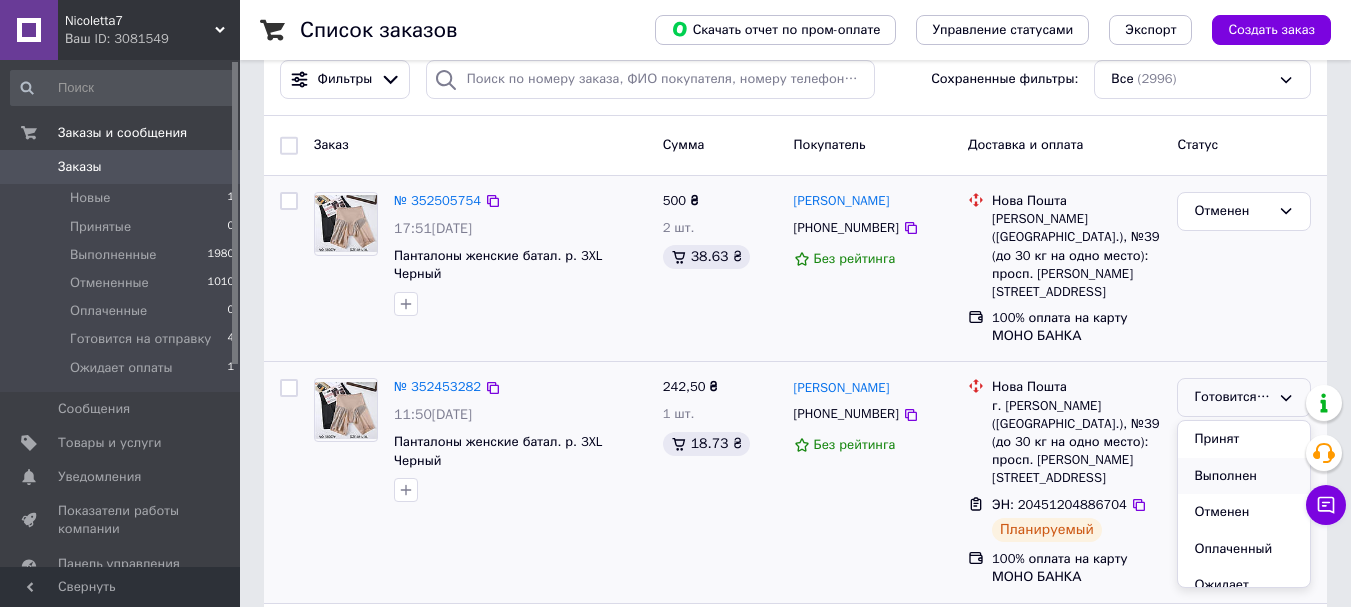 click on "Выполнен" at bounding box center (1244, 476) 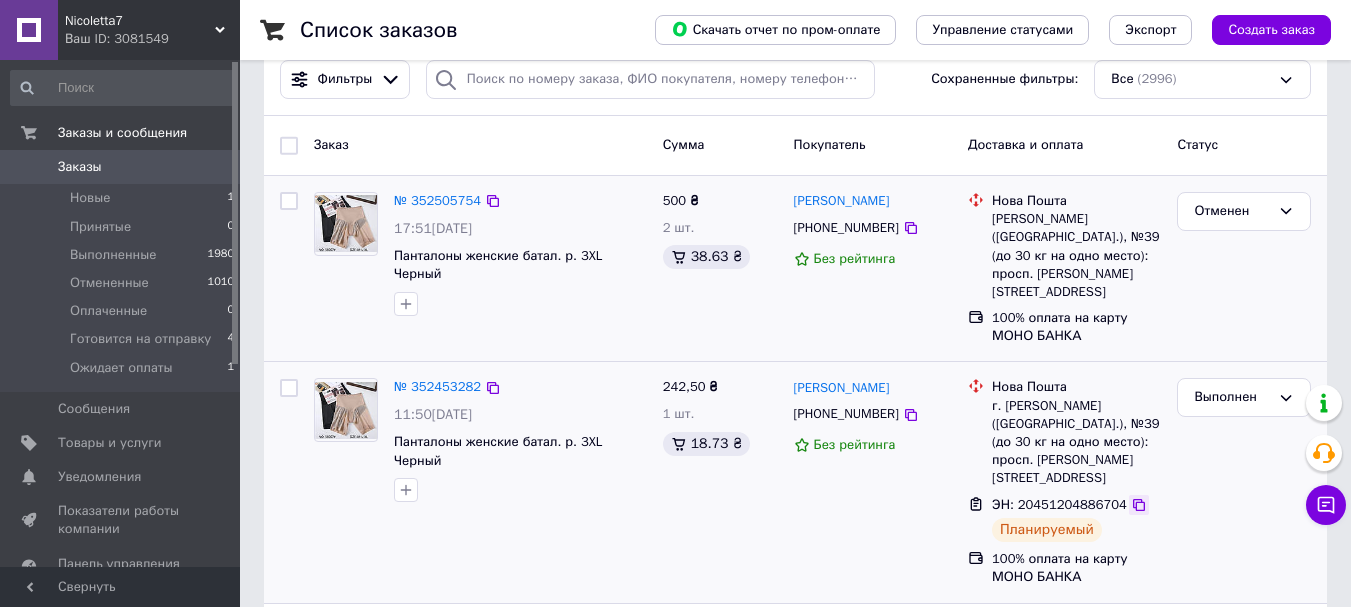 click 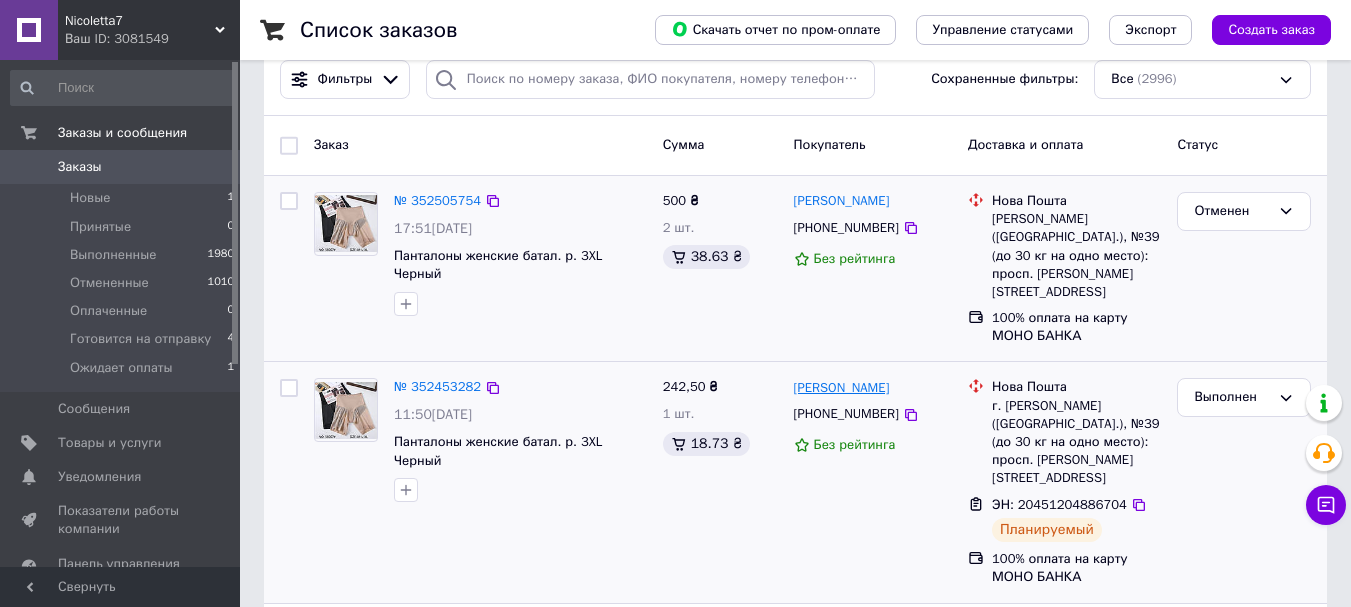drag, startPoint x: 907, startPoint y: 369, endPoint x: 848, endPoint y: 367, distance: 59.03389 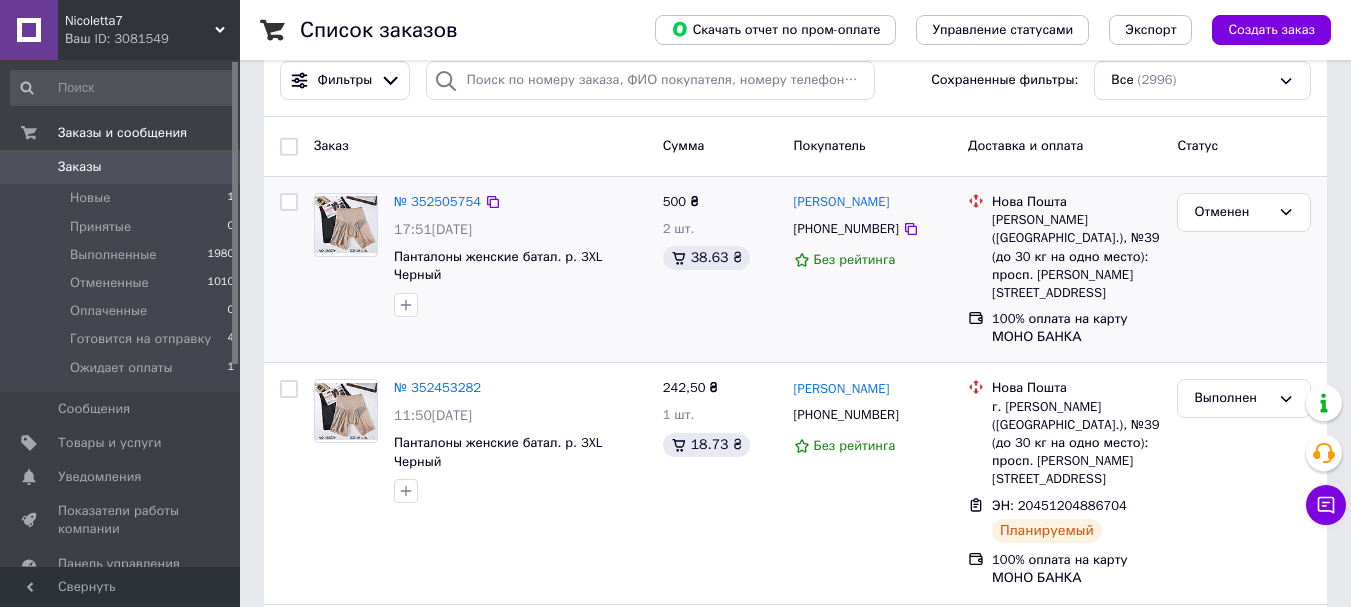 scroll, scrollTop: 200, scrollLeft: 0, axis: vertical 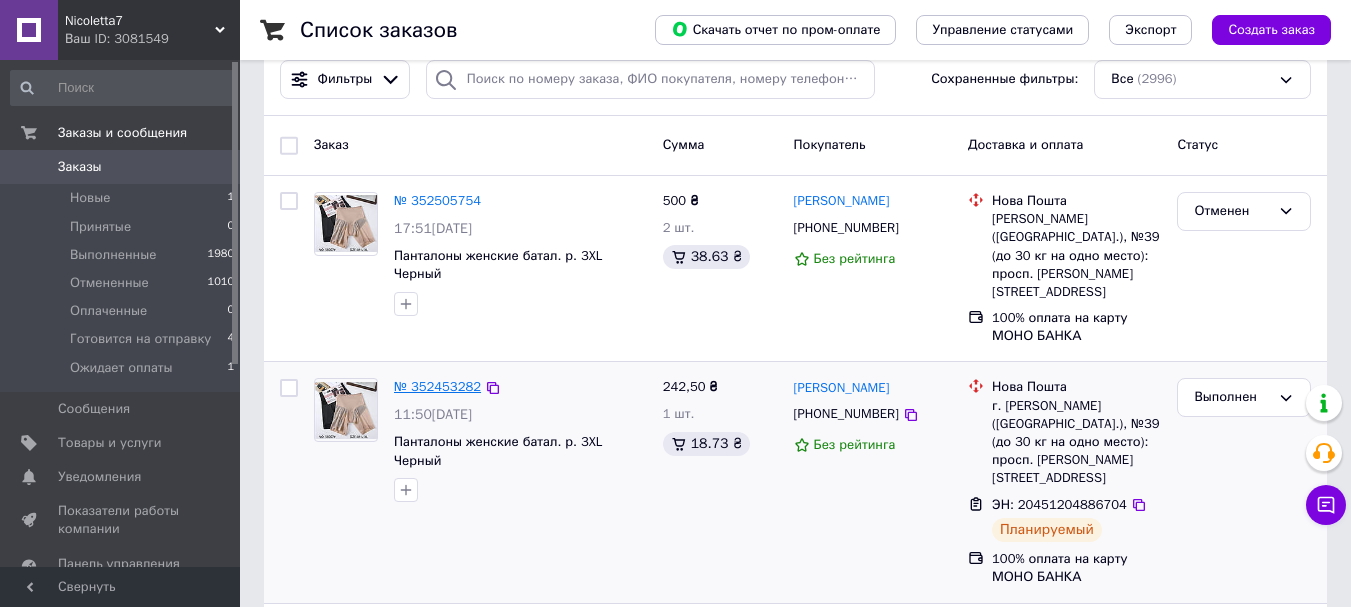 click on "№ 352453282" at bounding box center [437, 386] 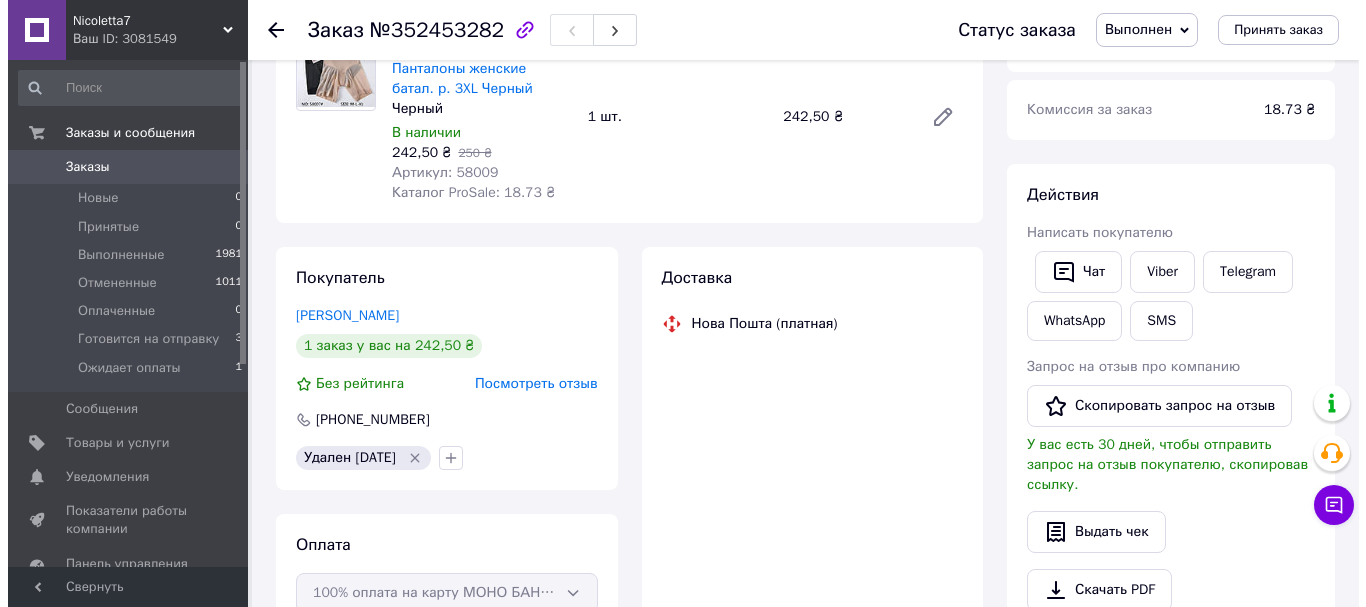 scroll, scrollTop: 32, scrollLeft: 0, axis: vertical 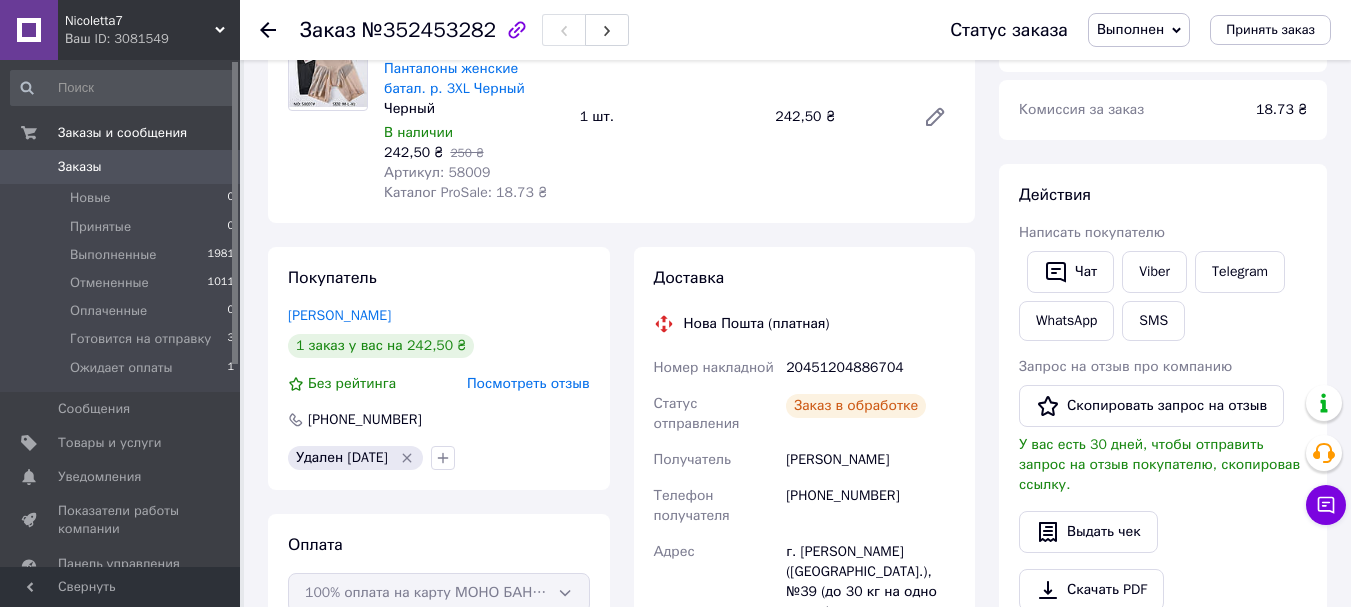 click on "Посмотреть отзыв" at bounding box center [528, 383] 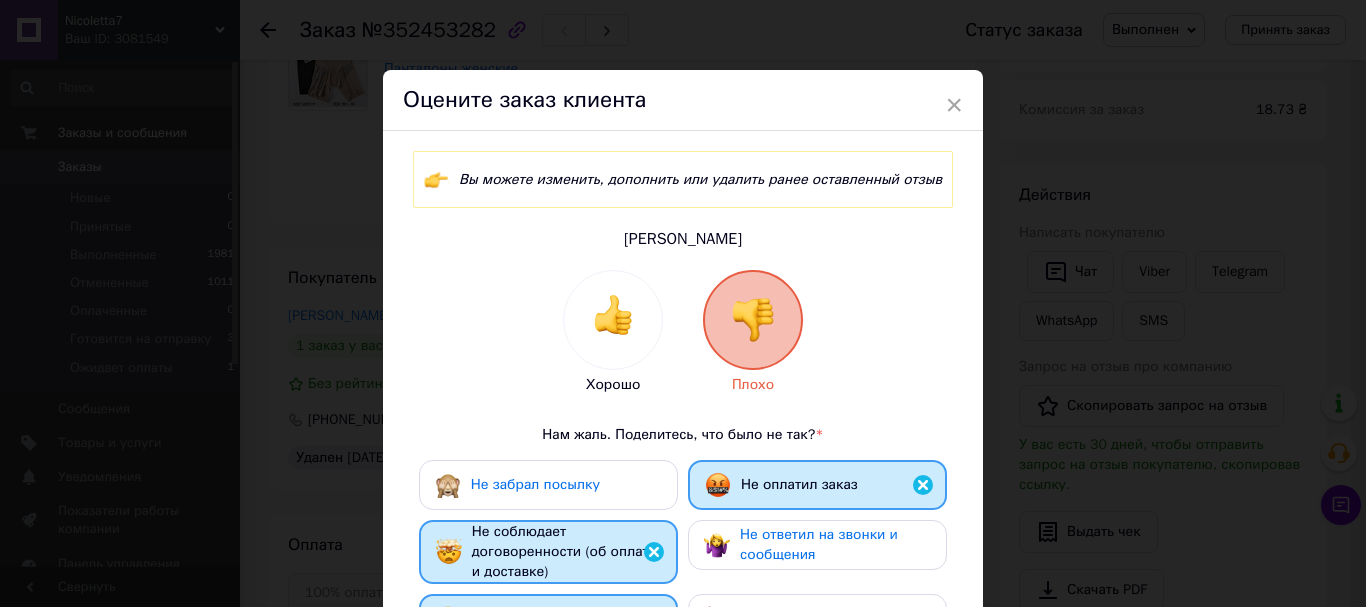 click at bounding box center (613, 315) 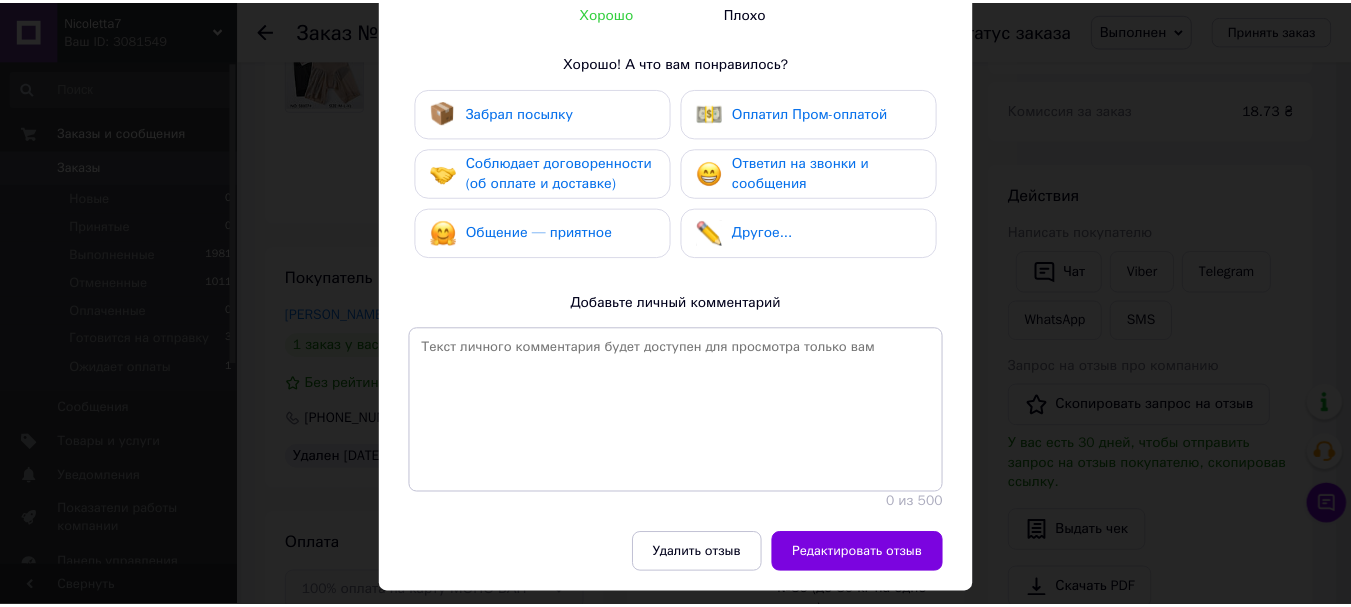 scroll, scrollTop: 421, scrollLeft: 0, axis: vertical 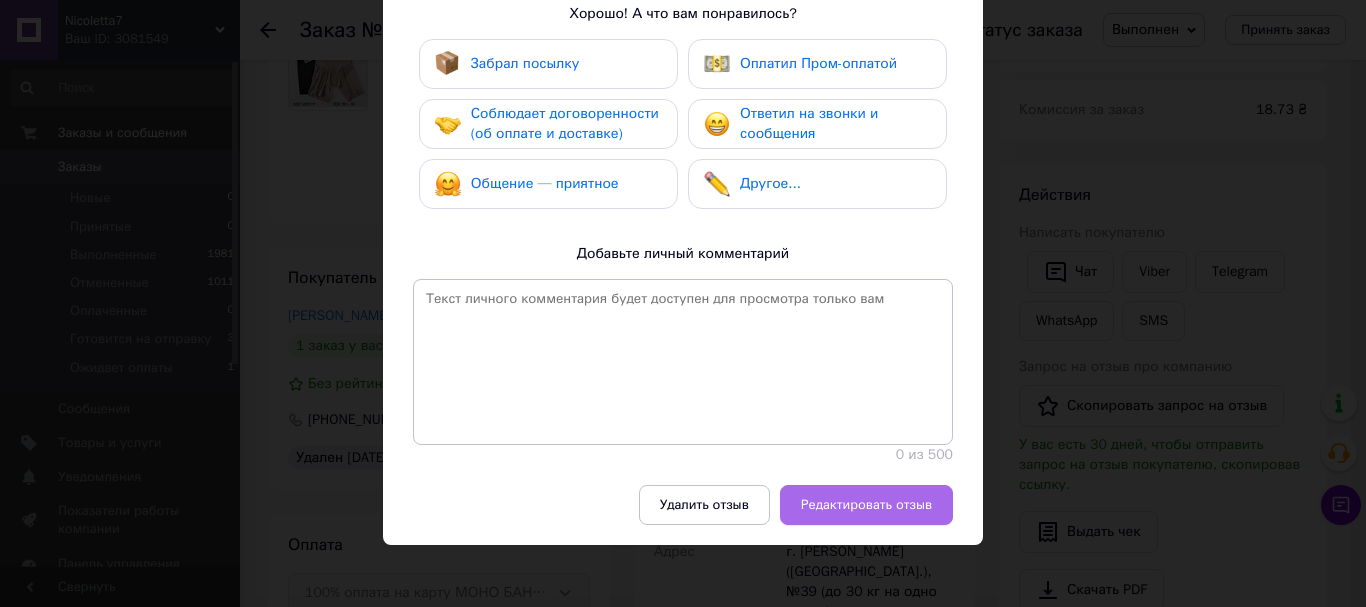 click on "Редактировать отзыв" at bounding box center (866, 505) 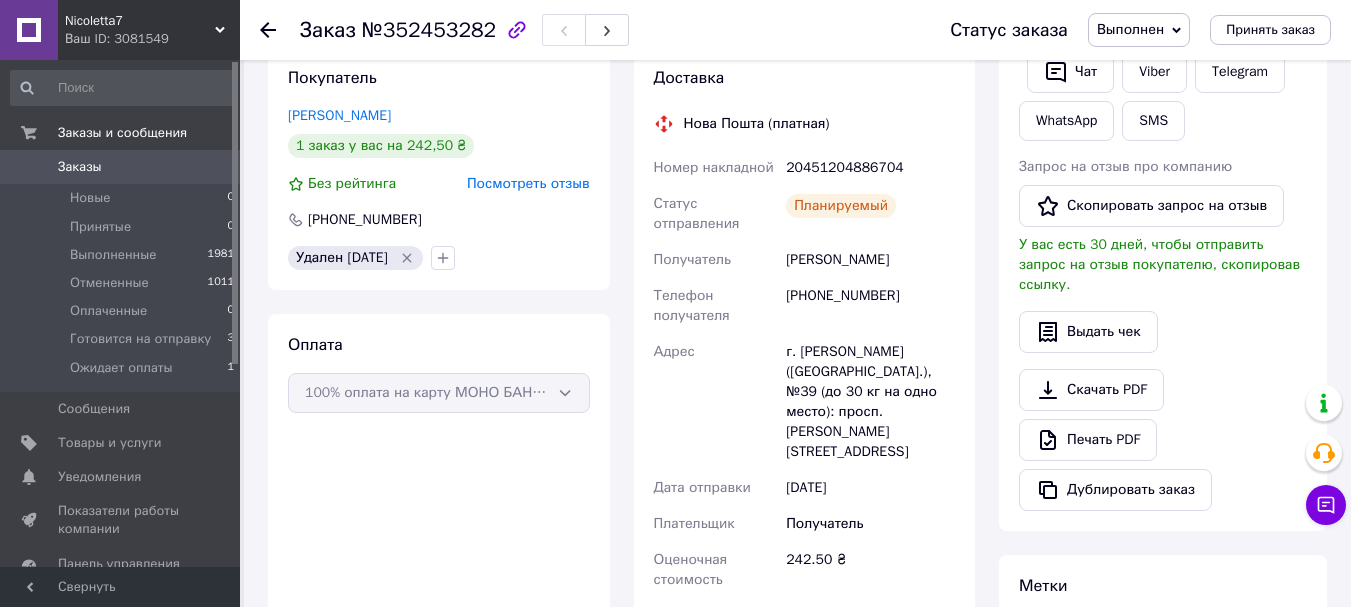scroll, scrollTop: 0, scrollLeft: 0, axis: both 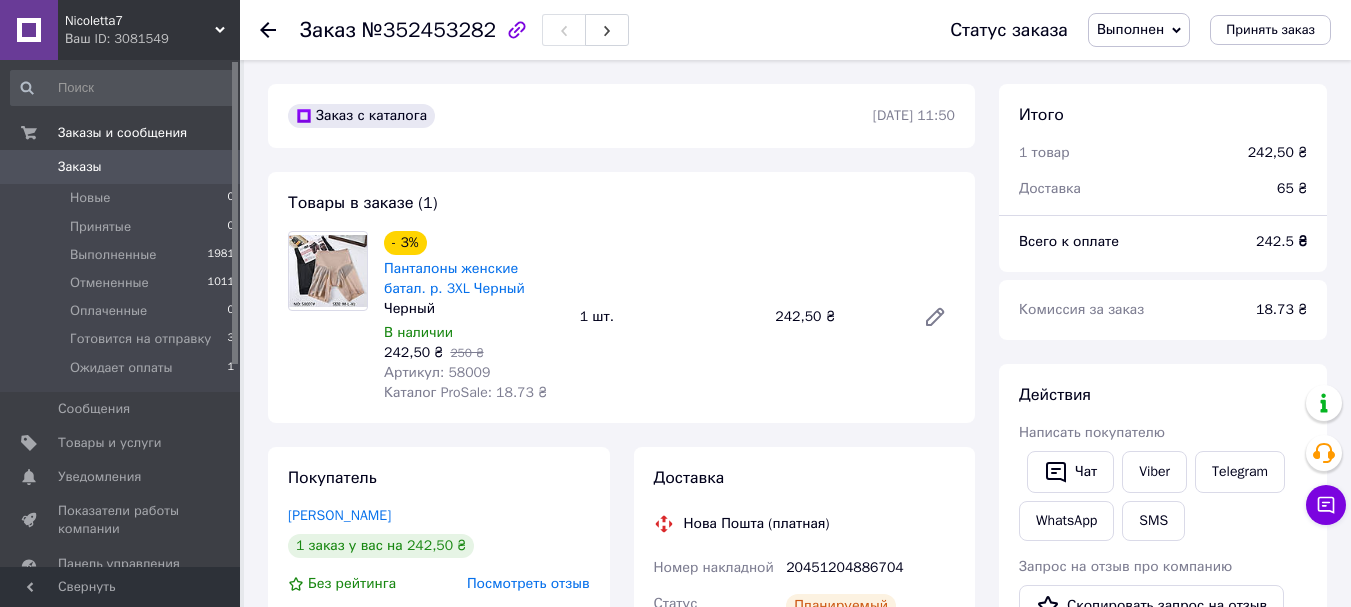 click on "Заказы" at bounding box center (80, 167) 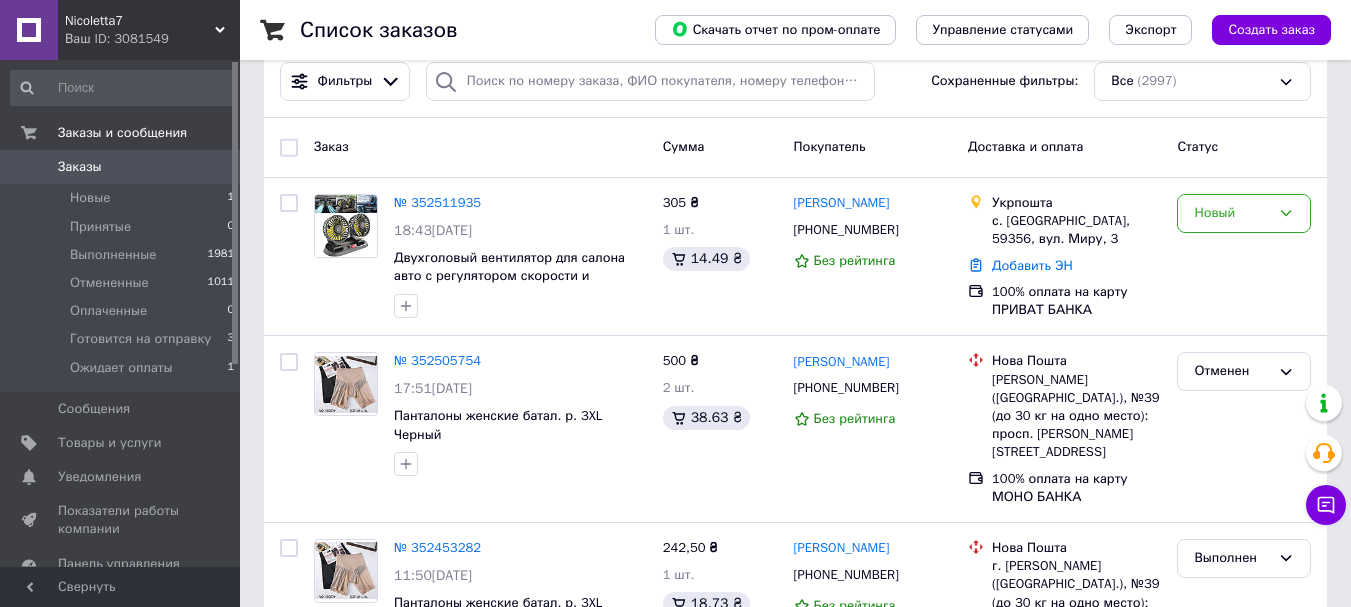 scroll, scrollTop: 200, scrollLeft: 0, axis: vertical 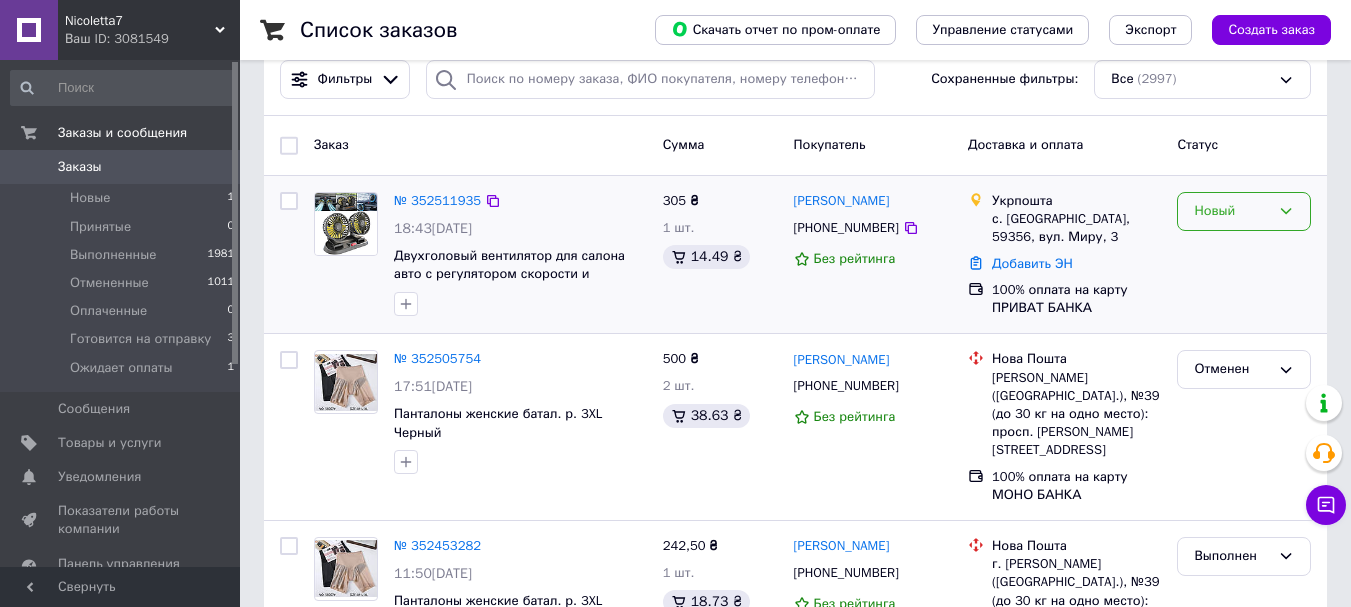click on "Новый" at bounding box center [1232, 211] 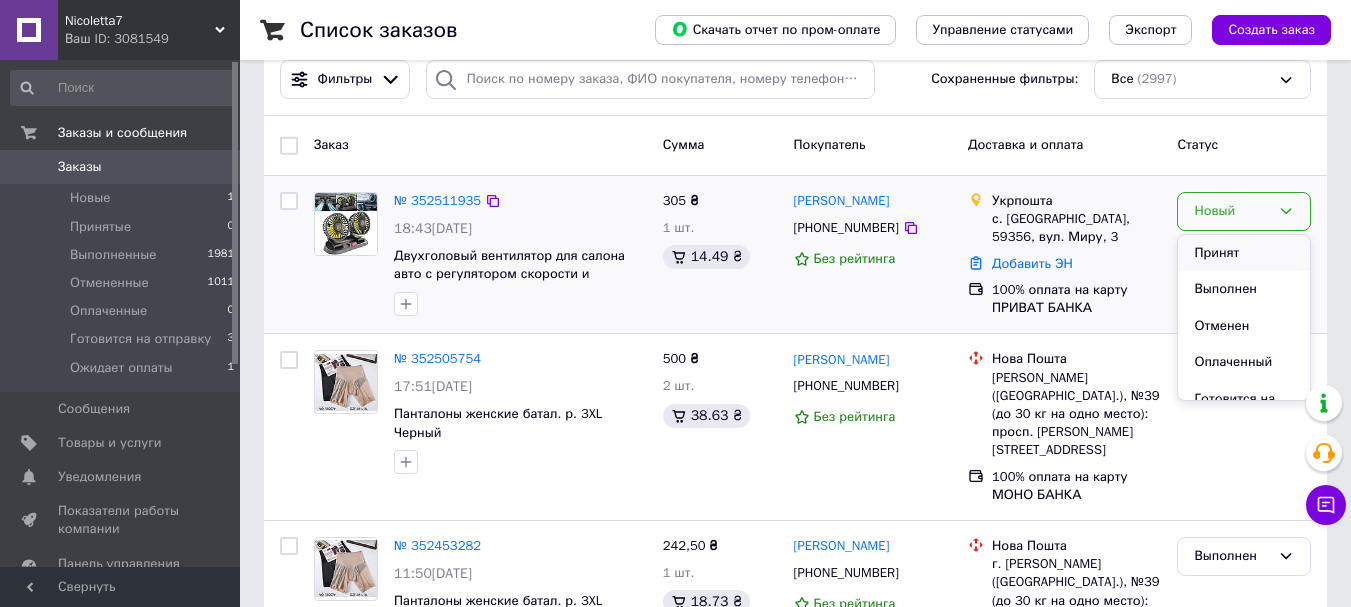 click on "Принят" at bounding box center (1244, 253) 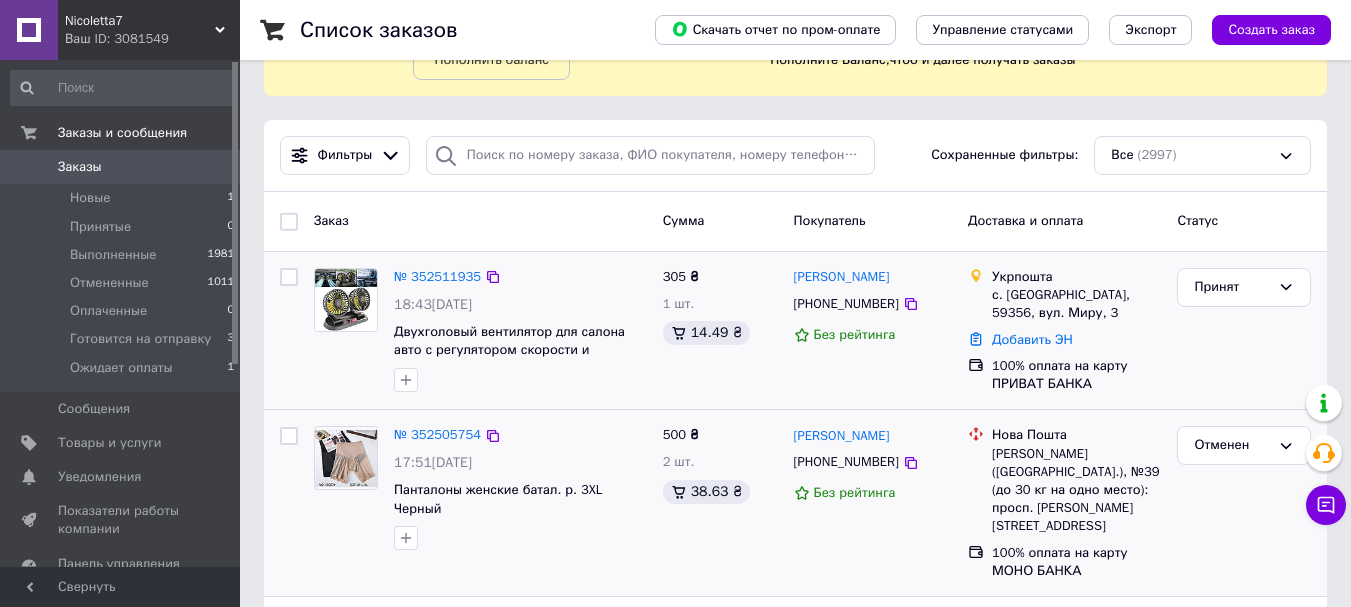 scroll, scrollTop: 0, scrollLeft: 0, axis: both 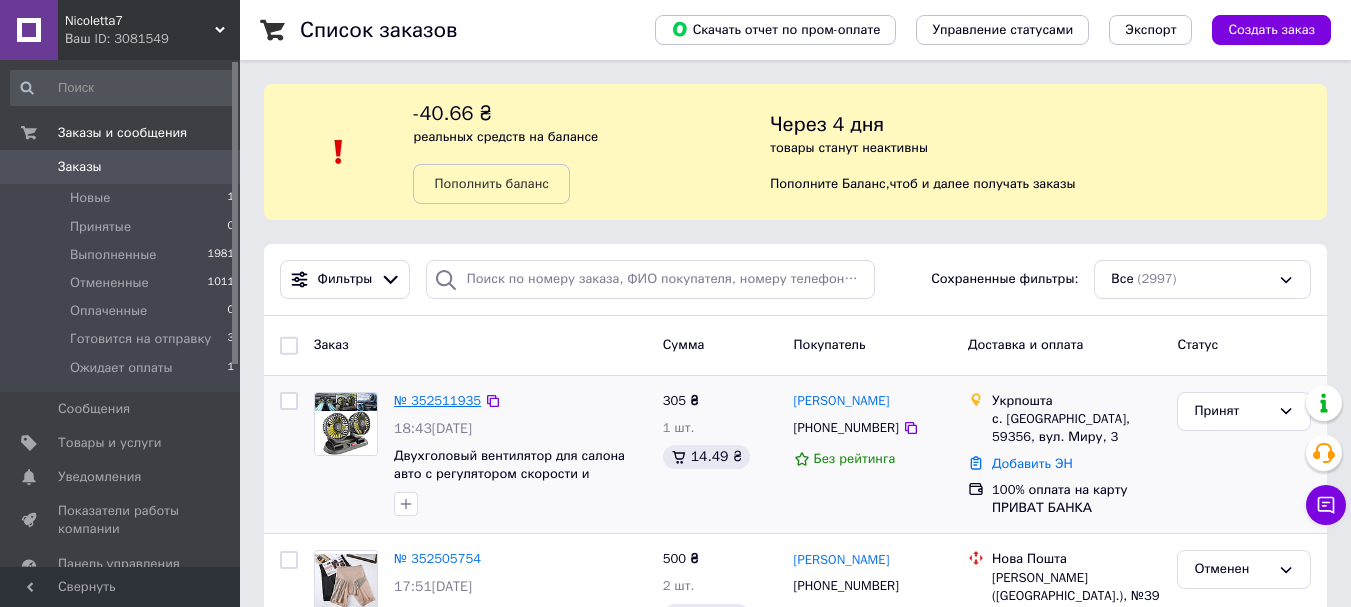 click on "№ 352511935" at bounding box center (437, 400) 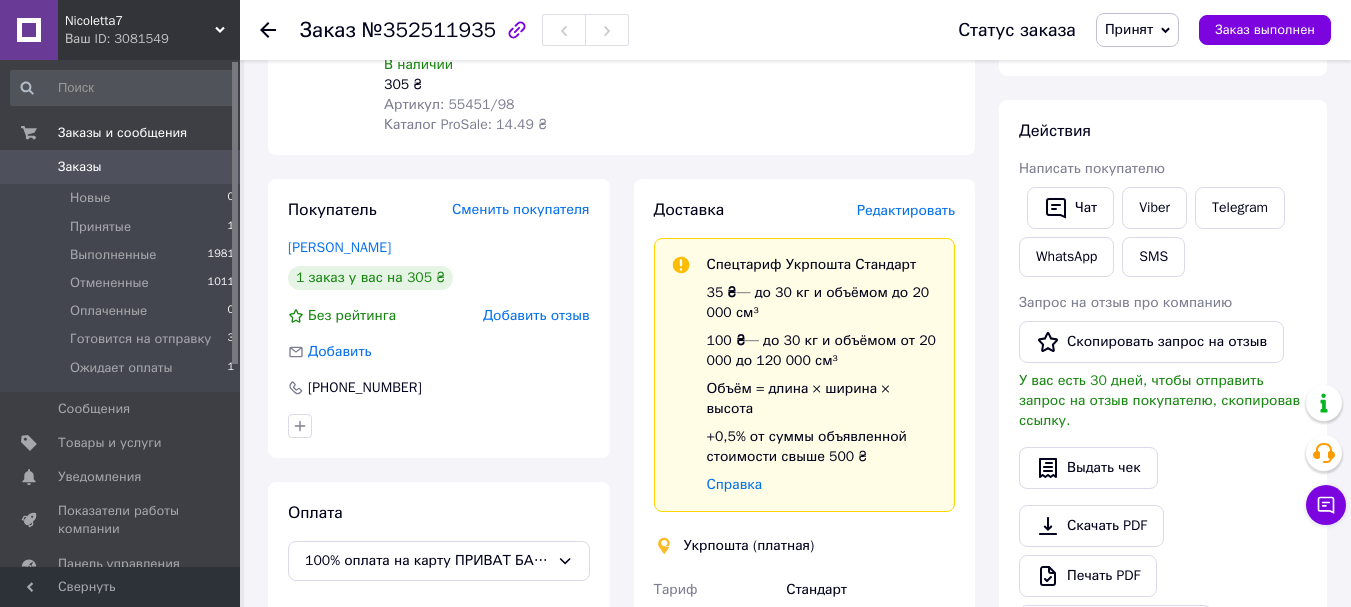 scroll, scrollTop: 200, scrollLeft: 0, axis: vertical 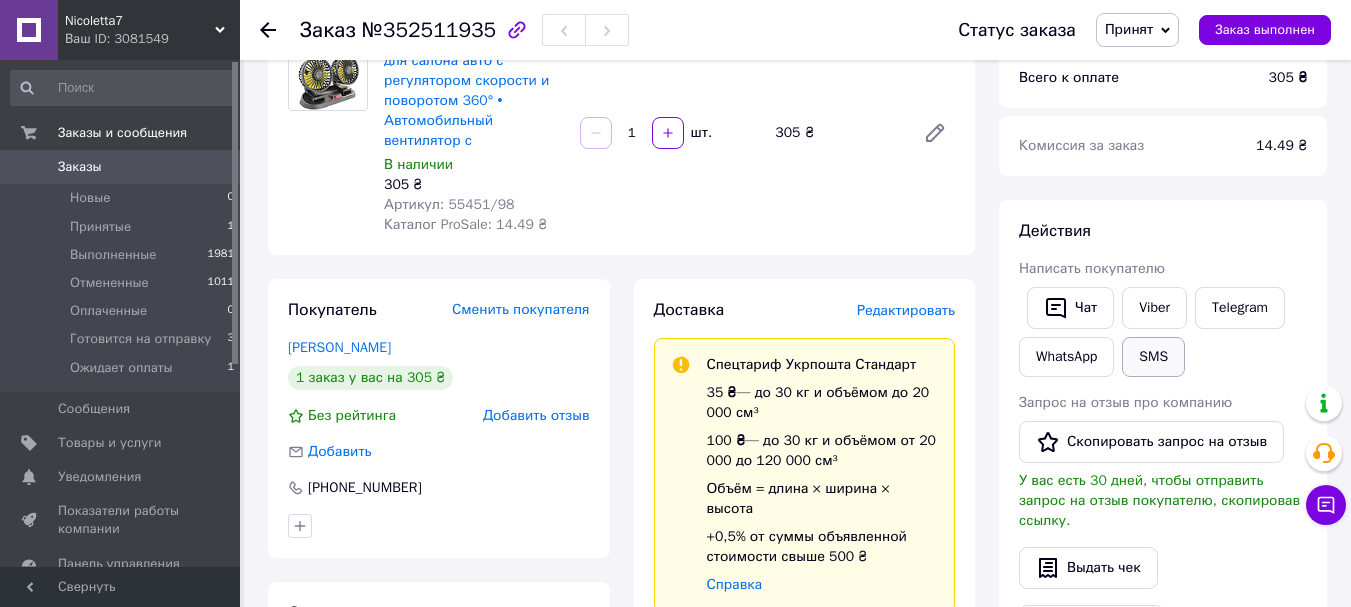 click on "SMS" at bounding box center [1153, 357] 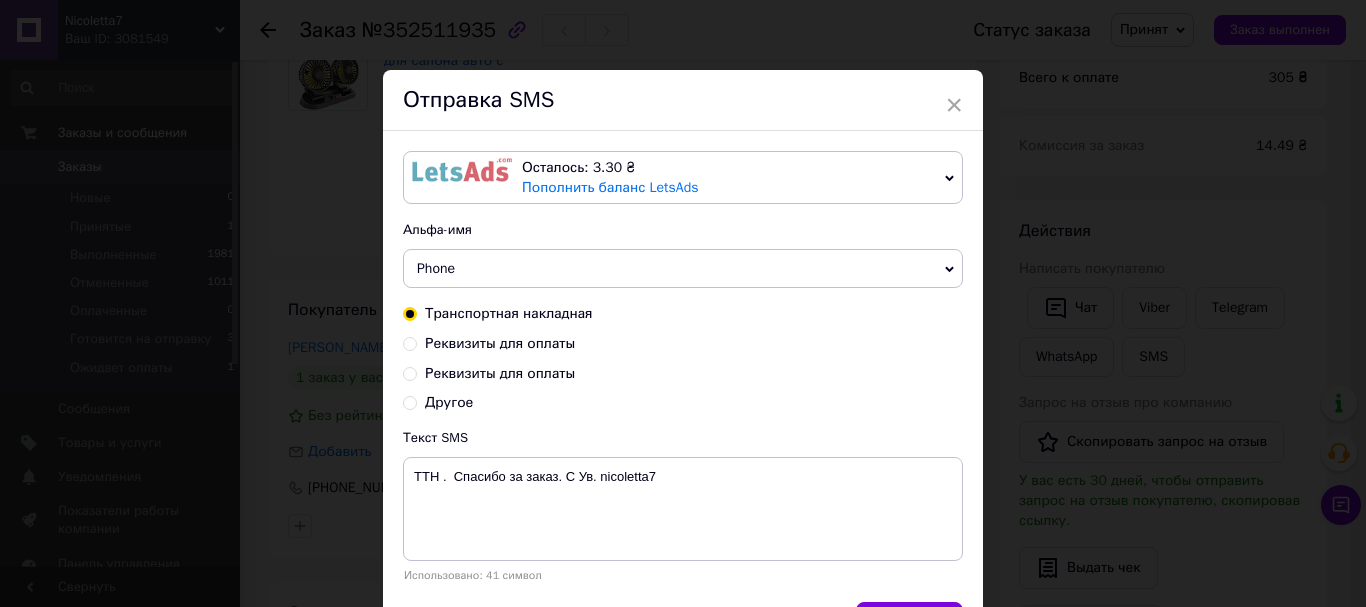 click on "Реквизиты для оплаты" at bounding box center [500, 373] 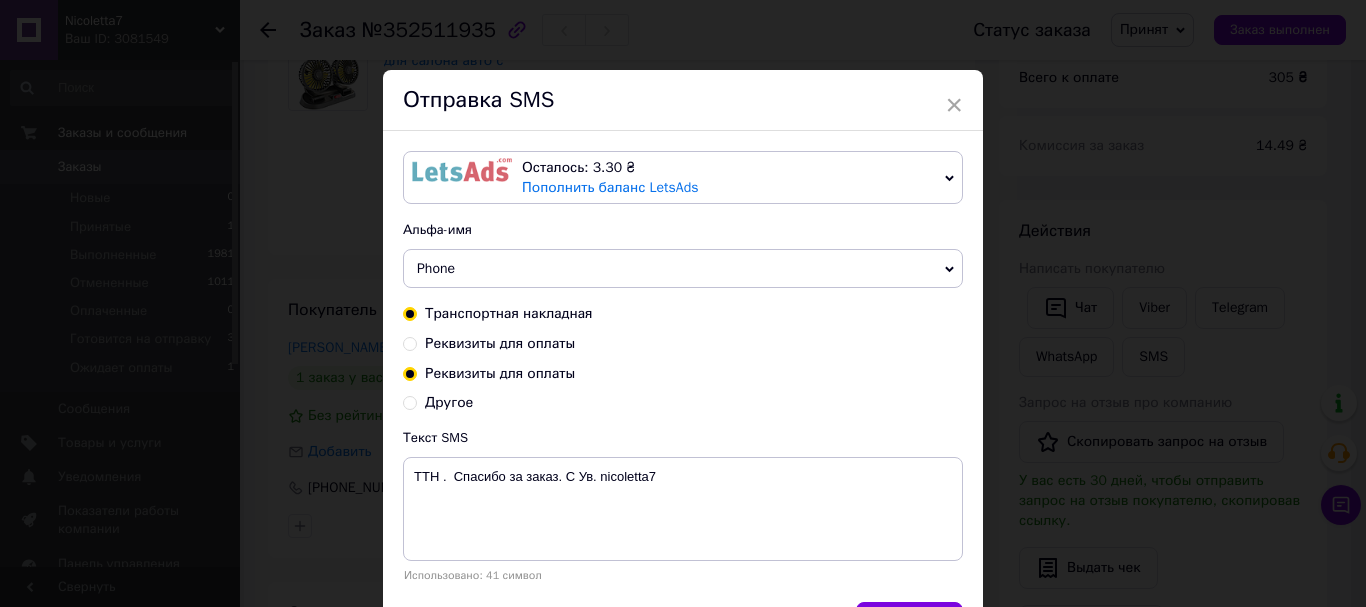 radio on "true" 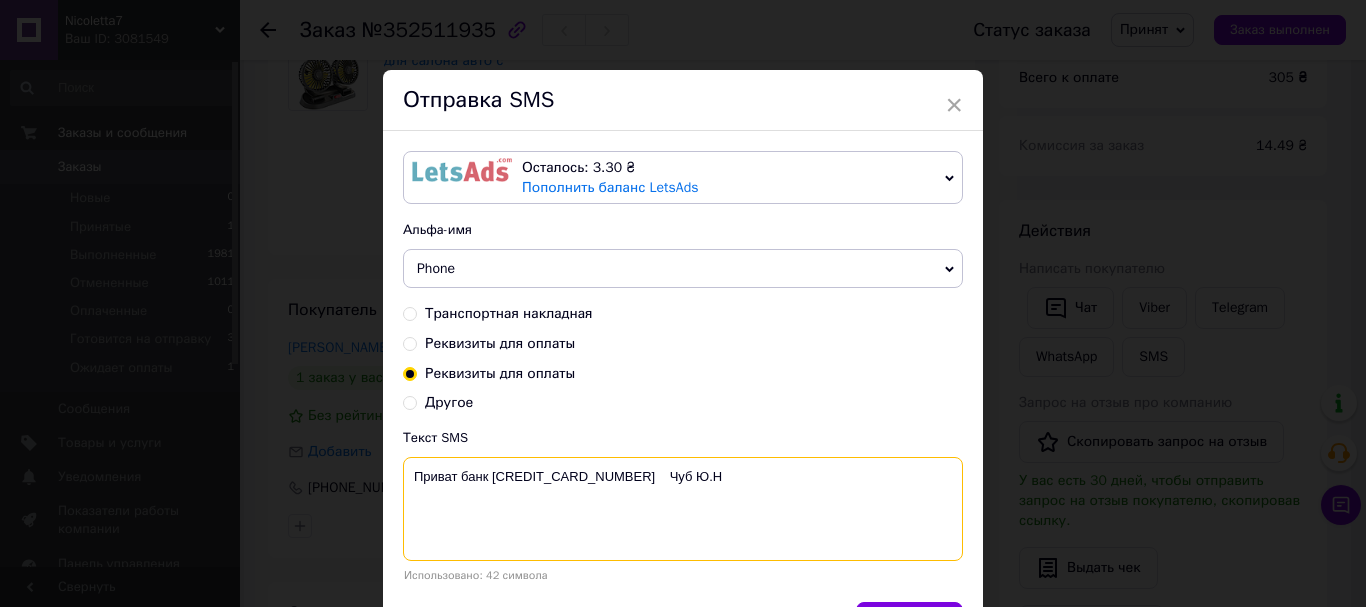 click on "Приват банк [CREDIT_CARD_NUMBER]    Чуб Ю.Н" at bounding box center (683, 509) 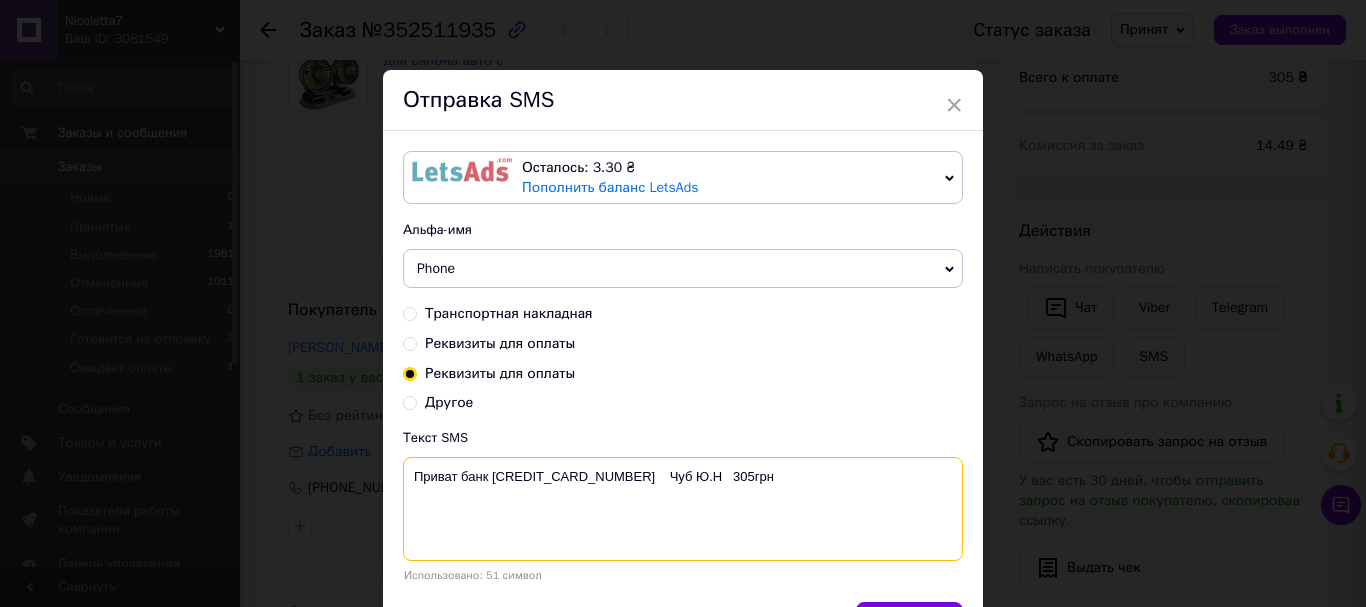 drag, startPoint x: 765, startPoint y: 474, endPoint x: 410, endPoint y: 462, distance: 355.20276 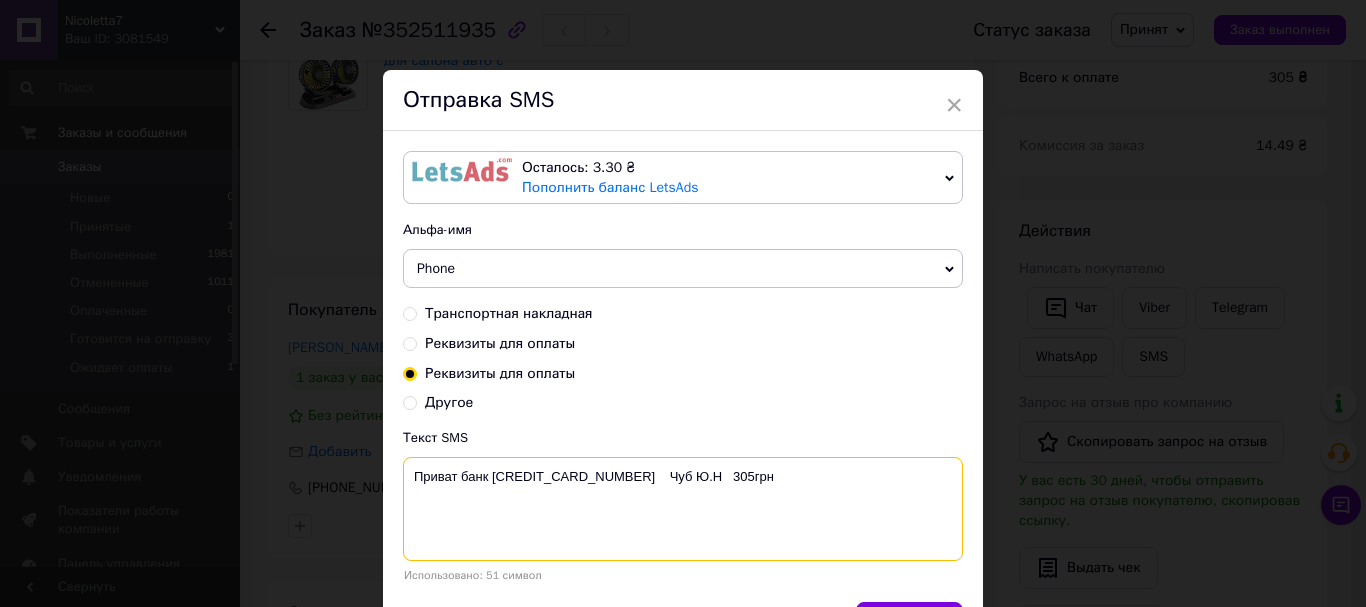 type on "Приват банк [CREDIT_CARD_NUMBER]    Чуб Ю.Н   305грн" 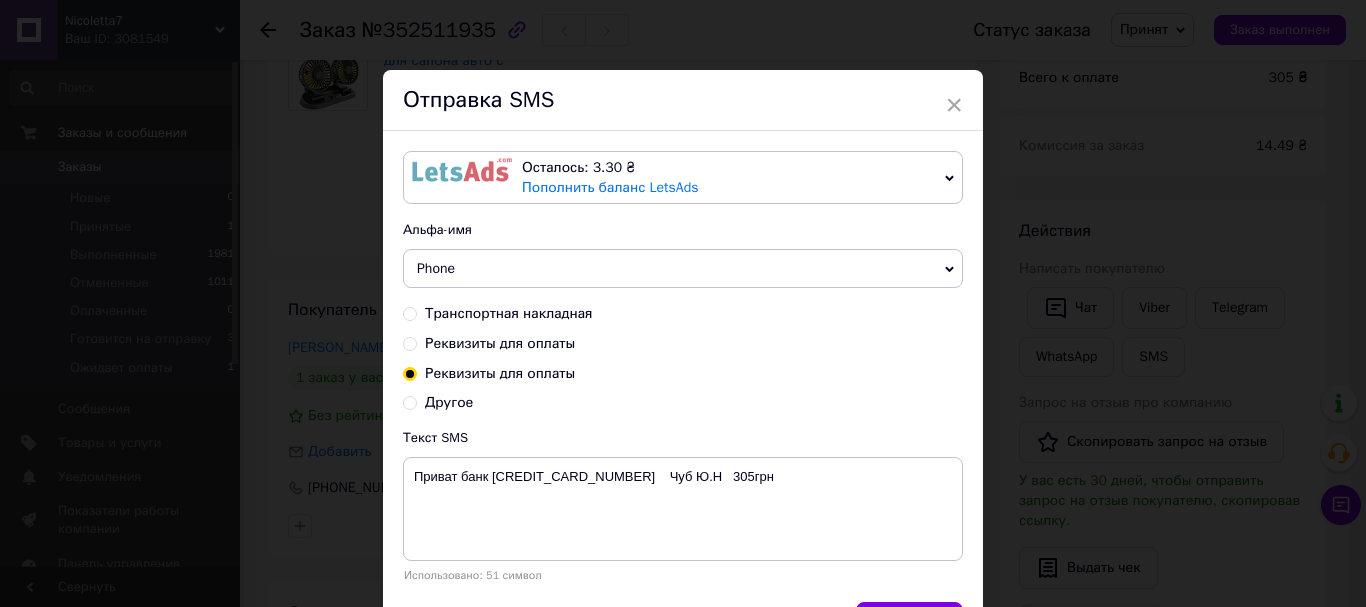 click on "× Отправка SMS Осталось: 3.30 ₴ Пополнить баланс LetsAds Осталось: 0.50 ₴ Пополнить баланс SMSClub Альфа-имя  Phone Обновить список альфа-имен Транспортная накладная Реквизиты для оплаты Реквизиты для оплаты Другое Текст SMS Приват банк [CREDIT_CARD_NUMBER]    Чуб Ю.Н   305грн Использовано: 51 символ Отменить   Отправить" at bounding box center (683, 303) 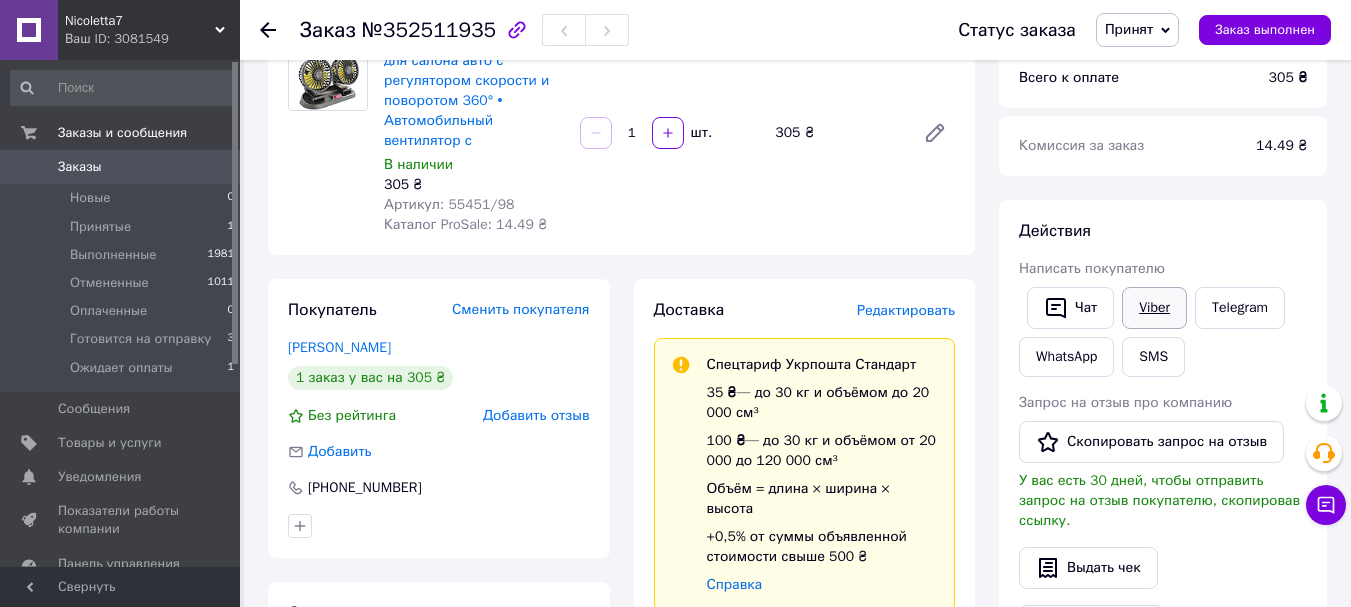 click on "Viber" at bounding box center [1154, 308] 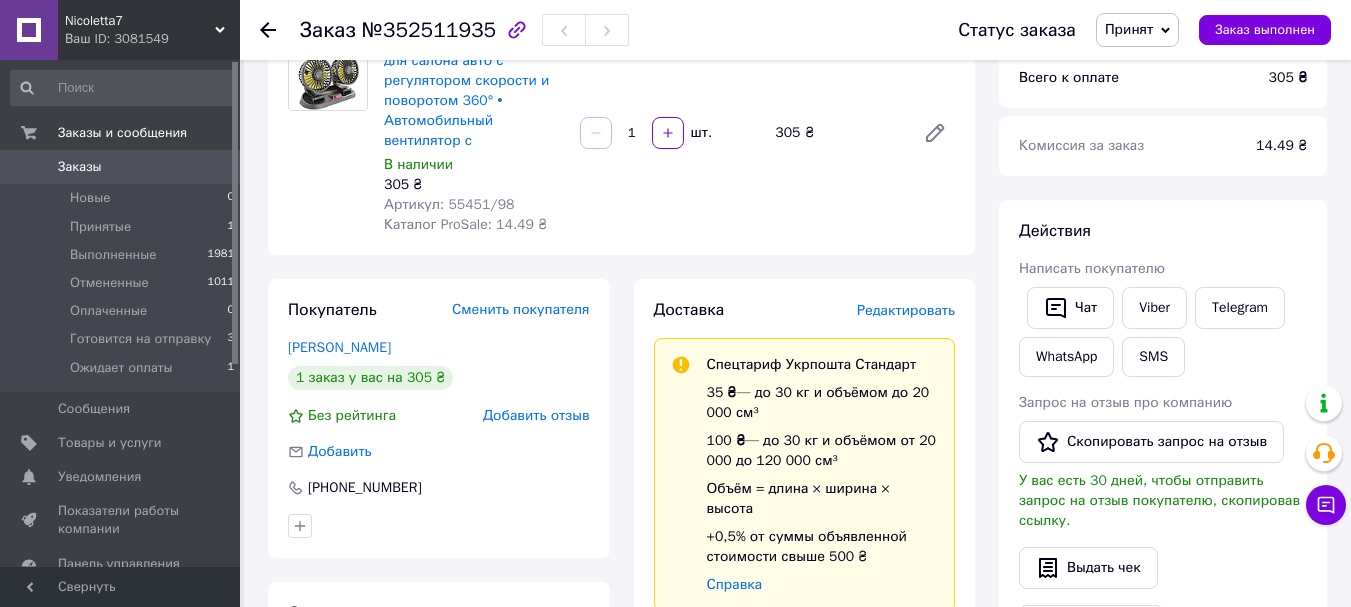 click on "Принят" at bounding box center [1129, 29] 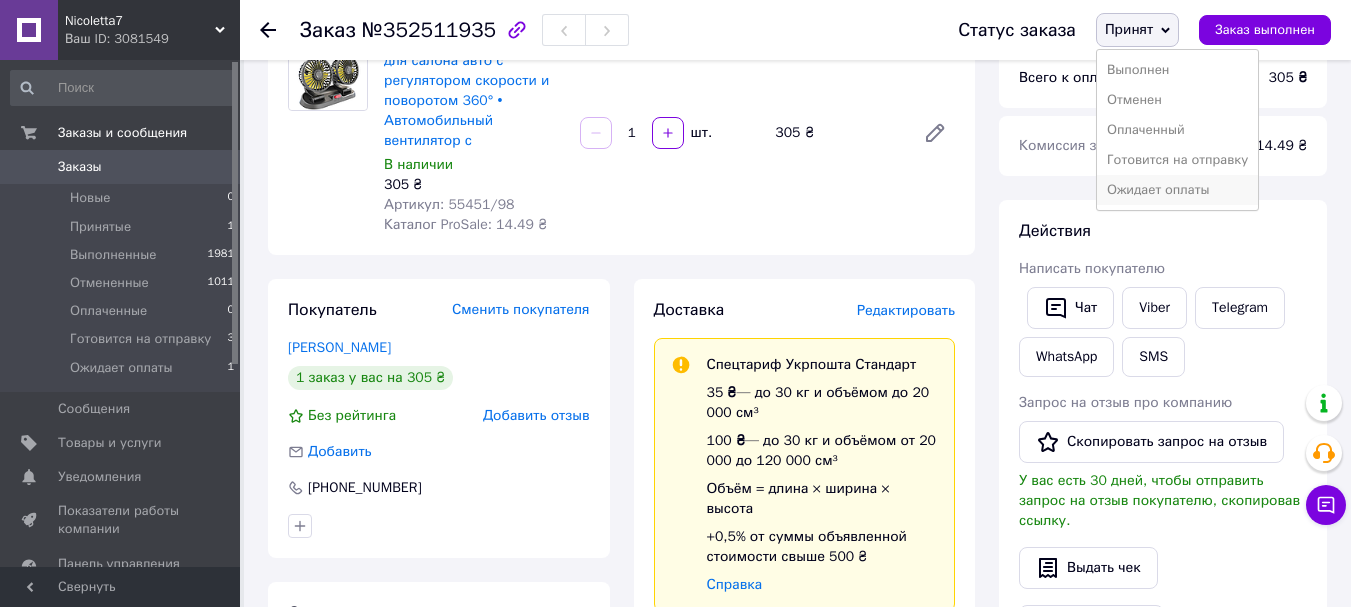 click on "Ожидает оплаты" at bounding box center (1177, 190) 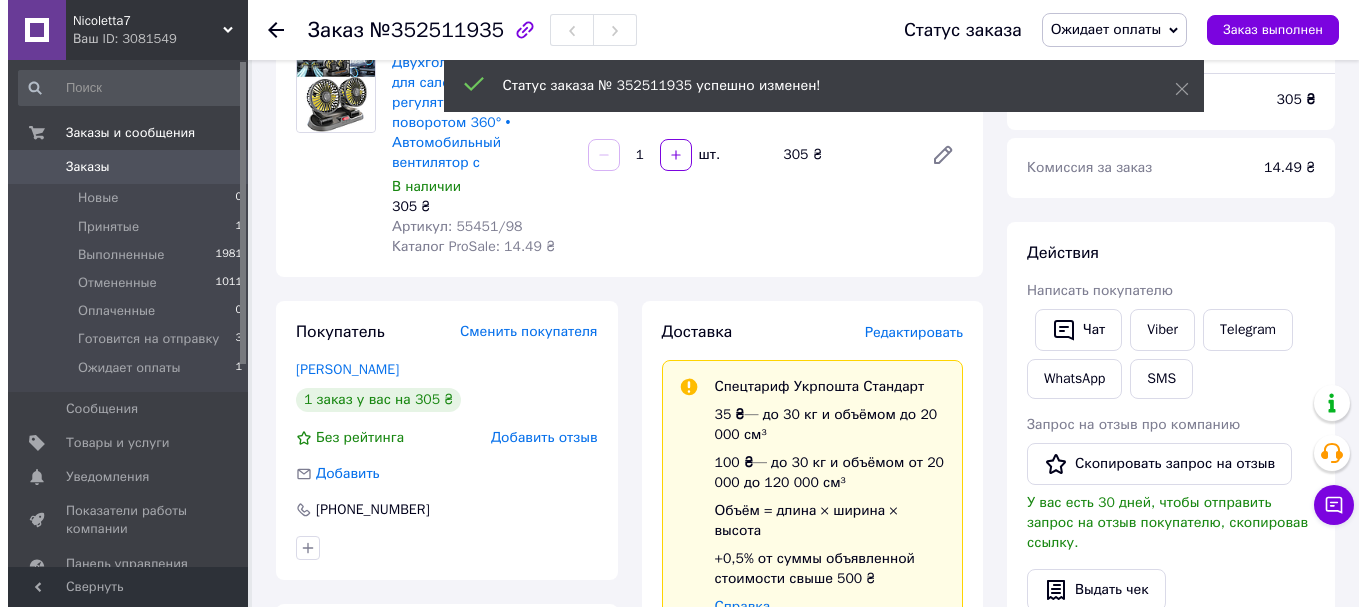 scroll, scrollTop: 100, scrollLeft: 0, axis: vertical 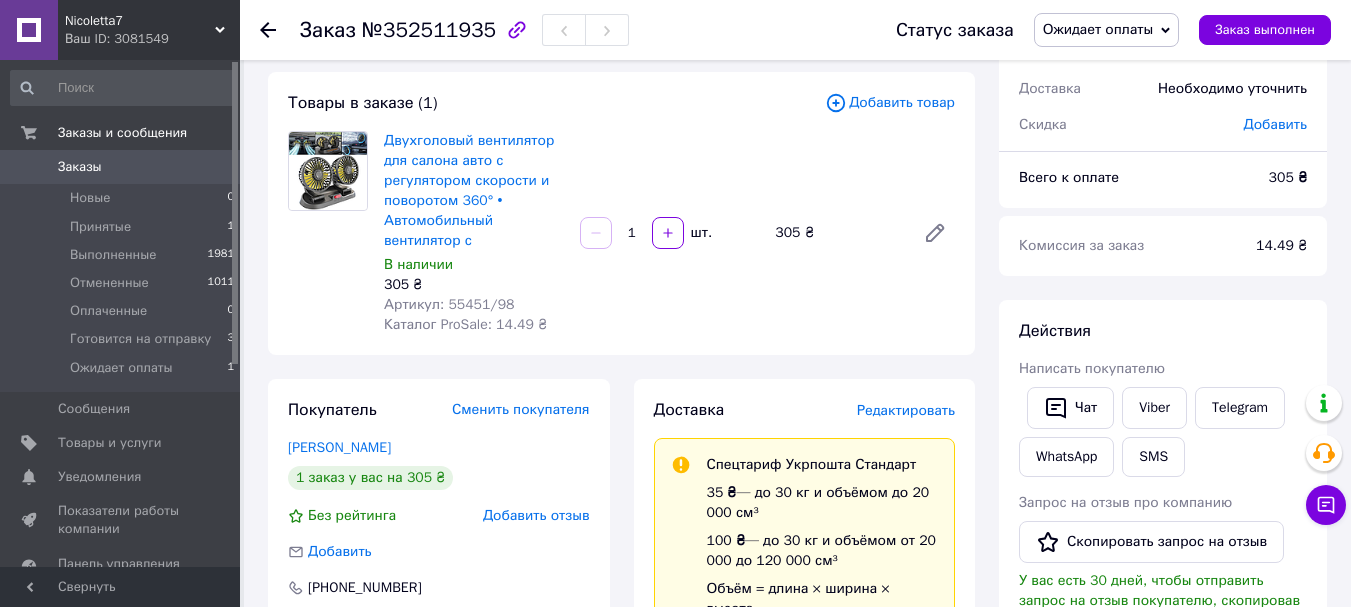 click on "Итого 1 товар 305 ₴ Доставка Необходимо уточнить Скидка [PERSON_NAME] Всего к оплате 305 ₴ Комиссия за заказ 14.49 ₴ Действия Написать покупателю   Чат Viber Telegram WhatsApp SMS Запрос на отзыв про компанию   Скопировать запрос на отзыв У вас есть 30 дней, чтобы отправить запрос на отзыв покупателю, скопировав ссылку.   Выдать чек   Скачать PDF   Печать PDF   Дублировать заказ Метки Личные заметки, которые видите только вы. По ним можно фильтровать заказы Примечания Осталось 300 символов Очистить Сохранить" at bounding box center (1163, 657) 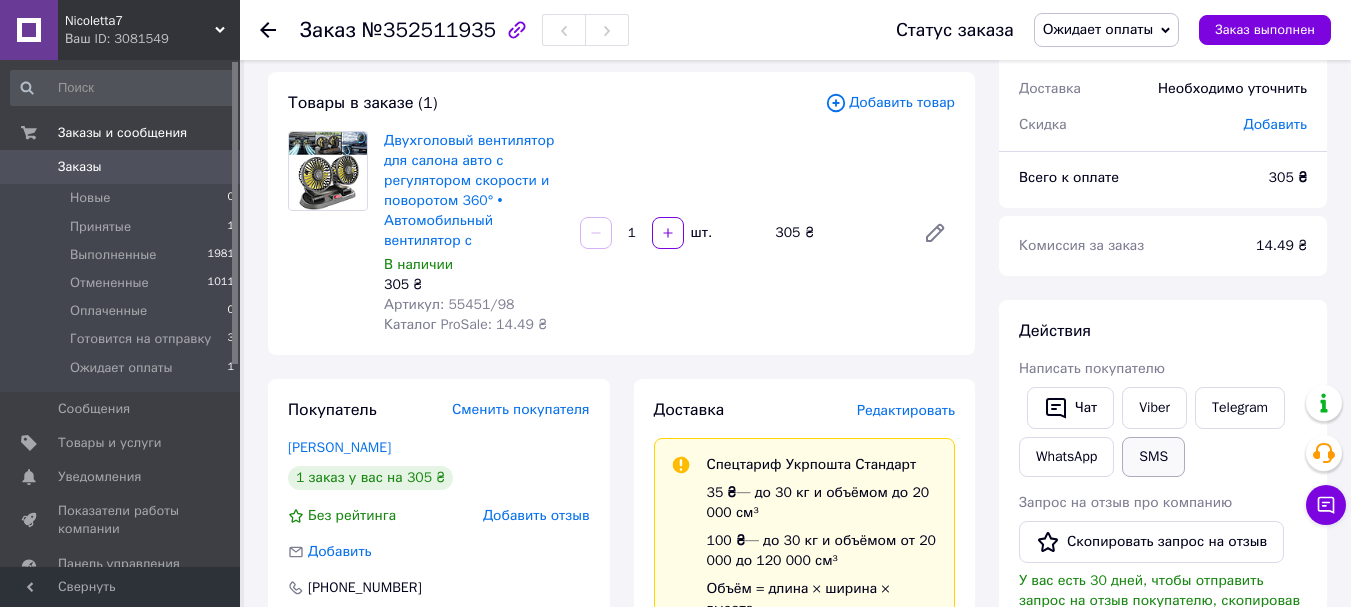 click on "SMS" at bounding box center [1153, 457] 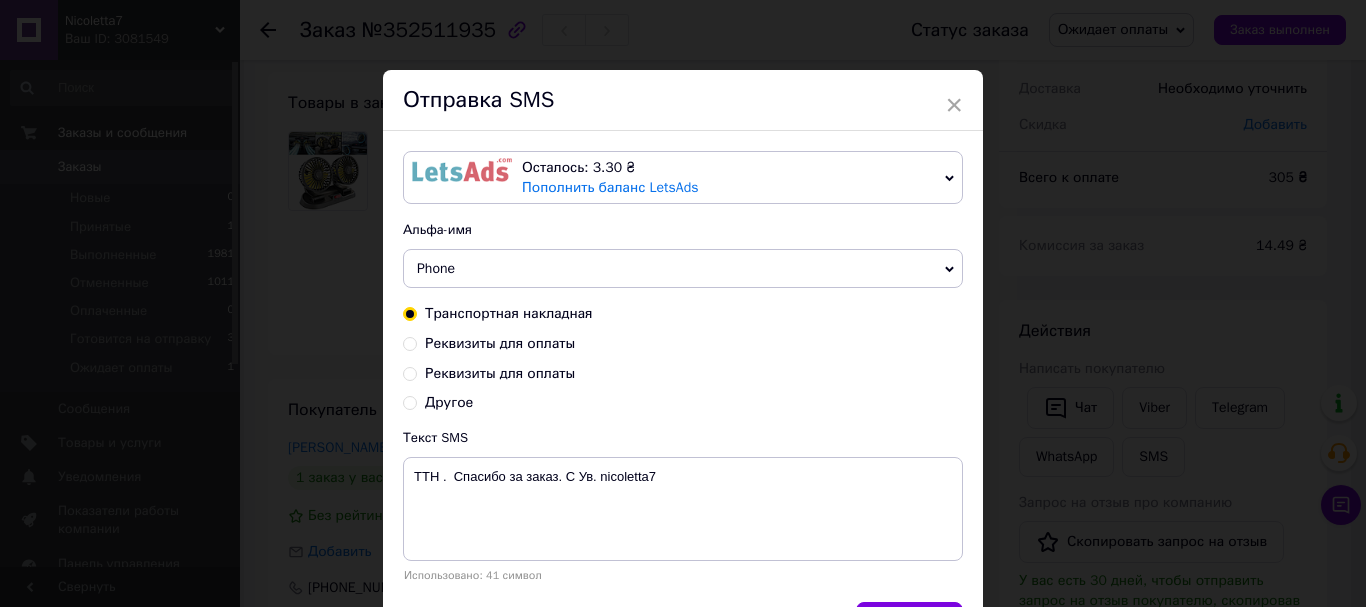 click on "Реквизиты для оплаты" at bounding box center [500, 373] 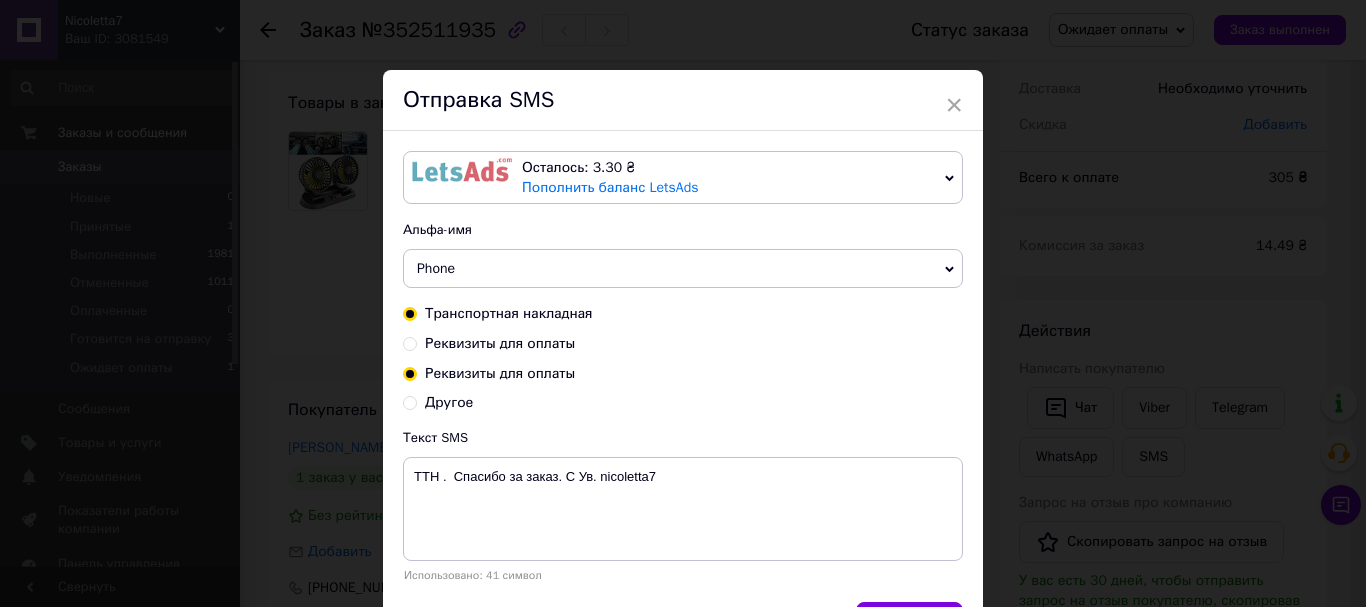 radio on "true" 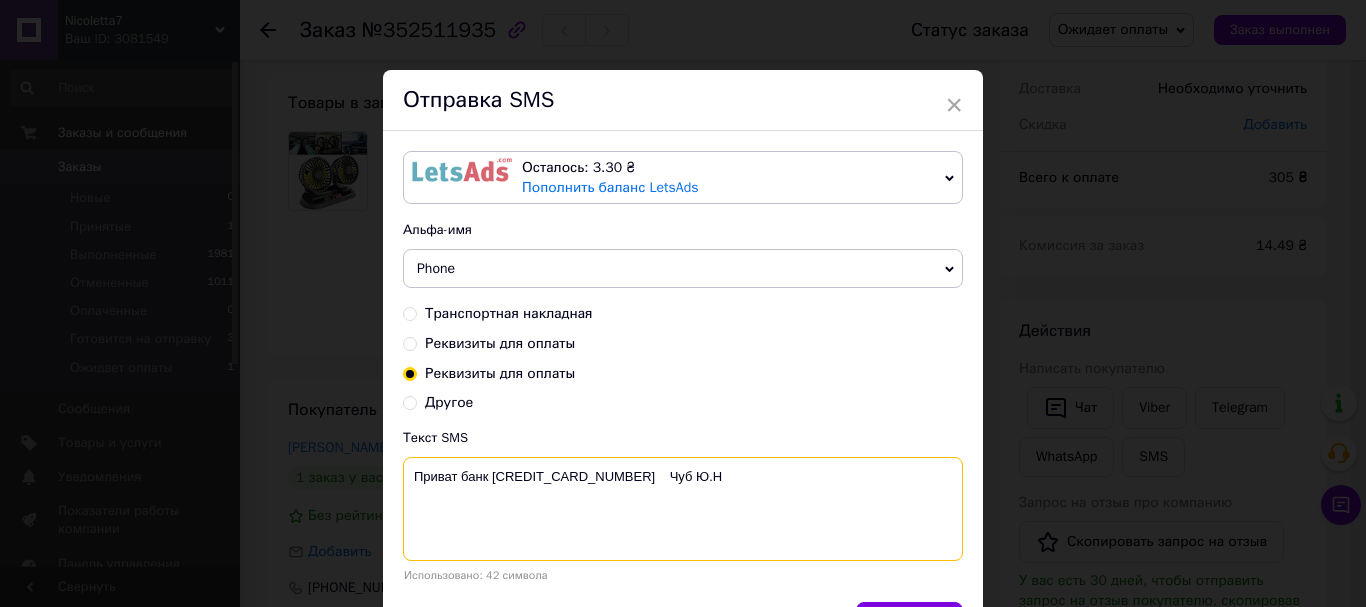 drag, startPoint x: 709, startPoint y: 476, endPoint x: 410, endPoint y: 476, distance: 299 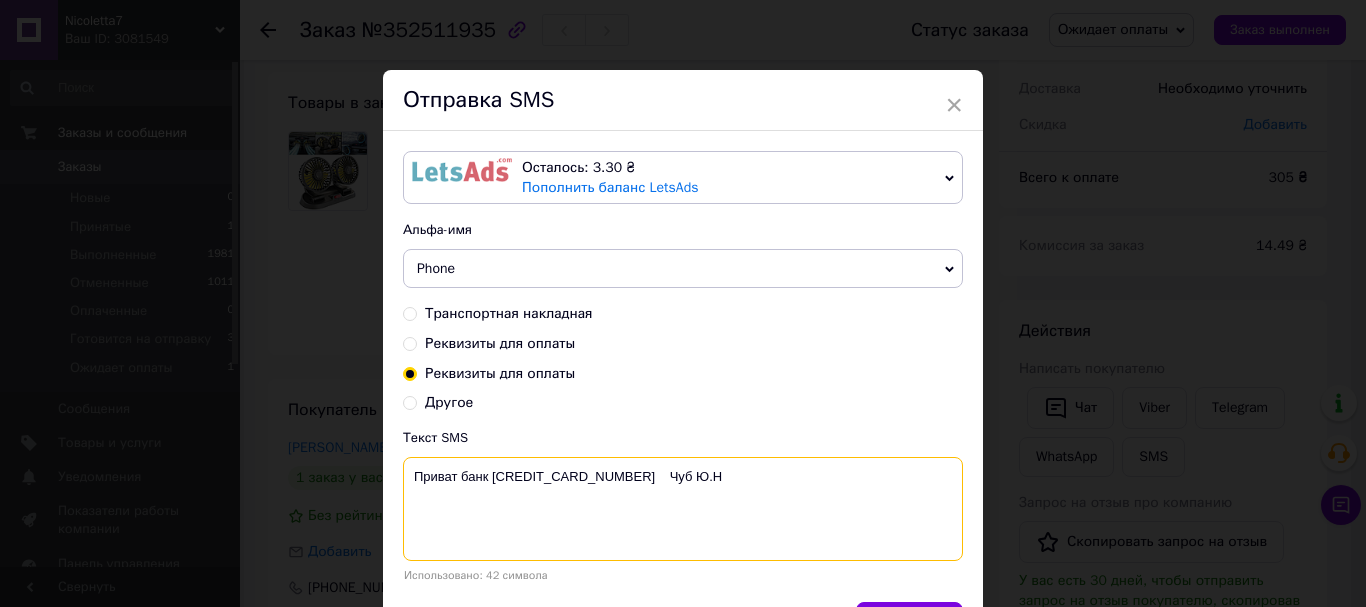 paste on "оброго дня, вентилятор для салону авто в наявності
Приват банк [CREDIT_CARD_NUMBER]    Чуб Ю.Н   305грн" 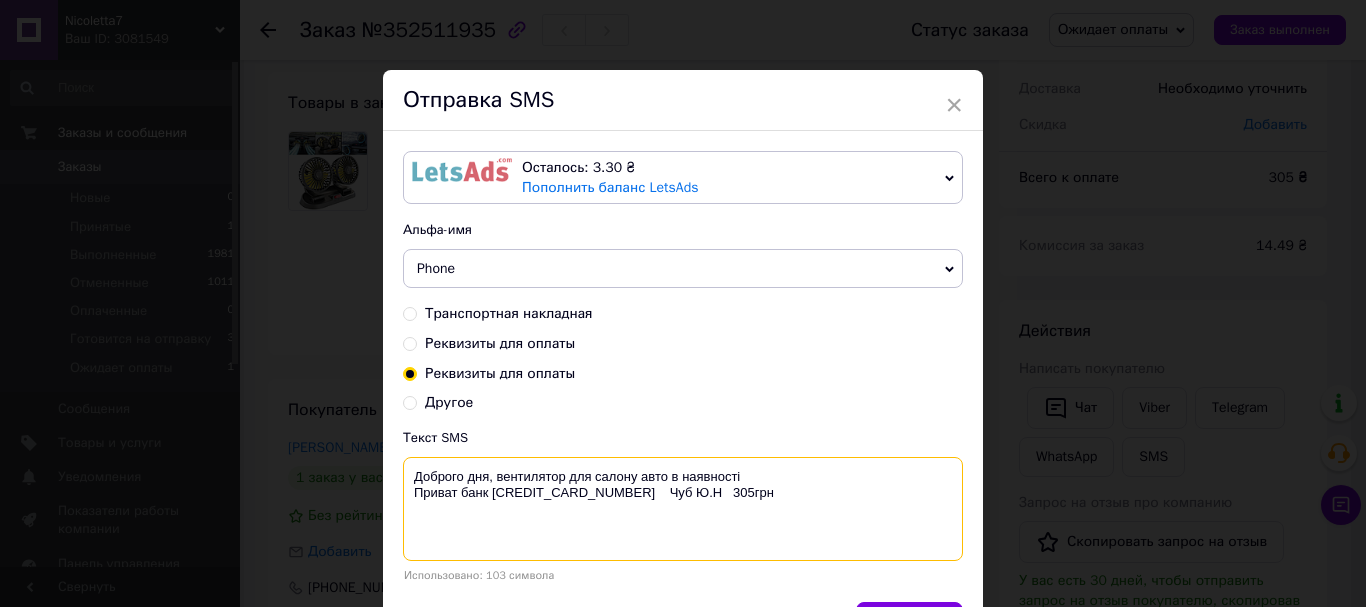 scroll, scrollTop: 124, scrollLeft: 0, axis: vertical 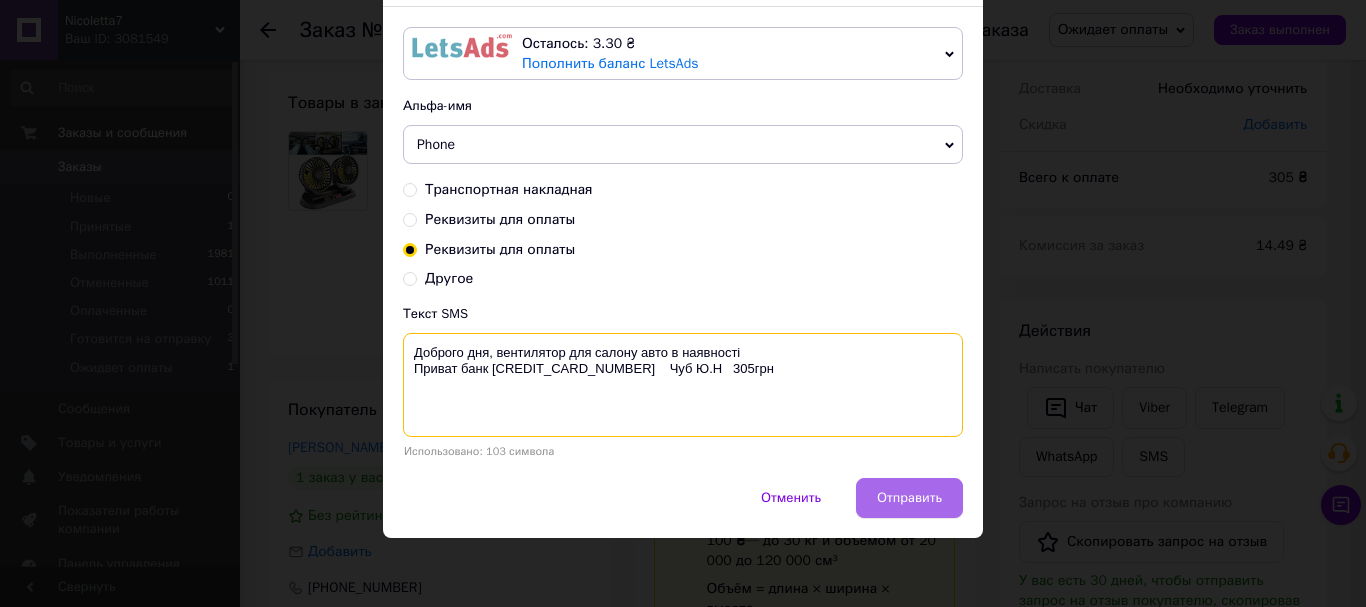 type on "Доброго дня, вентилятор для салону авто в наявності
Приват банк [CREDIT_CARD_NUMBER]    Чуб Ю.Н   305грн" 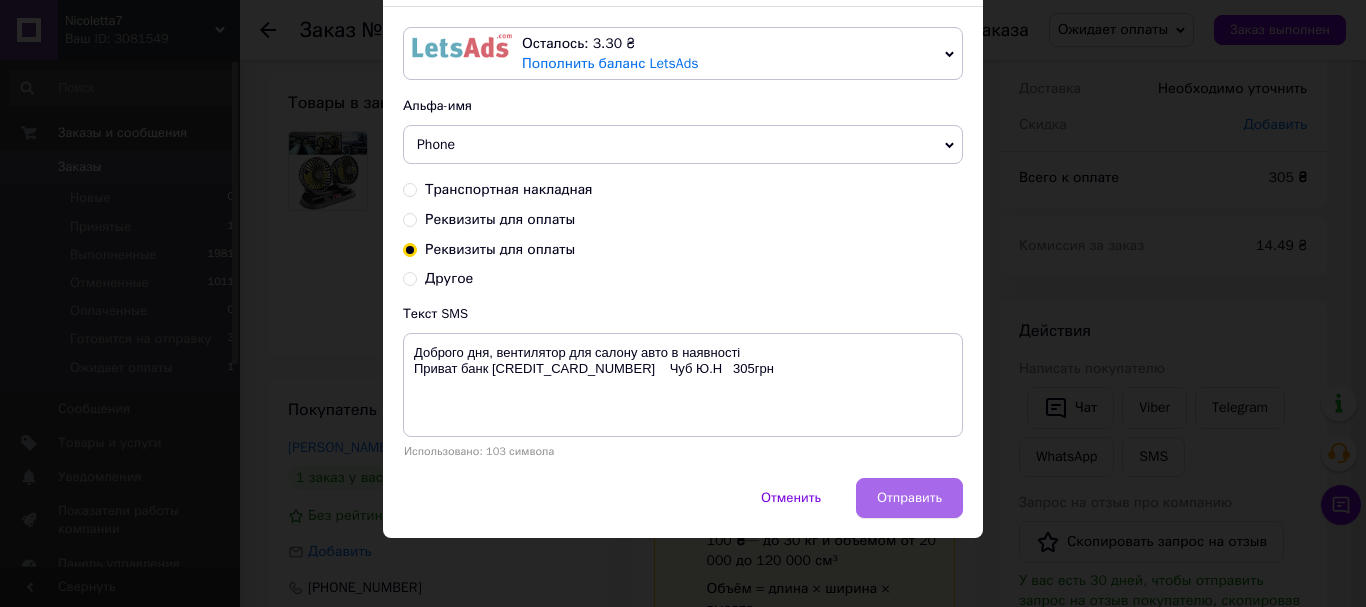 click on "Отправить" at bounding box center (909, 498) 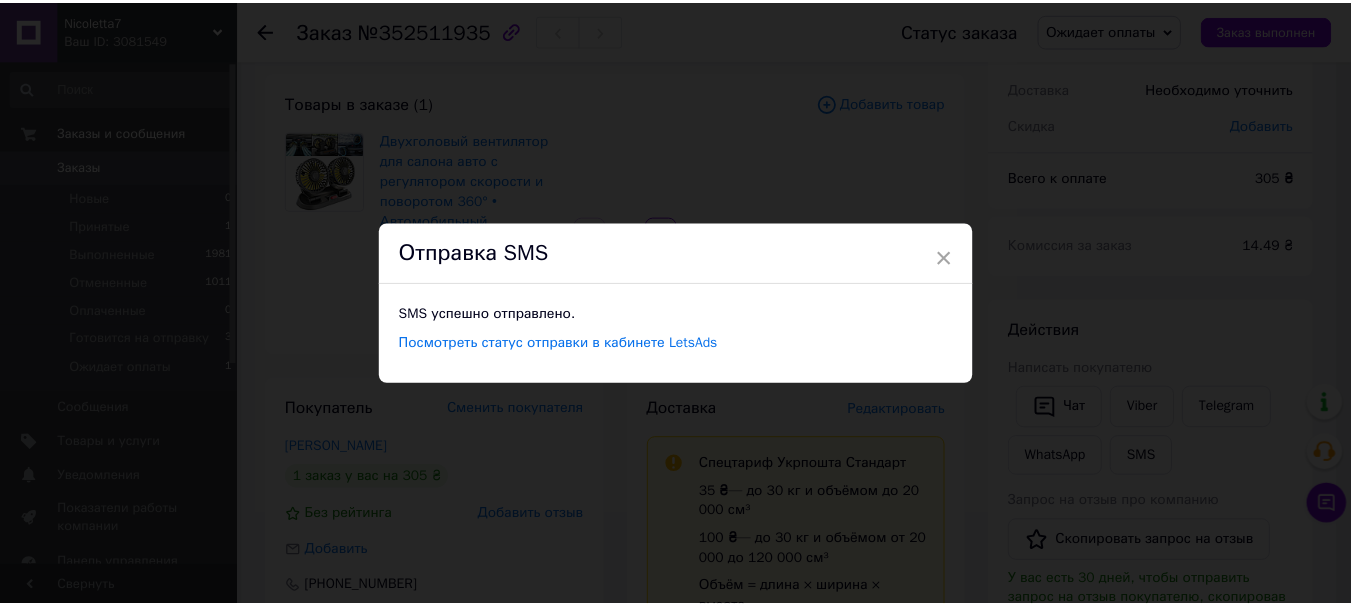 scroll, scrollTop: 0, scrollLeft: 0, axis: both 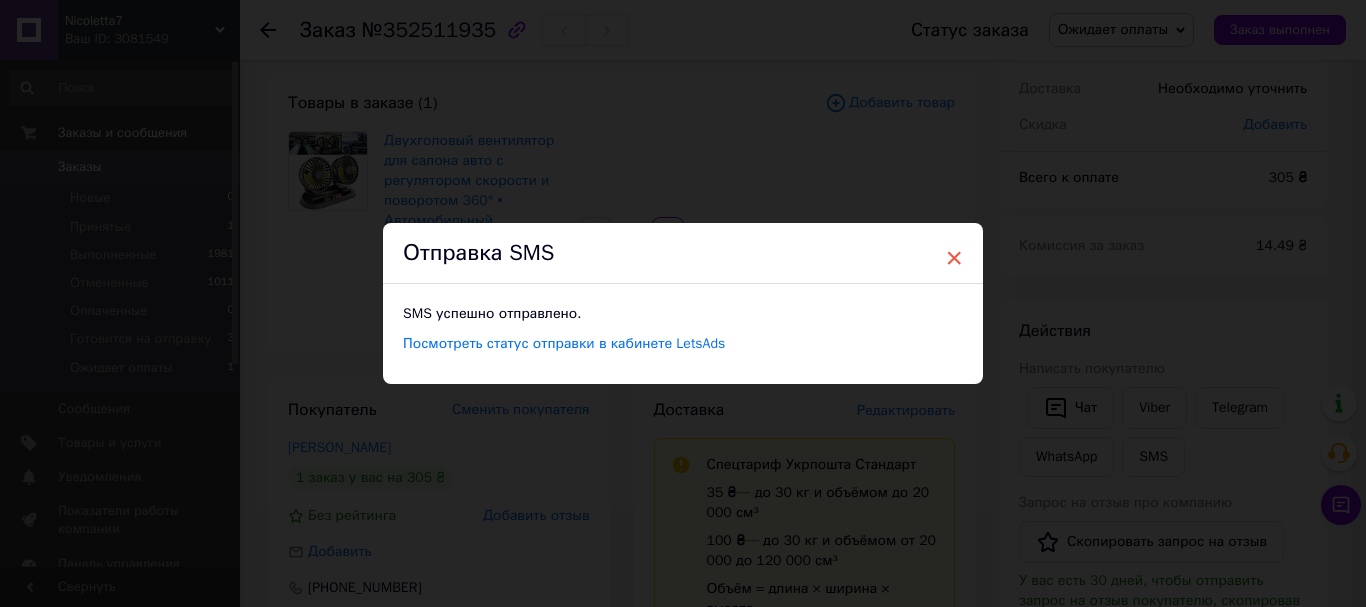 click on "×" at bounding box center [954, 258] 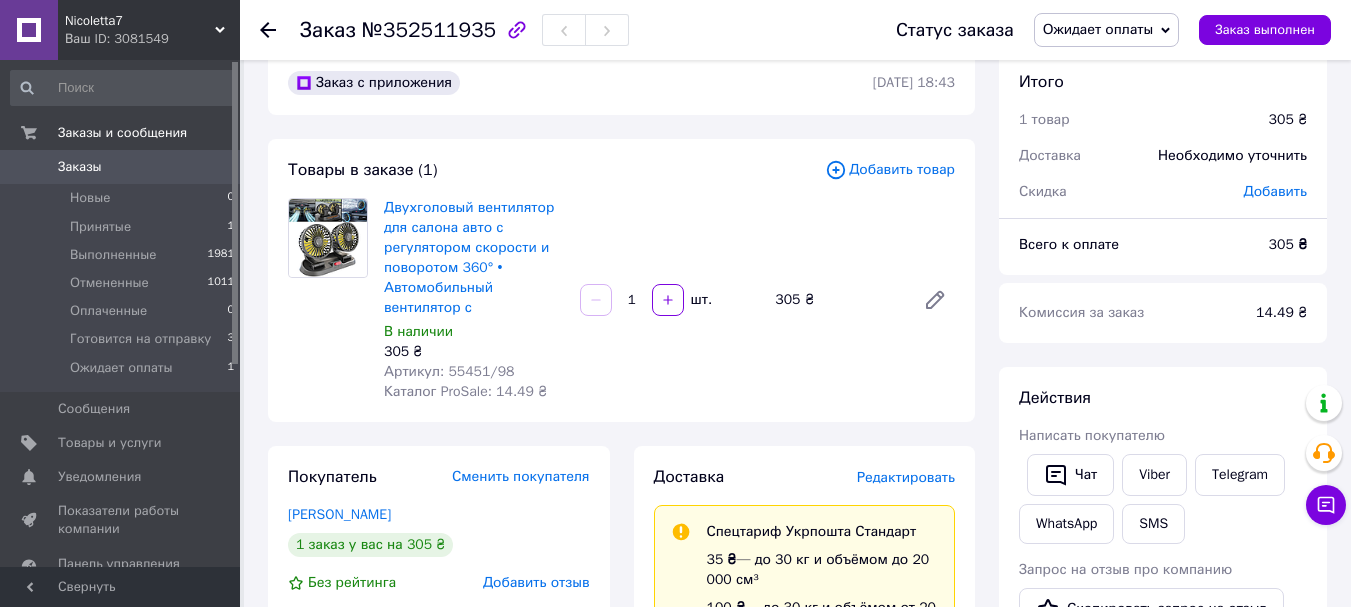 scroll, scrollTop: 0, scrollLeft: 0, axis: both 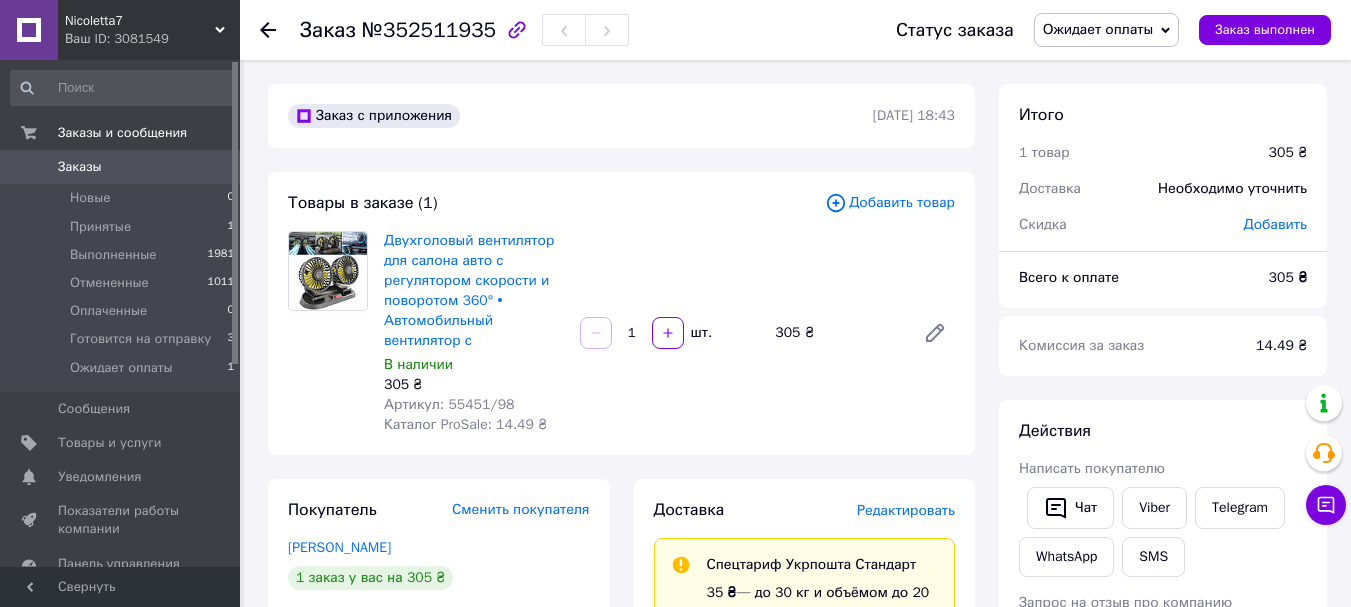 click 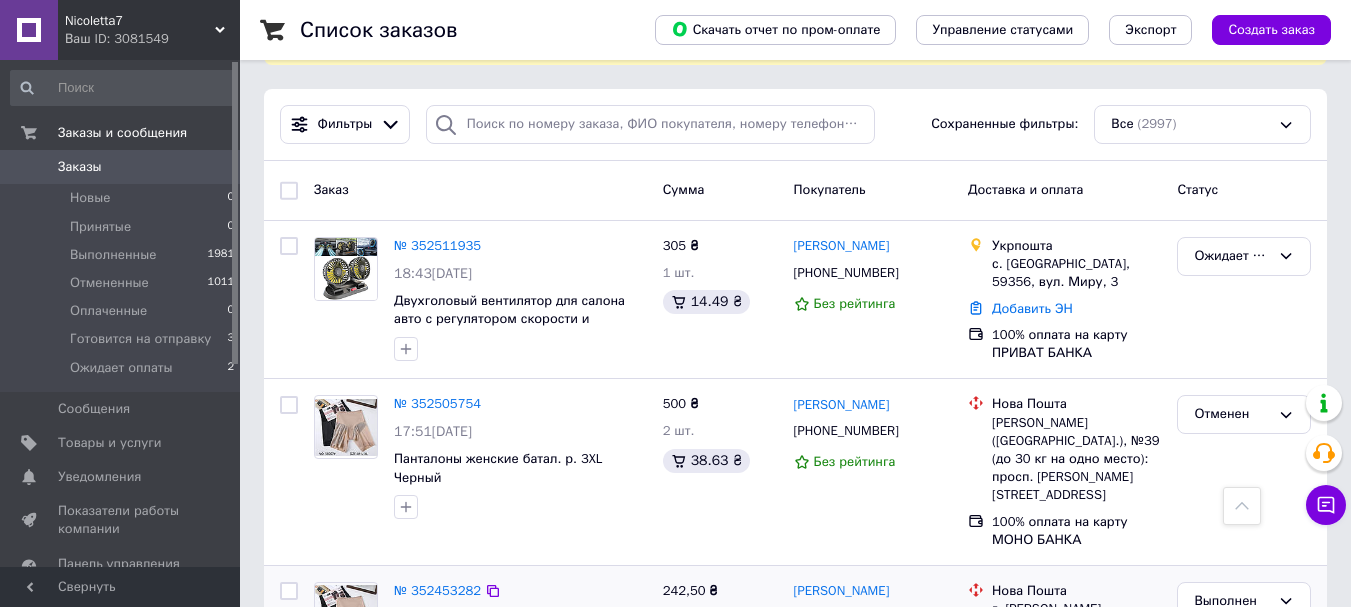 scroll, scrollTop: 0, scrollLeft: 0, axis: both 